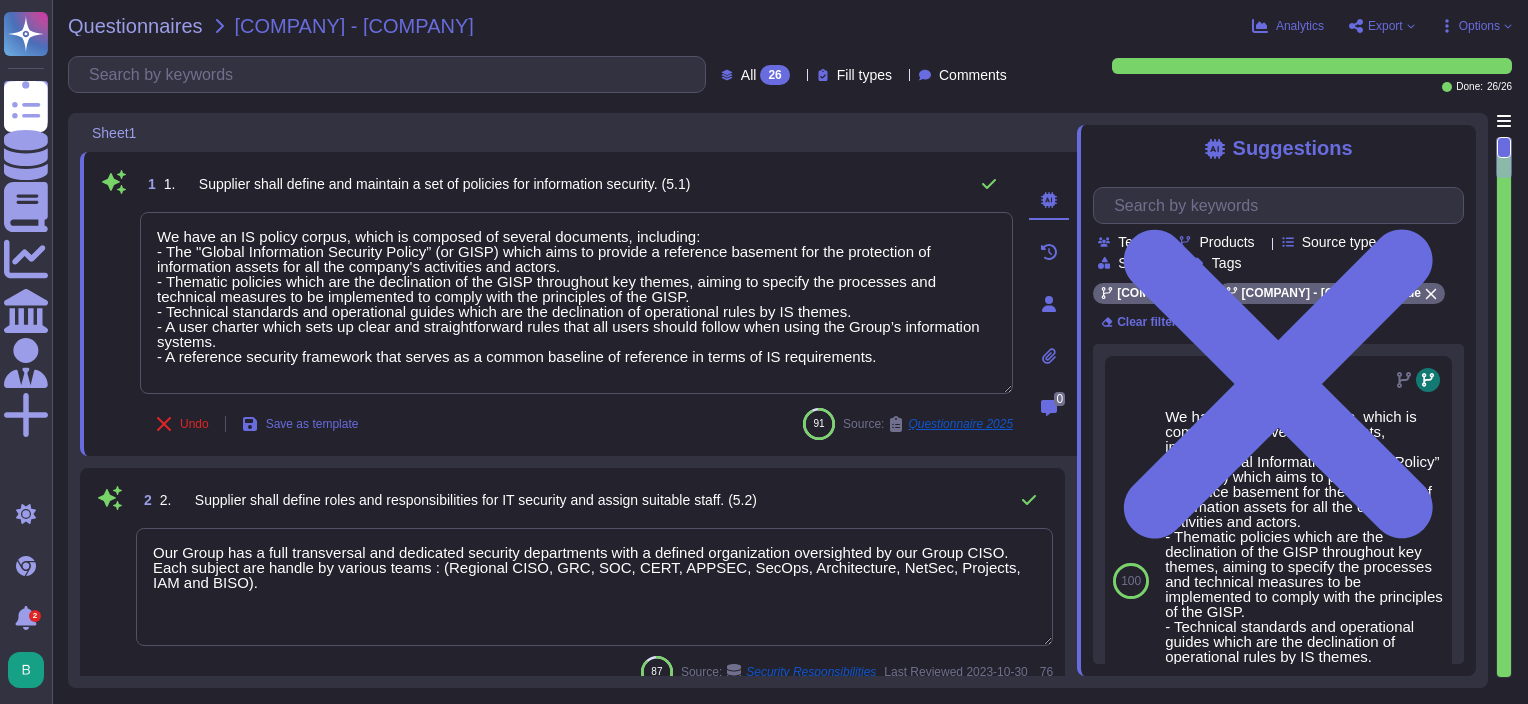 scroll, scrollTop: 0, scrollLeft: 0, axis: both 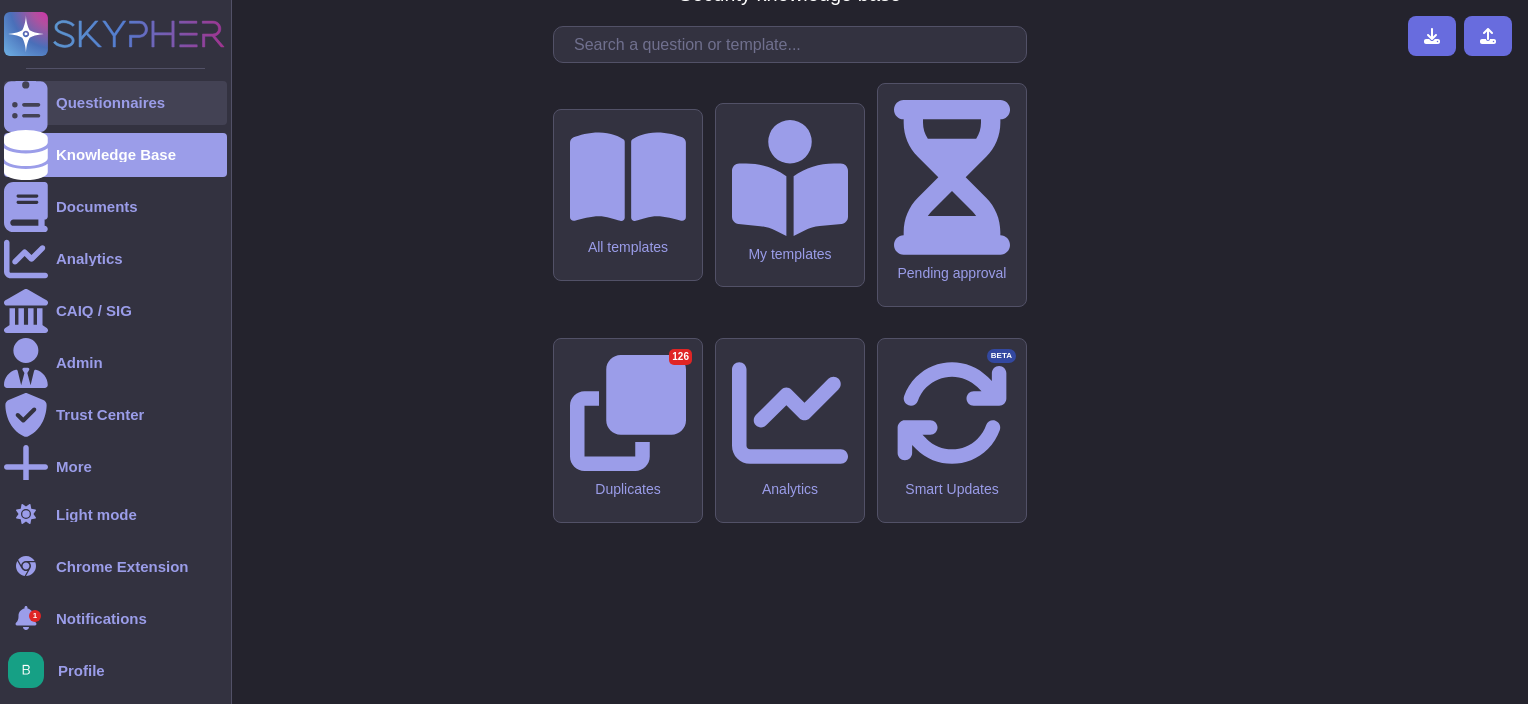 click at bounding box center (26, 103) 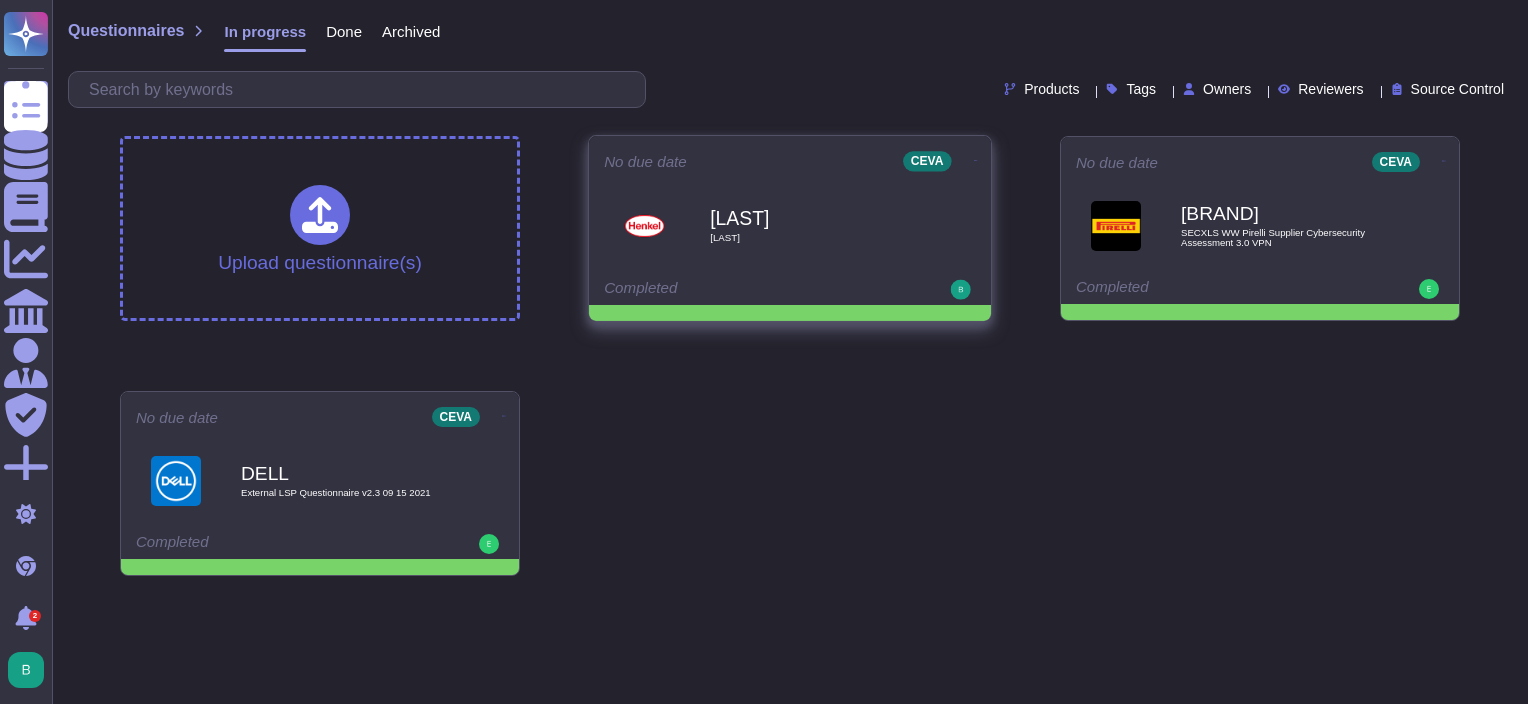 click on "[LAST] [LAST]" at bounding box center (811, 225) 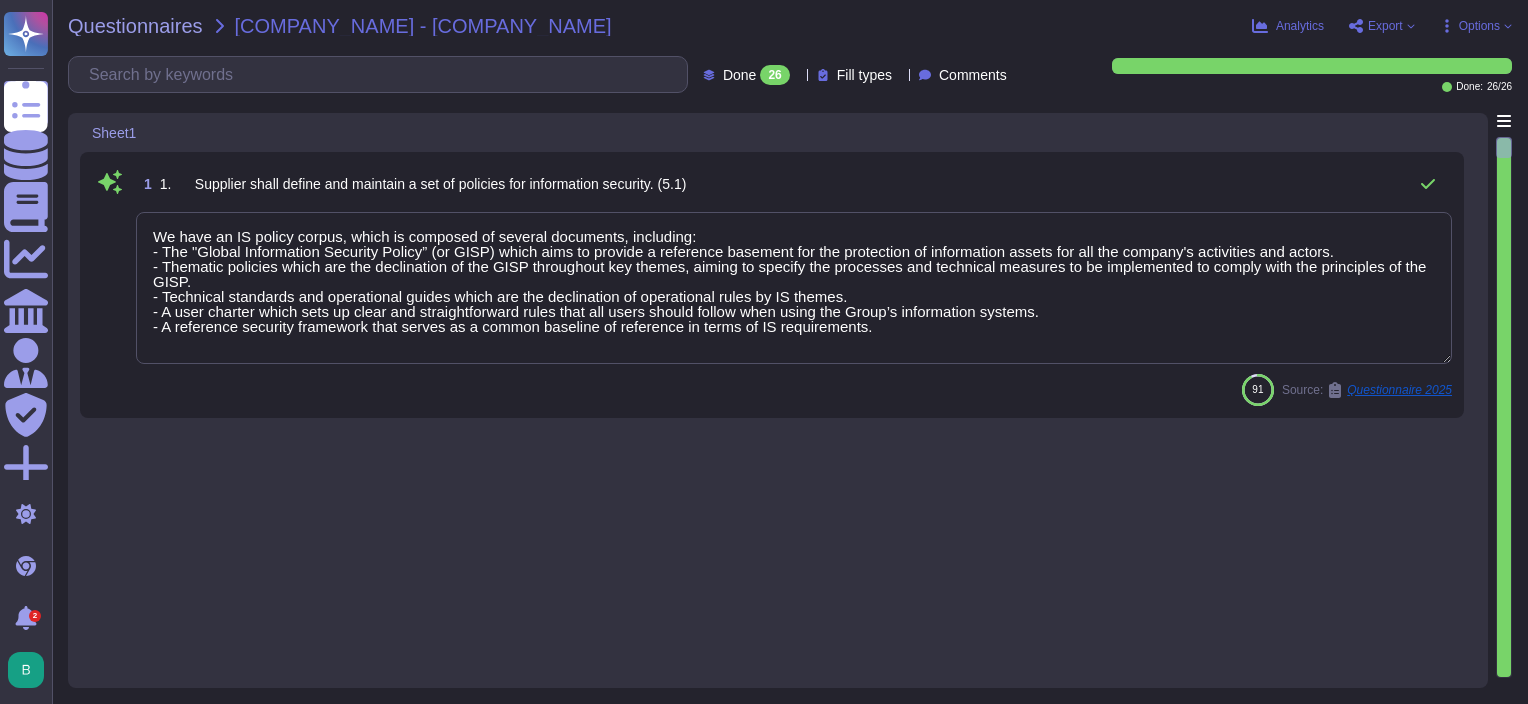 type on "We have an IS policy corpus, which is composed of several documents, including:
- The "Global Information Security Policy” (or GISP) which aims to provide a reference basement for the protection of information assets for all the company's activities and actors.
- Thematic policies which are the declination of the GISP throughout key themes, aiming to specify the processes and technical measures to be implemented to comply with the principles of the GISP.
- Technical standards and operational guides which are the declination of operational rules by IS themes.
- A user charter which sets up clear and straightforward rules that all users should follow when using the Group’s information systems.
- A reference security framework that serves as a common baseline of reference in terms of IS requirements." 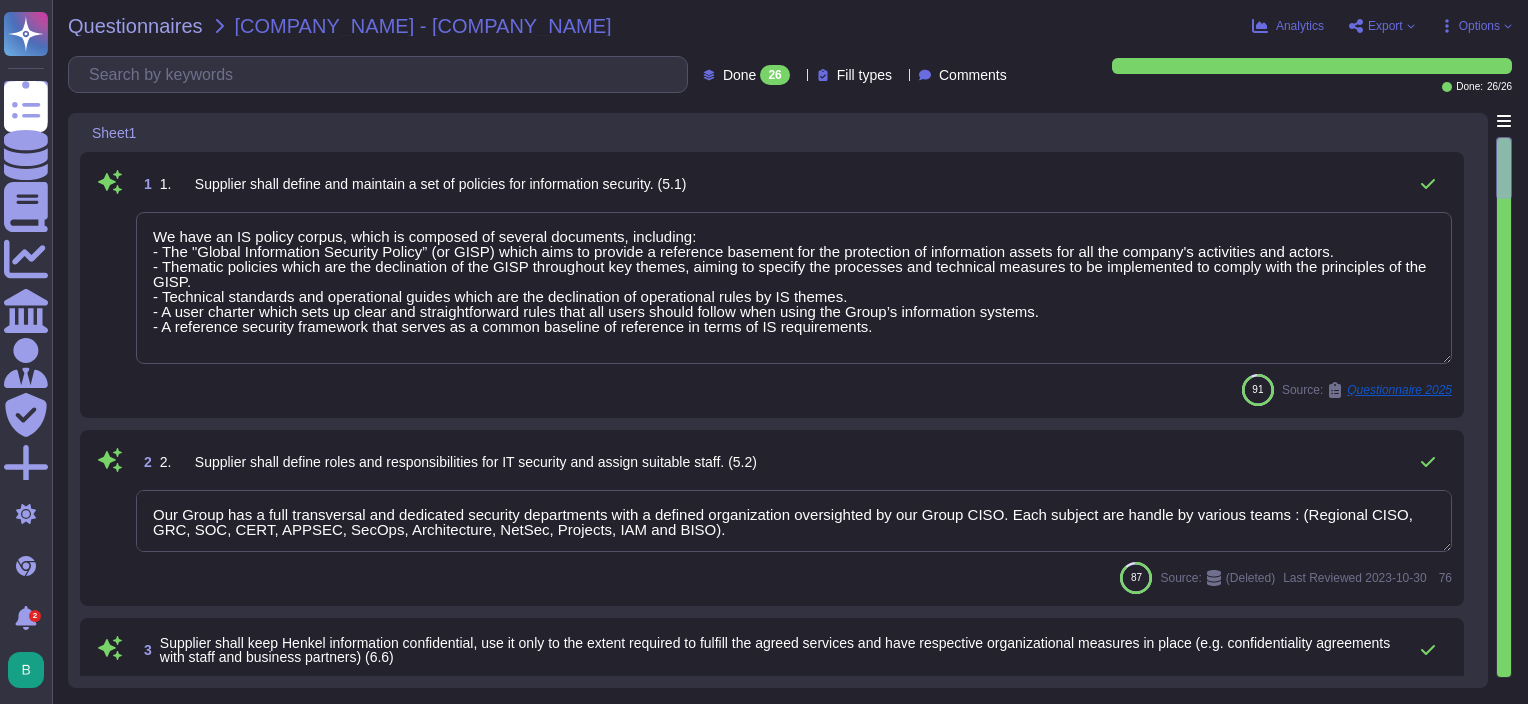 type on "Our Group has a full transversal and dedicated security departments with a defined organization oversighted by our Group CISO. Each subject are handle by various teams : (Regional CISO, GRC, SOC, CERT, APPSEC, SecOps, Architecture, NetSec, Projects, IAM and BISO)." 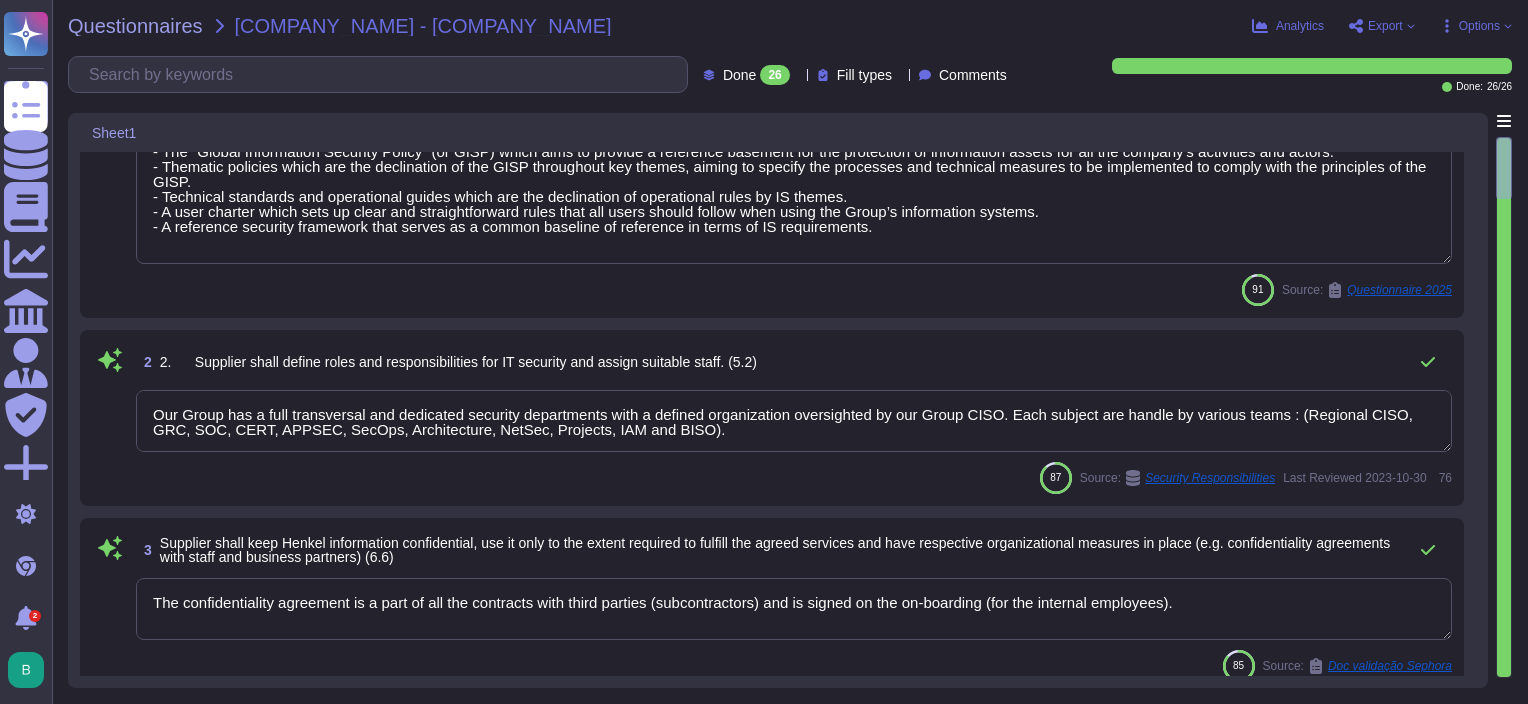 type on "Regular awareness programs for all employees are mandatory (at least annually). We also conduct phishing simulation to assess our employees' level of vigilance. It is also a mandatory part of the on-boarding process to receive (and acknowledge understanding of) awareness trainings about Information Security policies." 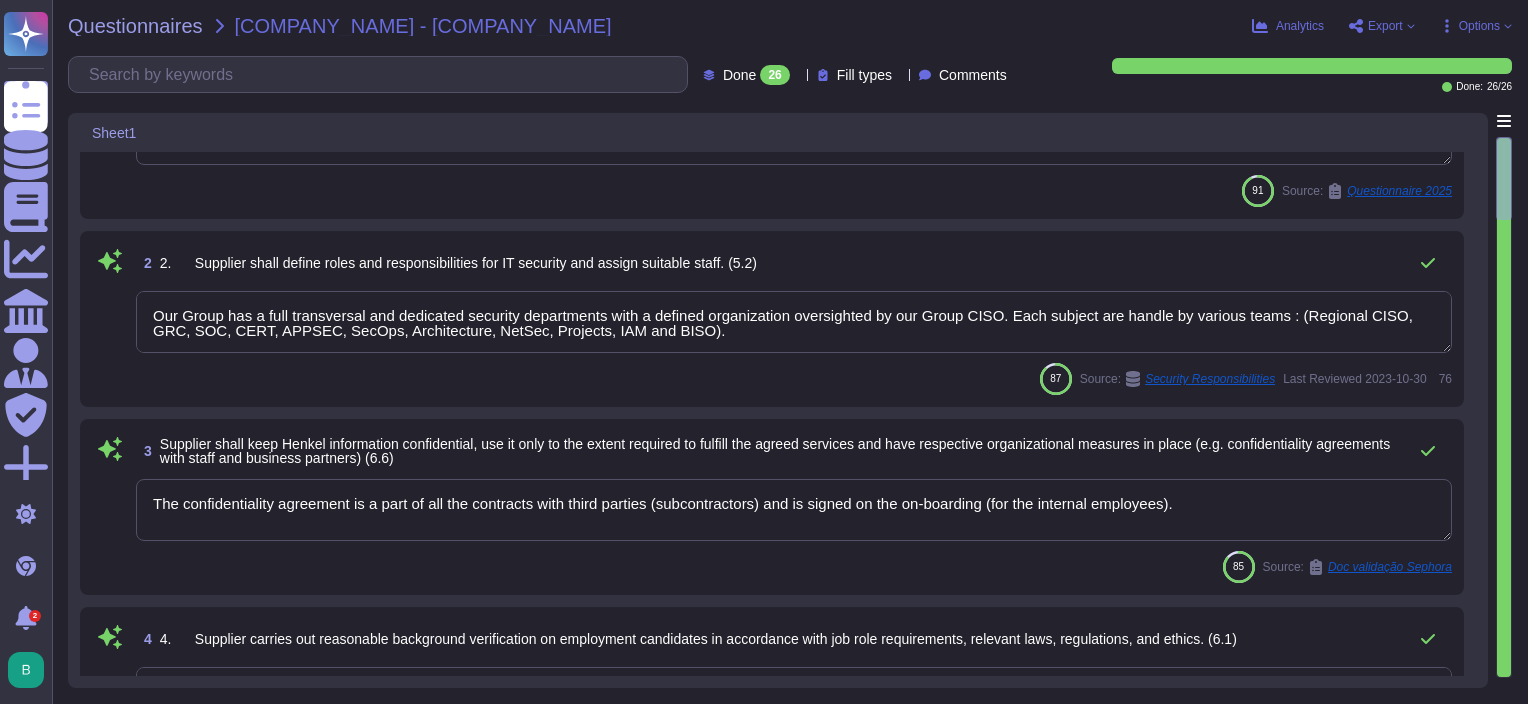 scroll, scrollTop: 200, scrollLeft: 0, axis: vertical 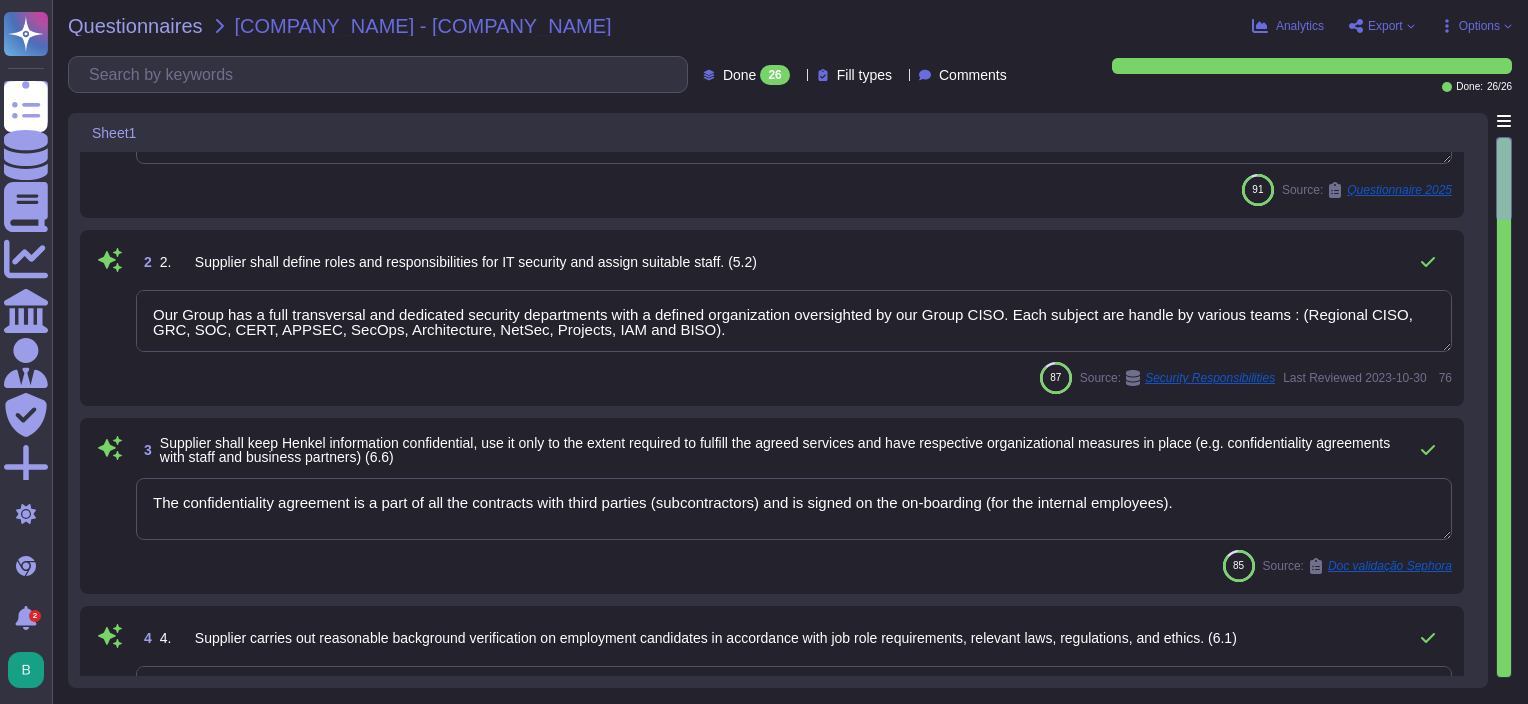 type on "All our assets are acquired through a standardized asset acquisition process which include the assignation of the ownership.
An inventory is kept up-to-date for all assets by our Service Delivery Managers.
We have deployed a data governance tool within the group which help to identify all sensitive information within our network." 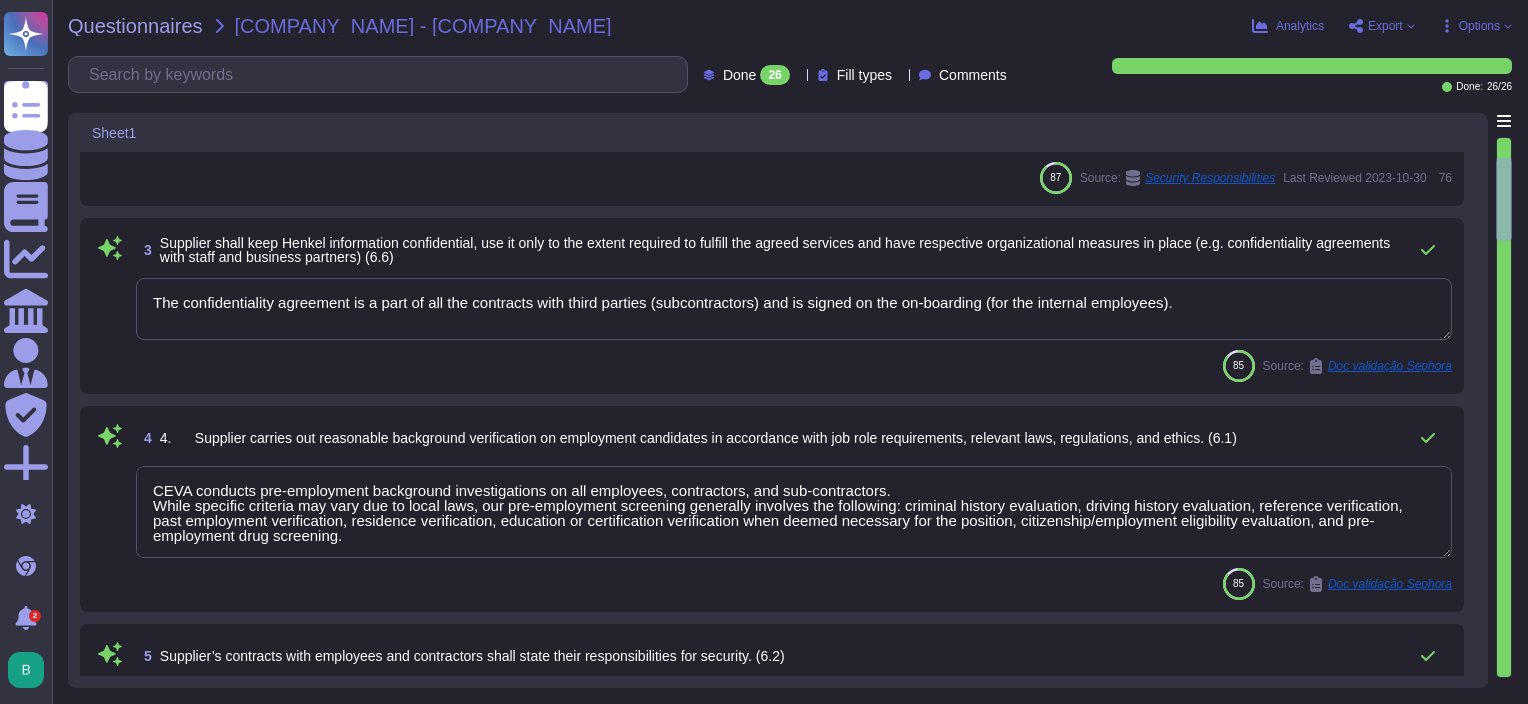 scroll, scrollTop: 500, scrollLeft: 0, axis: vertical 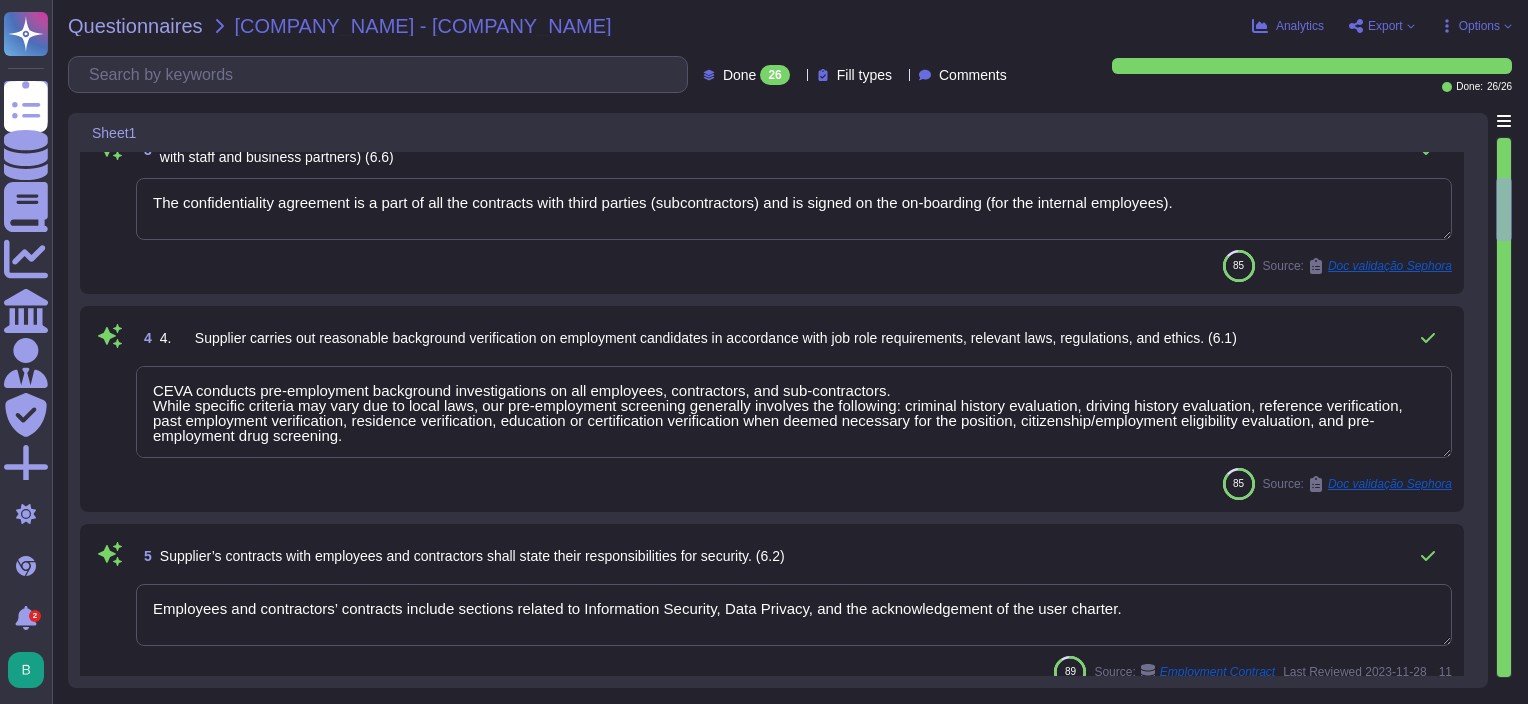 type on "Access to data is always based on the need-to-know principle and least privilege principle. These requirements are documented." 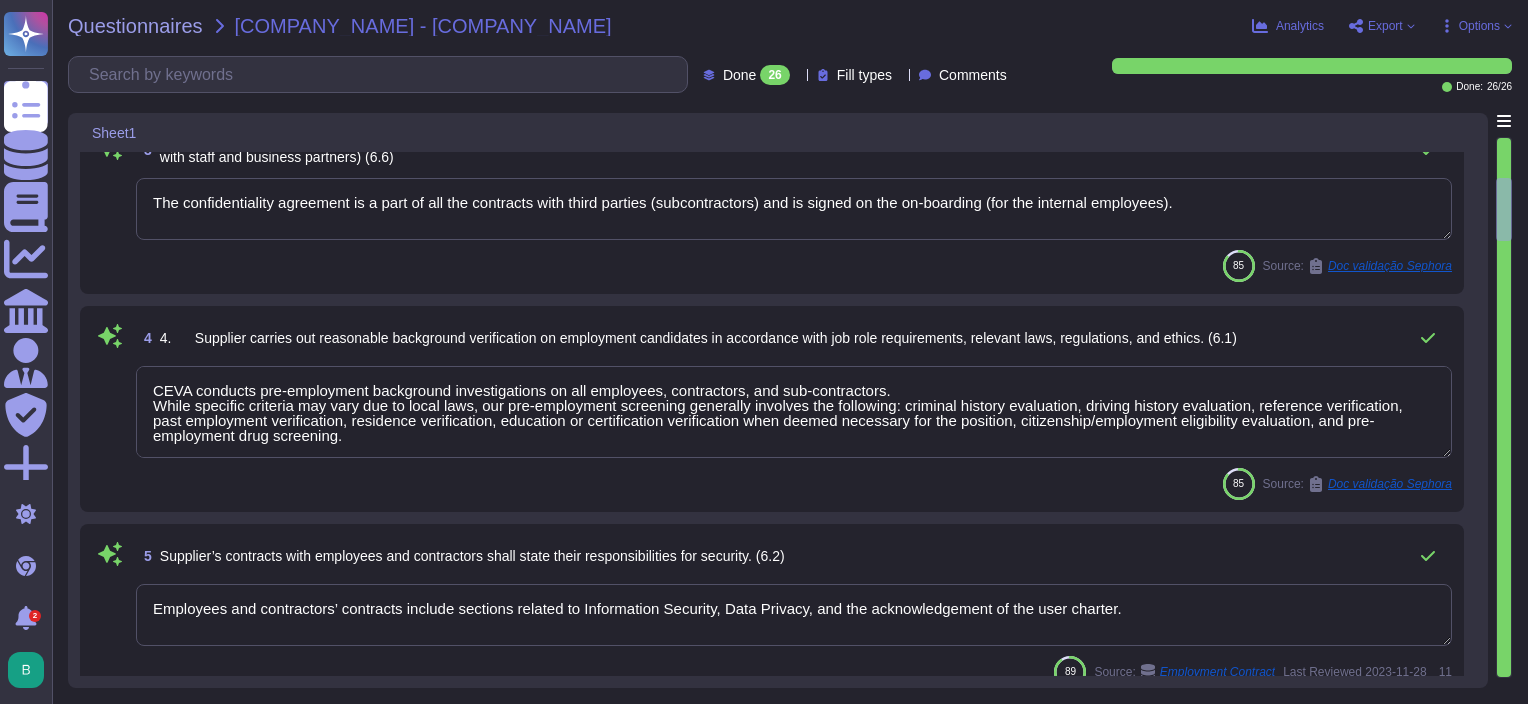 click on "CEVA conducts pre-employment background investigations on all employees, contractors, and sub-contractors.
While specific criteria may vary due to local laws, our pre-employment screening generally involves the following: criminal history evaluation, driving history evaluation, reference verification, past employment verification, residence verification, education or certification verification when deemed necessary for the position, citizenship/employment eligibility evaluation, and pre-employment drug screening." at bounding box center [794, 412] 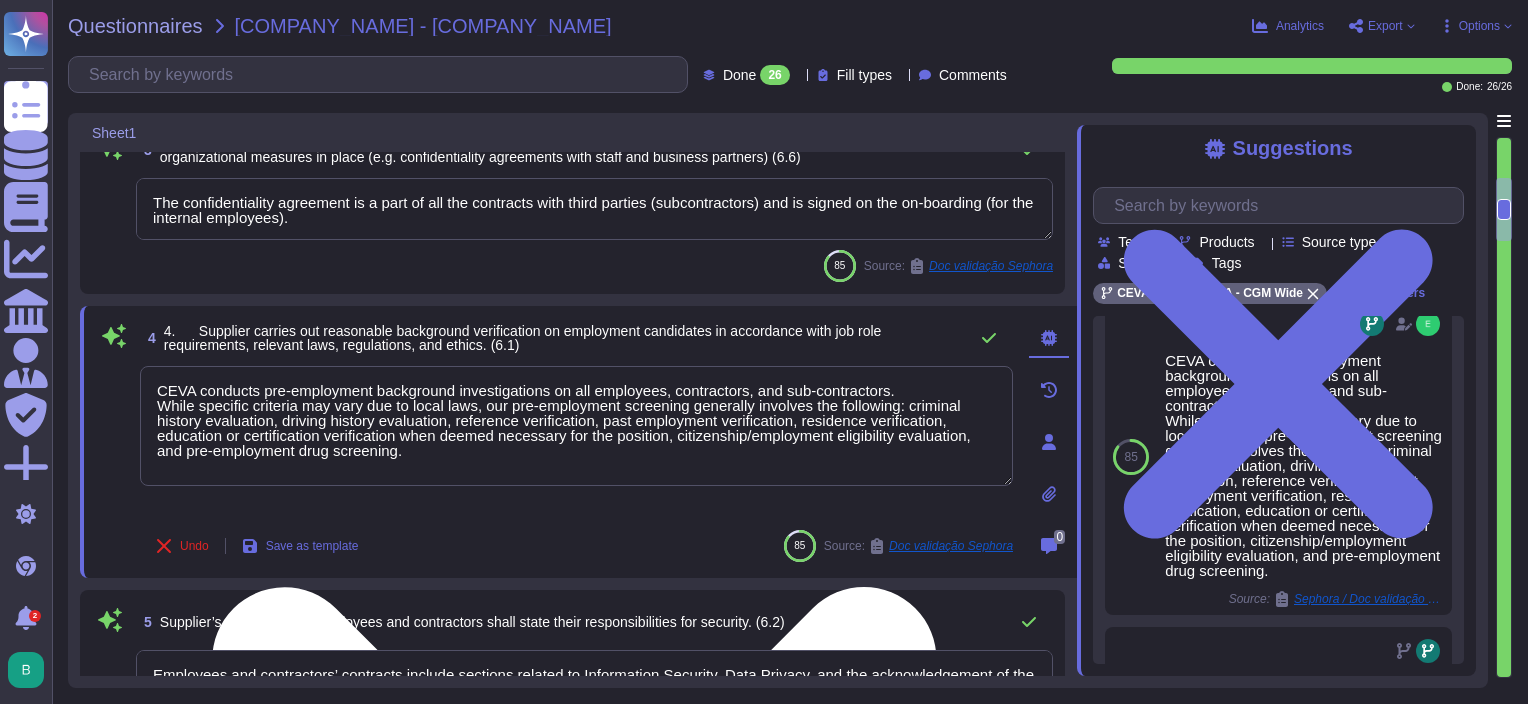 scroll, scrollTop: 309, scrollLeft: 0, axis: vertical 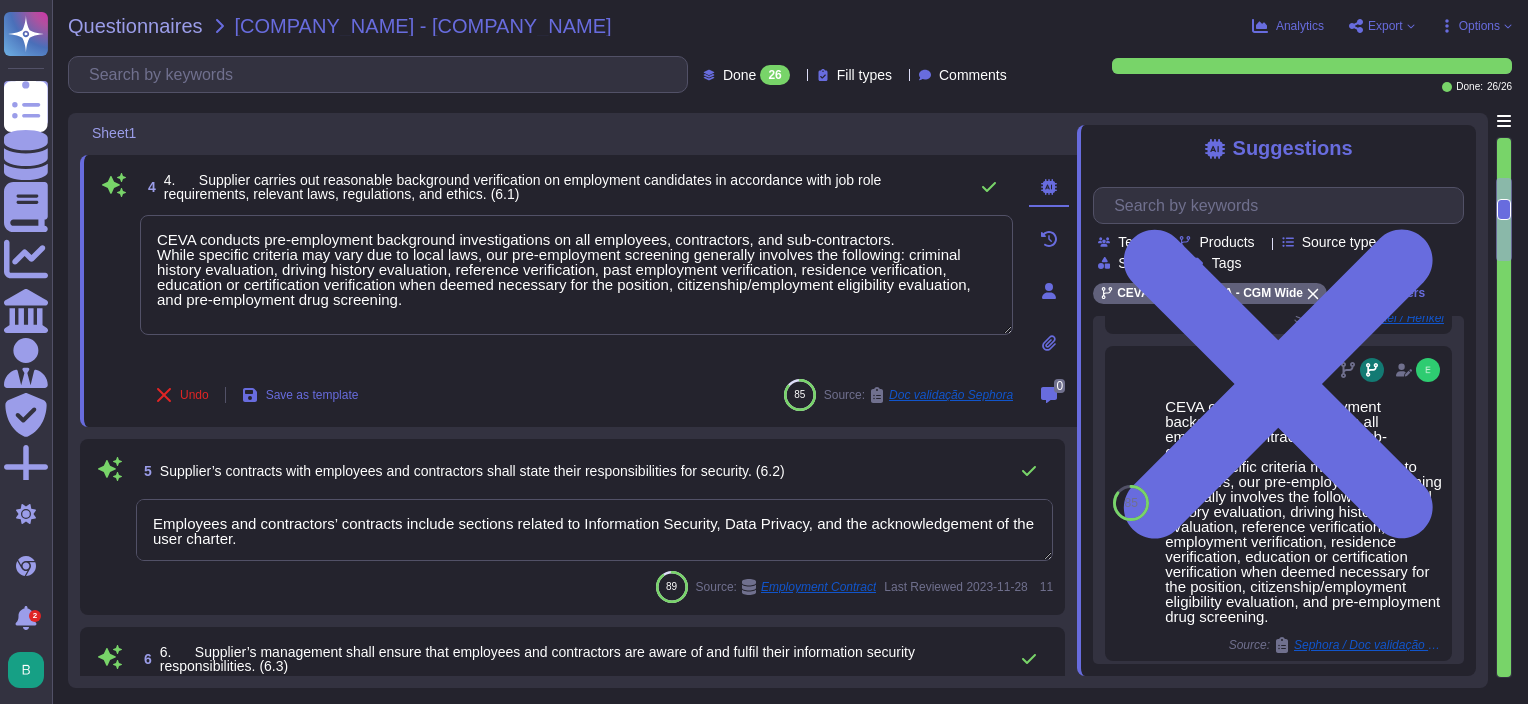 type on "Access to data is always based on the need-to-know principle and least privilege principle. These requirements are documented." 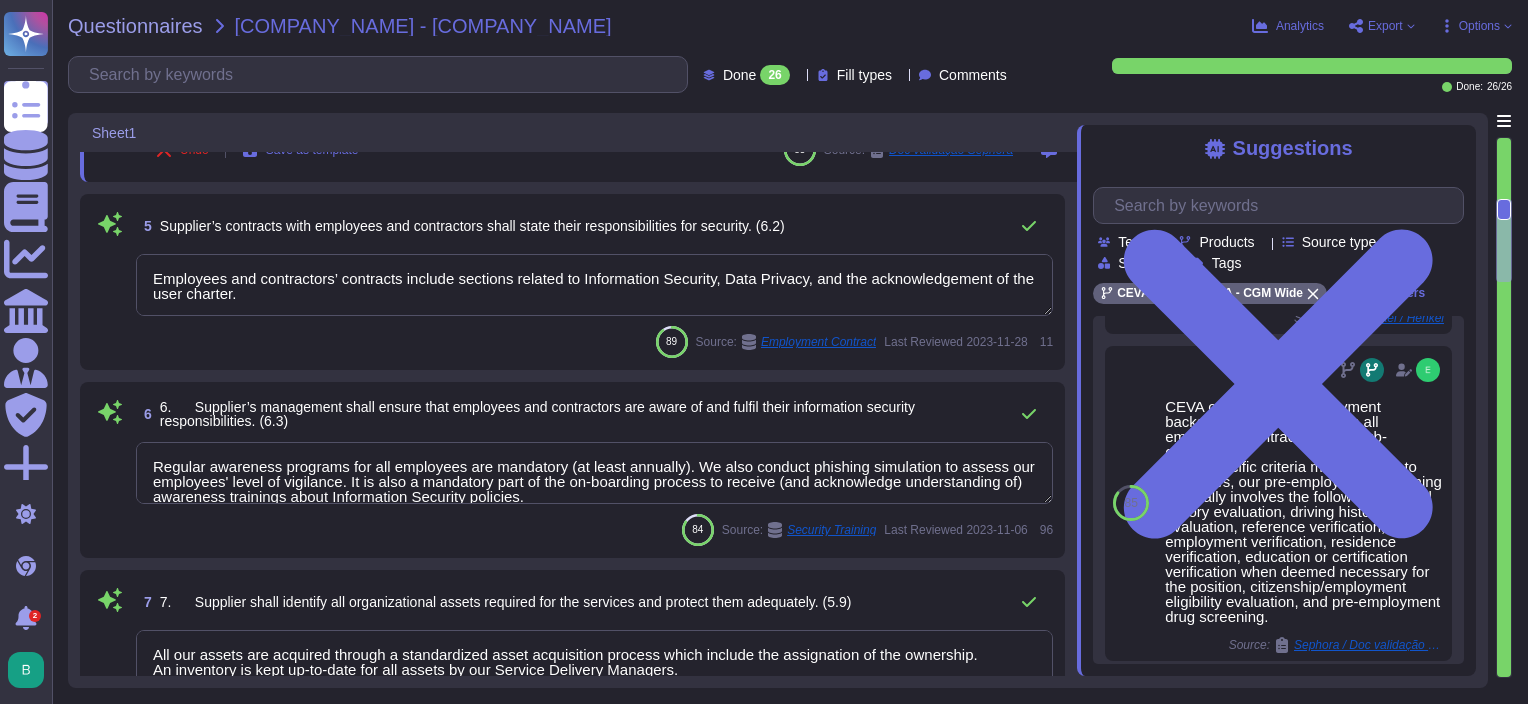 type on "Must be answered by the IT application owner" 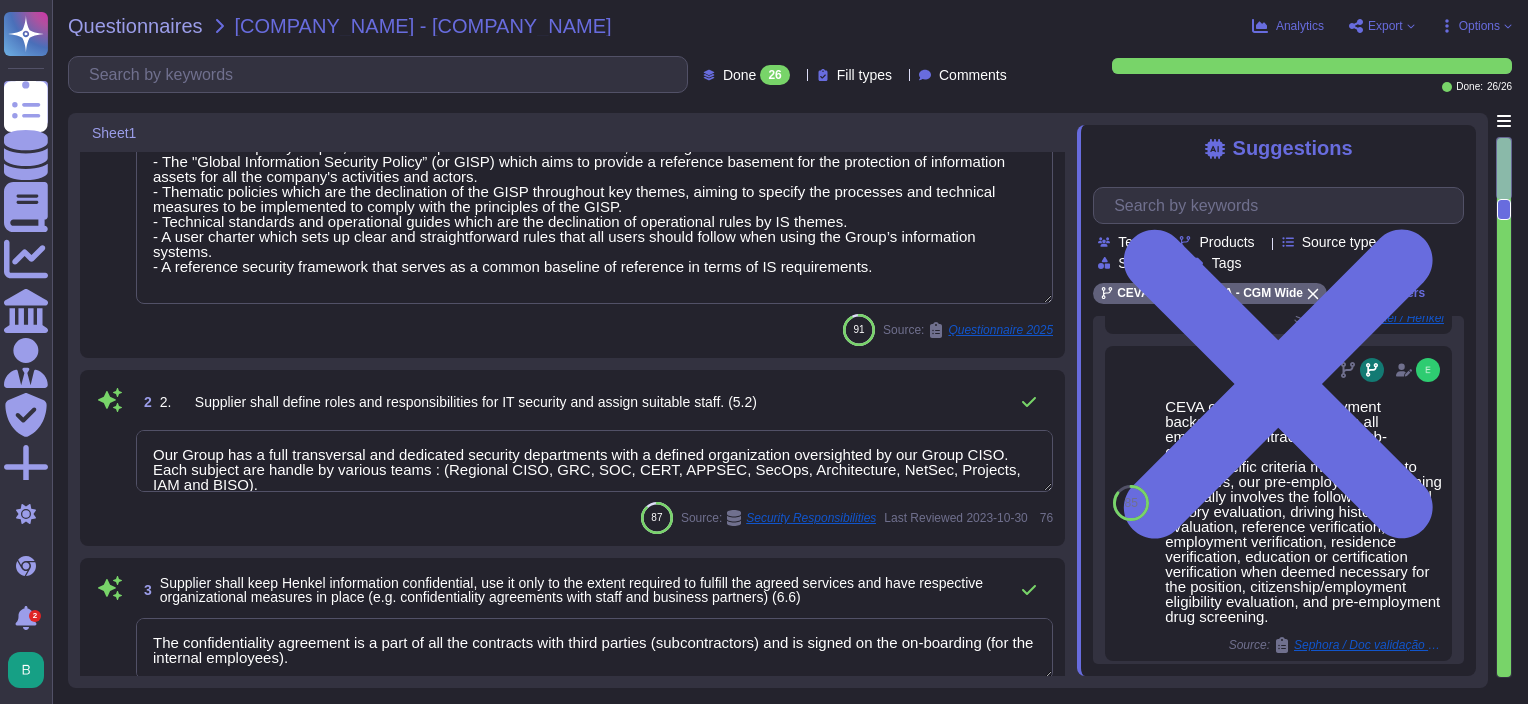 type on "We have an IS policy corpus, which is composed of several documents, including:
- The "Global Information Security Policy” (or GISP) which aims to provide a reference basement for the protection of information assets for all the company's activities and actors.
- Thematic policies which are the declination of the GISP throughout key themes, aiming to specify the processes and technical measures to be implemented to comply with the principles of the GISP.
- Technical standards and operational guides which are the declination of operational rules by IS themes.
- A user charter which sets up clear and straightforward rules that all users should follow when using the Group’s information systems.
- A reference security framework that serves as a common baseline of reference in terms of IS requirements." 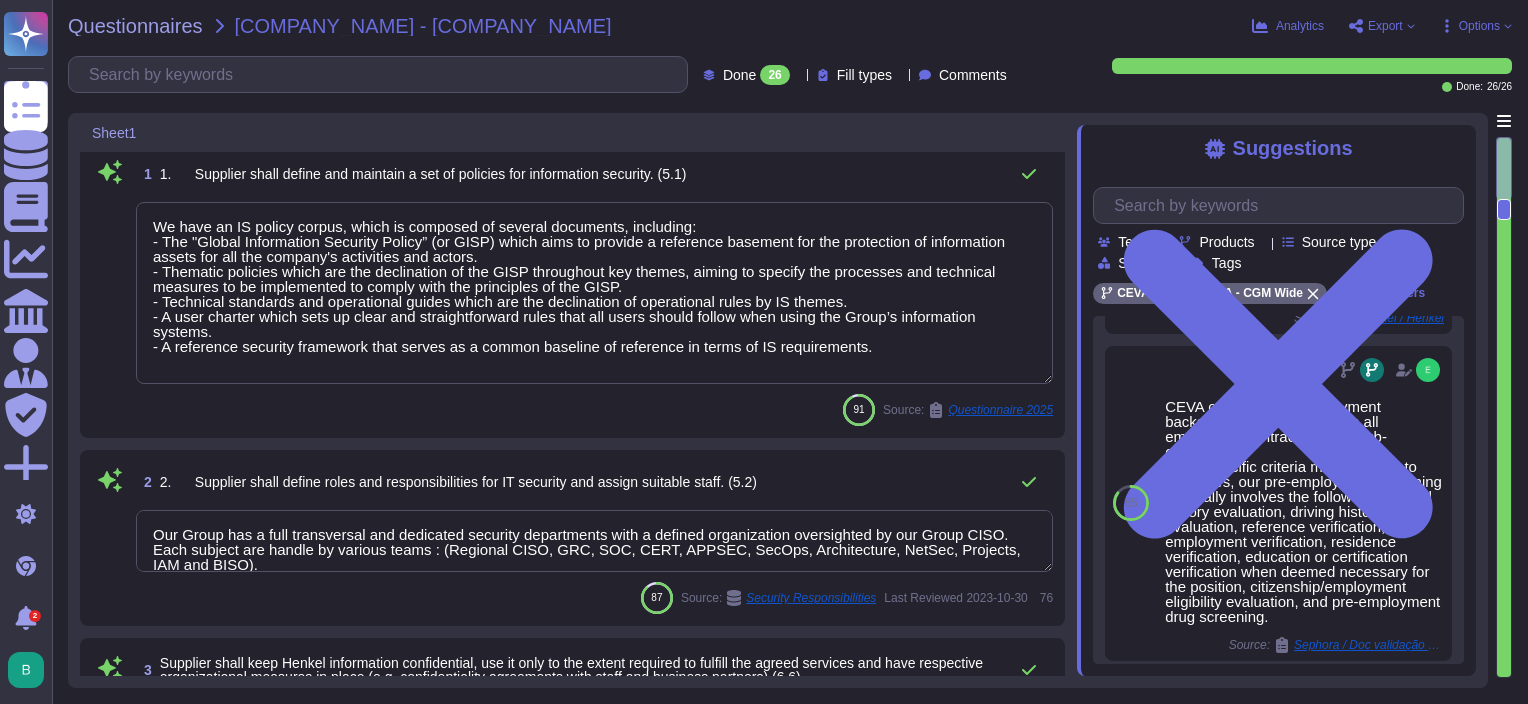 scroll, scrollTop: 0, scrollLeft: 0, axis: both 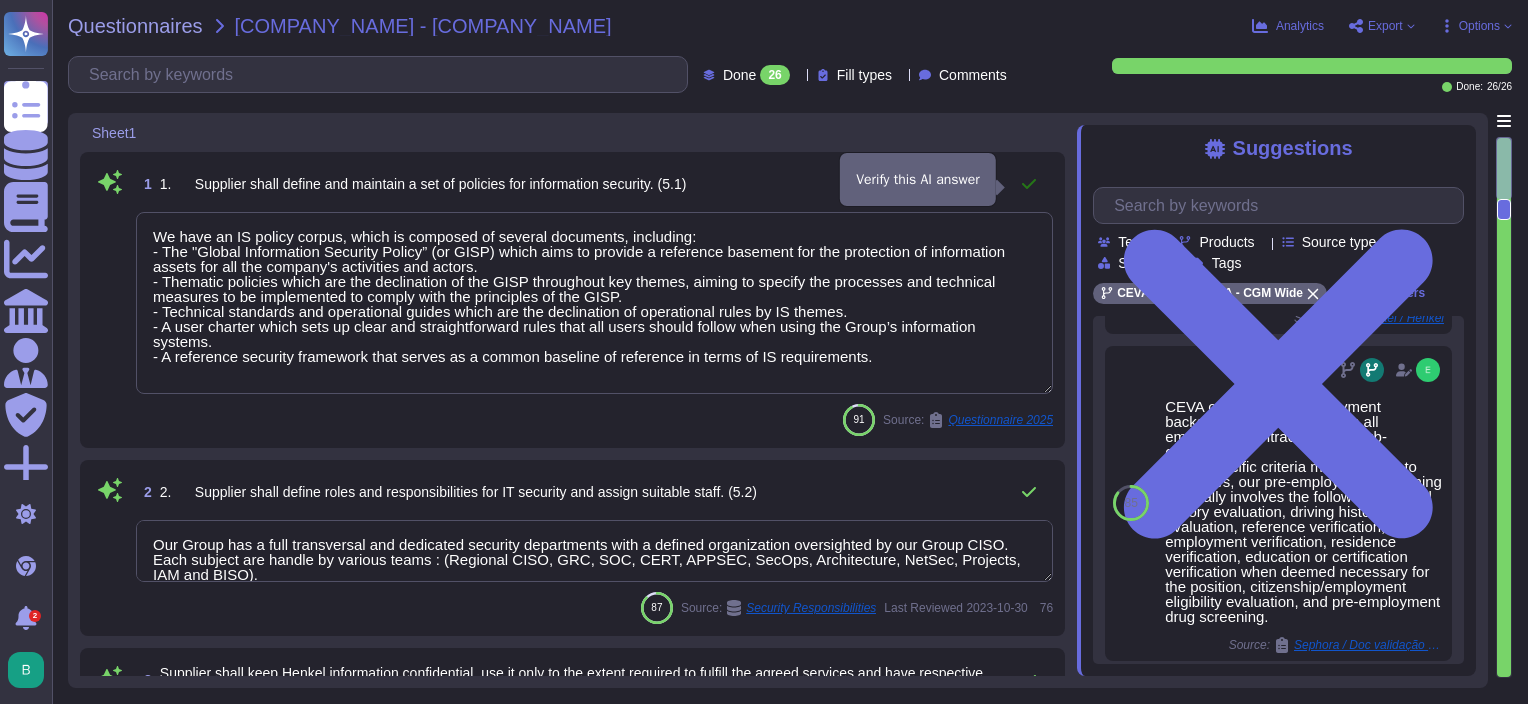 click 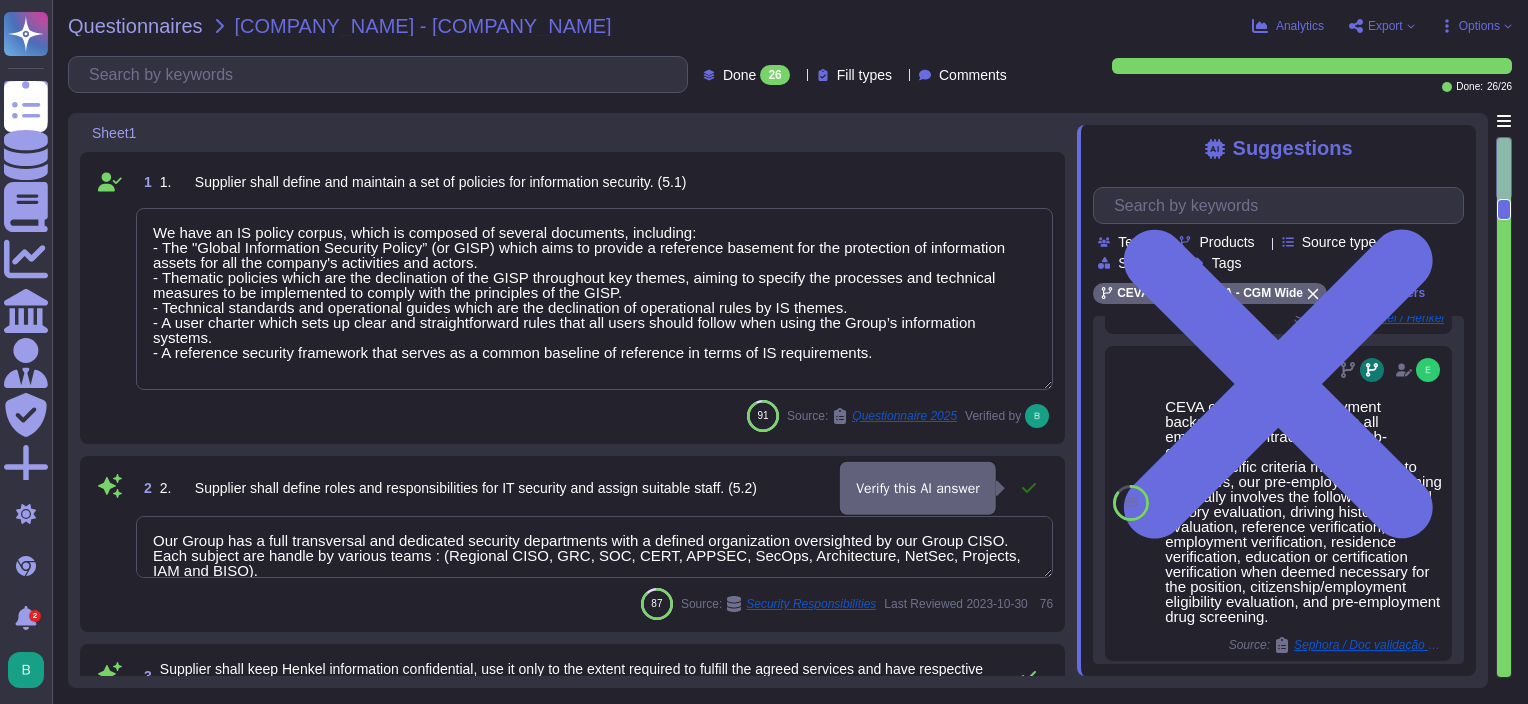 click 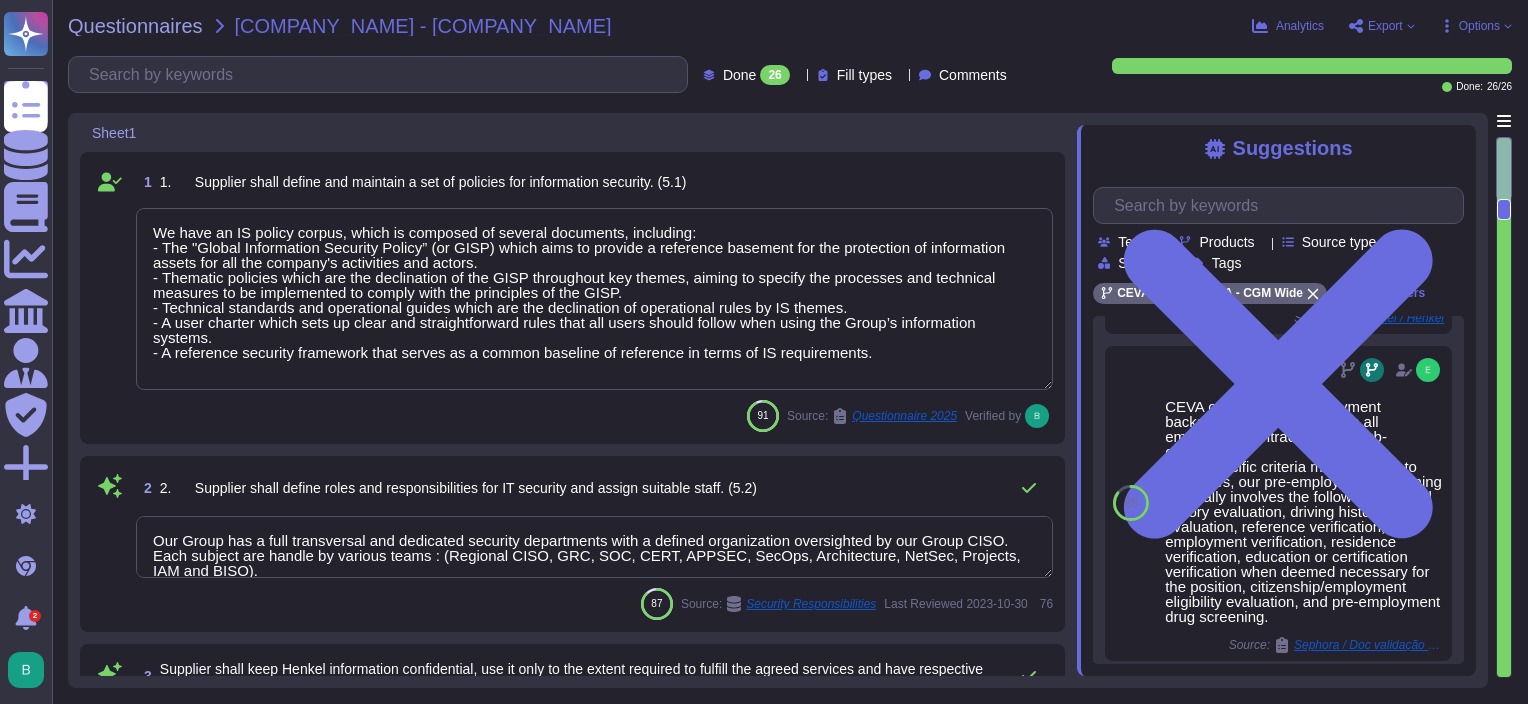 scroll, scrollTop: 1, scrollLeft: 0, axis: vertical 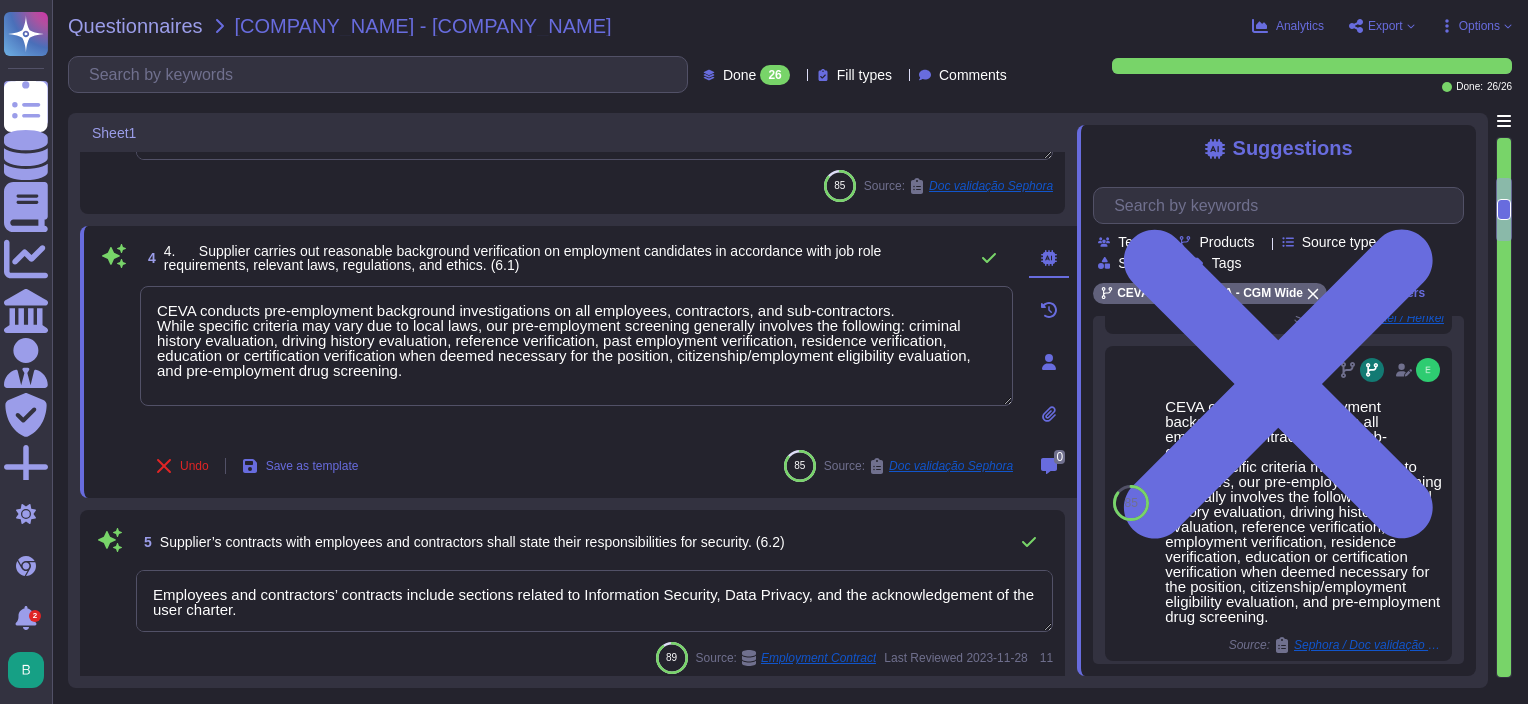 type on "Regular awareness programs for all employees are mandatory (at least annually). We also conduct phishing simulation to assess our employees' level of vigilance. It is also a mandatory part of the on-boarding process to receive (and acknowledge understanding of) awareness trainings about Information Security policies." 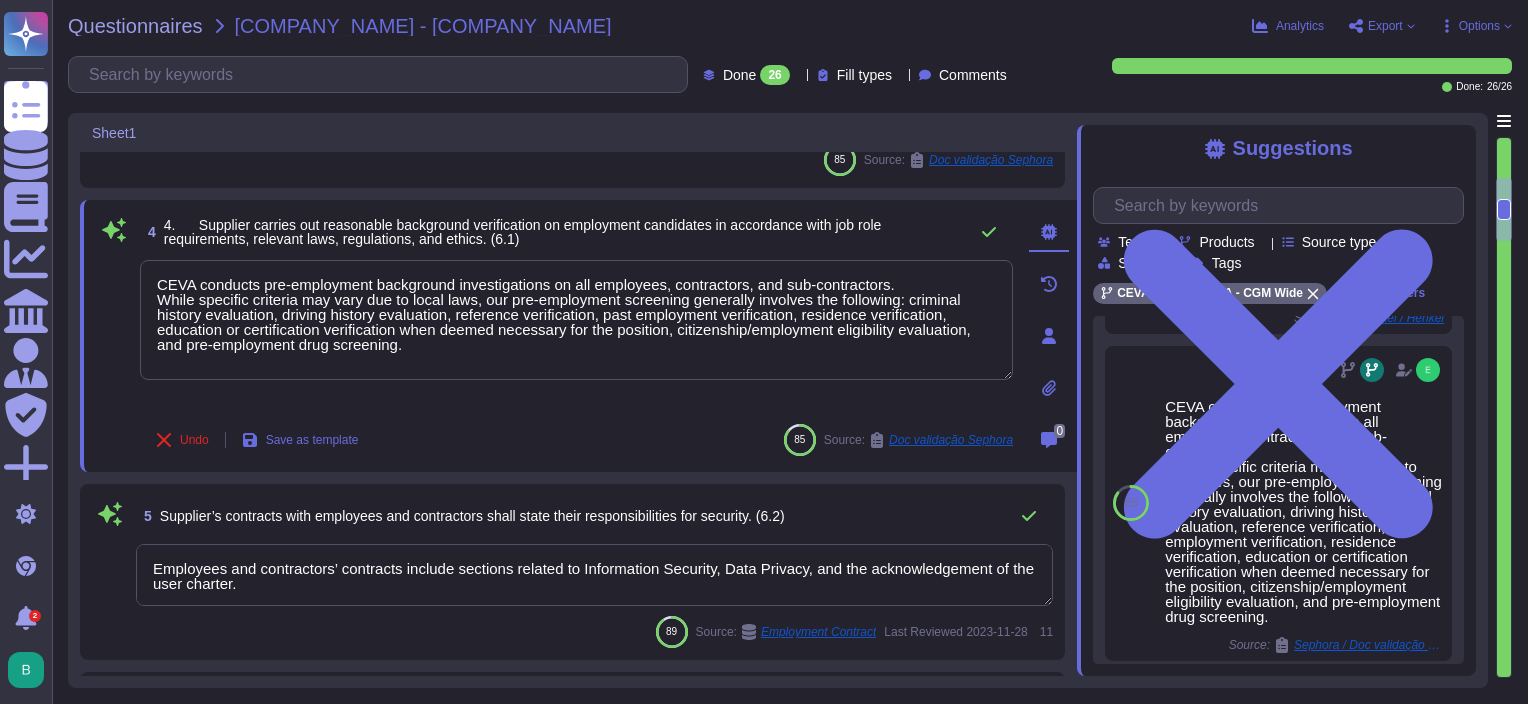 scroll, scrollTop: 702, scrollLeft: 0, axis: vertical 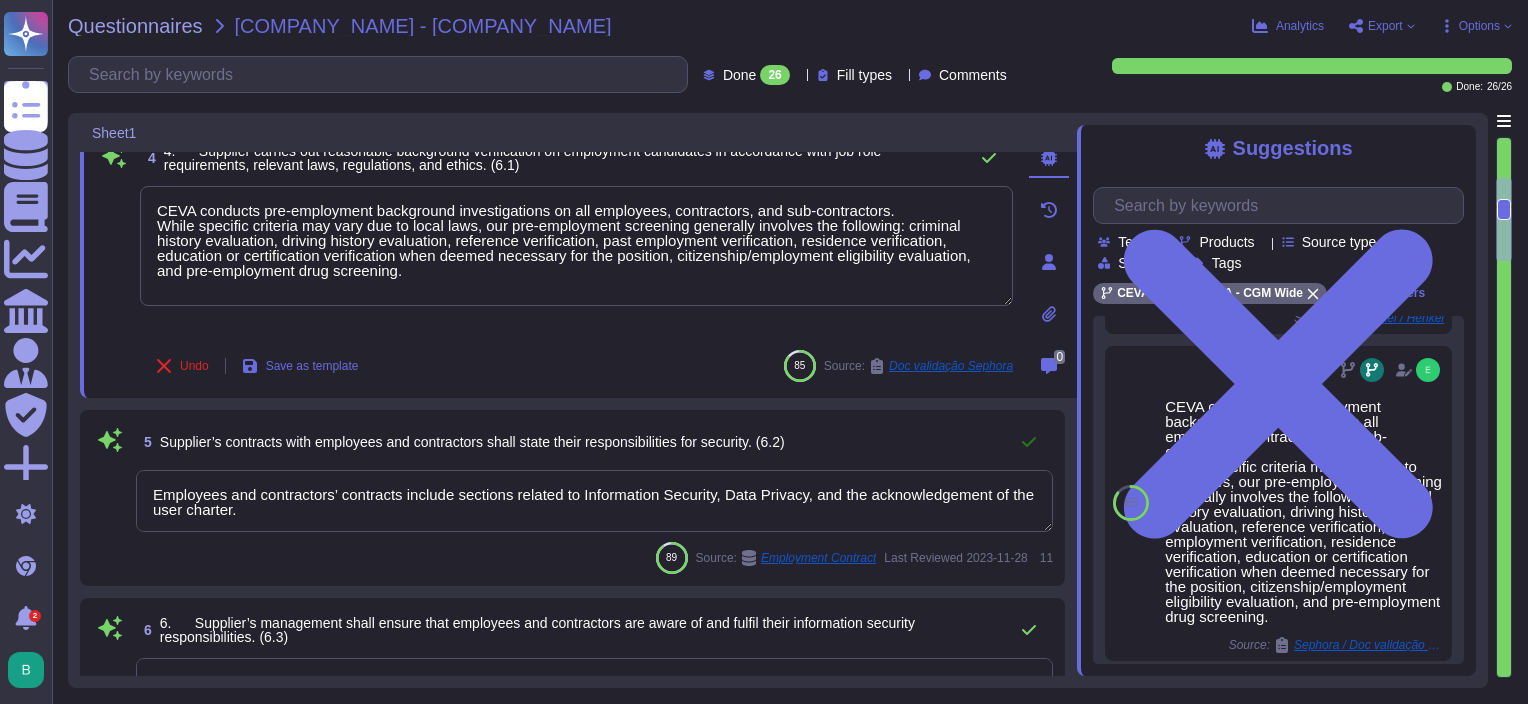 click 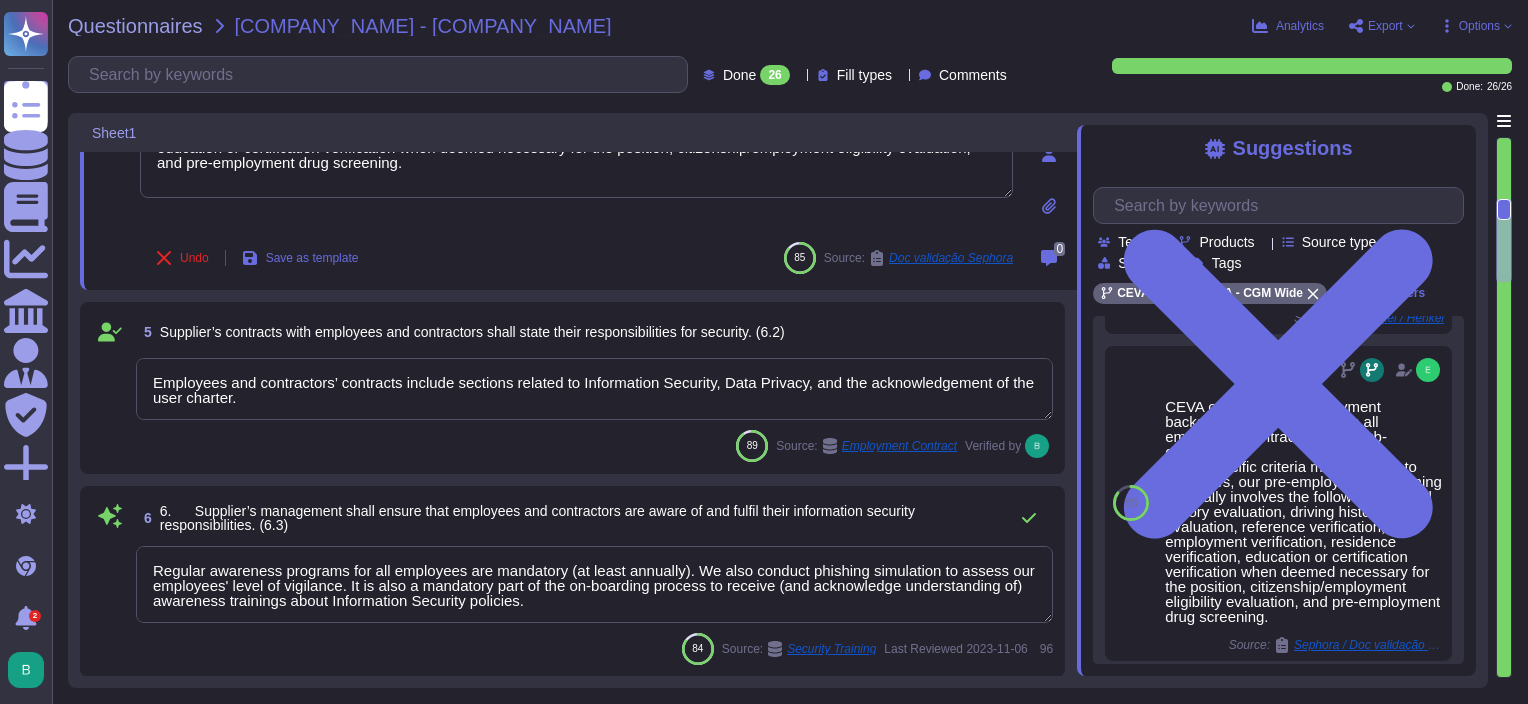 scroll, scrollTop: 902, scrollLeft: 0, axis: vertical 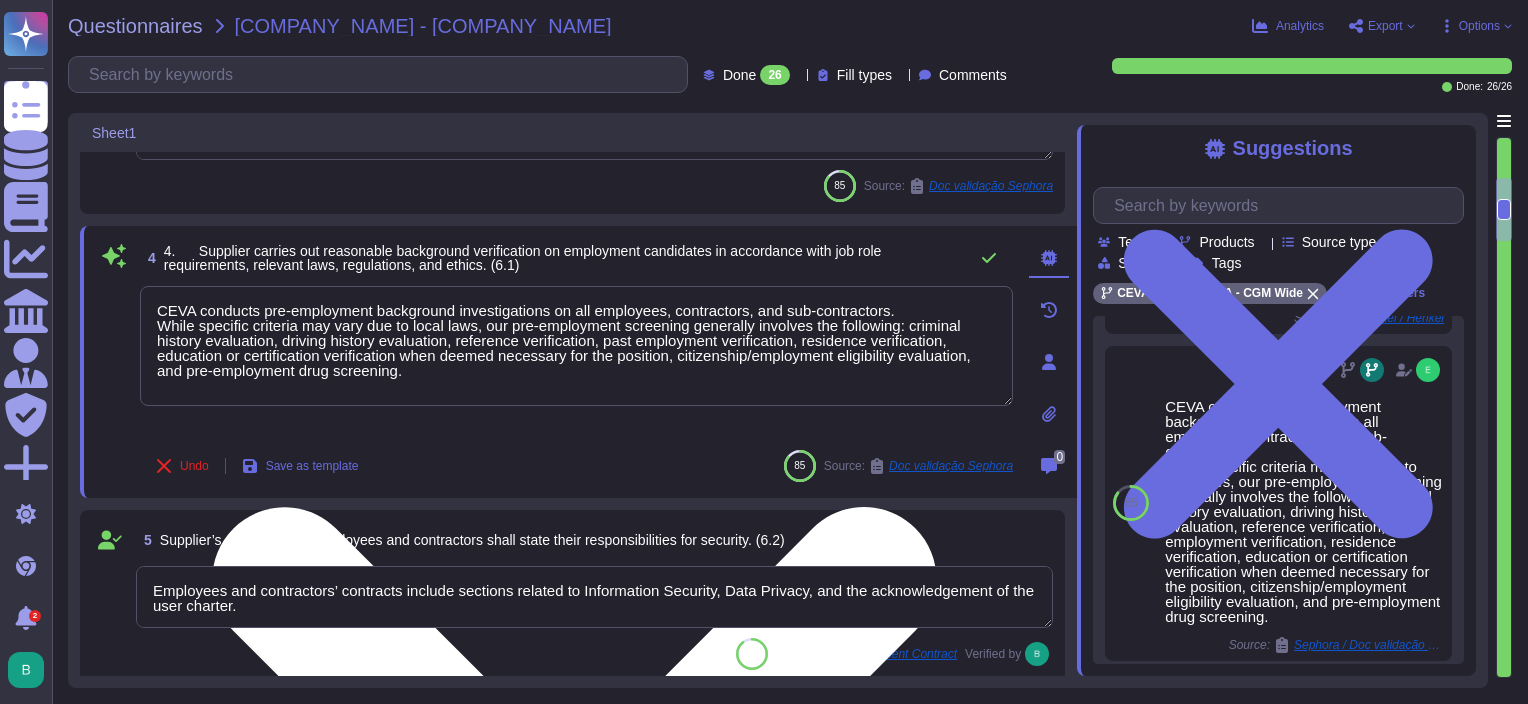 type on "We have an IS policy corpus, which is composed of several documents, including:
- The "Global Information Security Policy” (or GISP) which aims to provide a reference basement for the protection of information assets for all the company's activities and actors.
- Thematic policies which are the declination of the GISP throughout key themes, aiming to specify the processes and technical measures to be implemented to comply with the principles of the GISP.
- Technical standards and operational guides which are the declination of operational rules by IS themes.
- A user charter which sets up clear and straightforward rules that all users should follow when using the Group’s information systems.
- A reference security framework that serves as a common baseline of reference in terms of IS requirements." 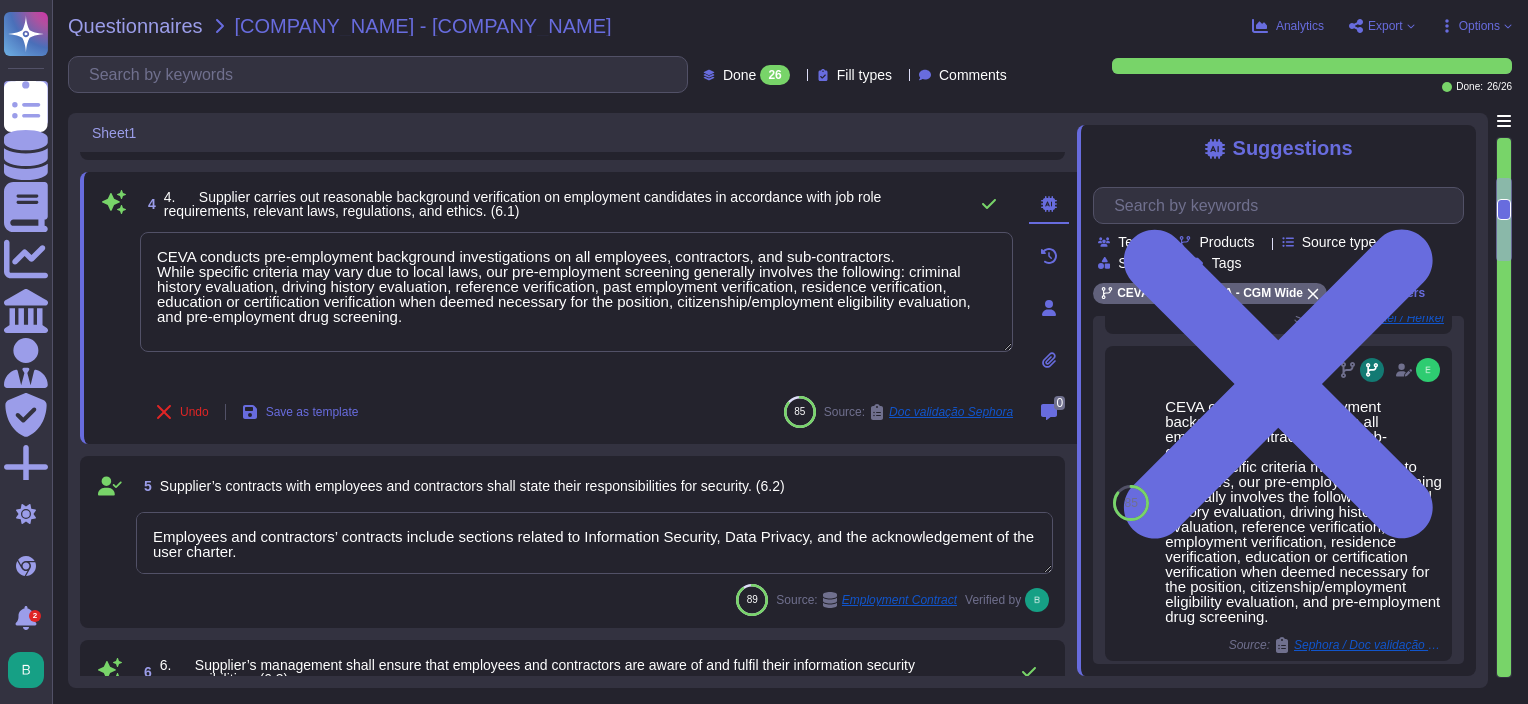 scroll, scrollTop: 702, scrollLeft: 0, axis: vertical 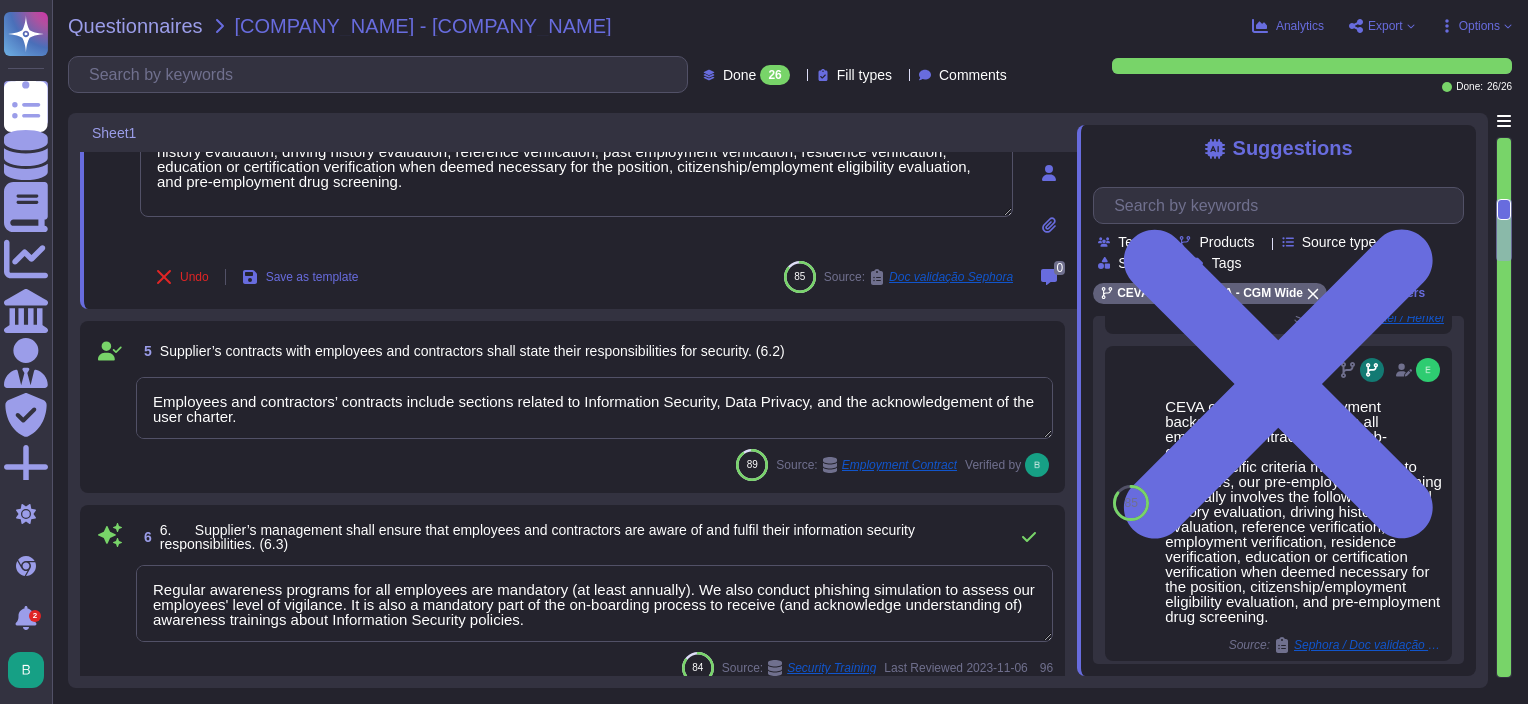 type on "MFA is mandatory for all remote access to CEVA network." 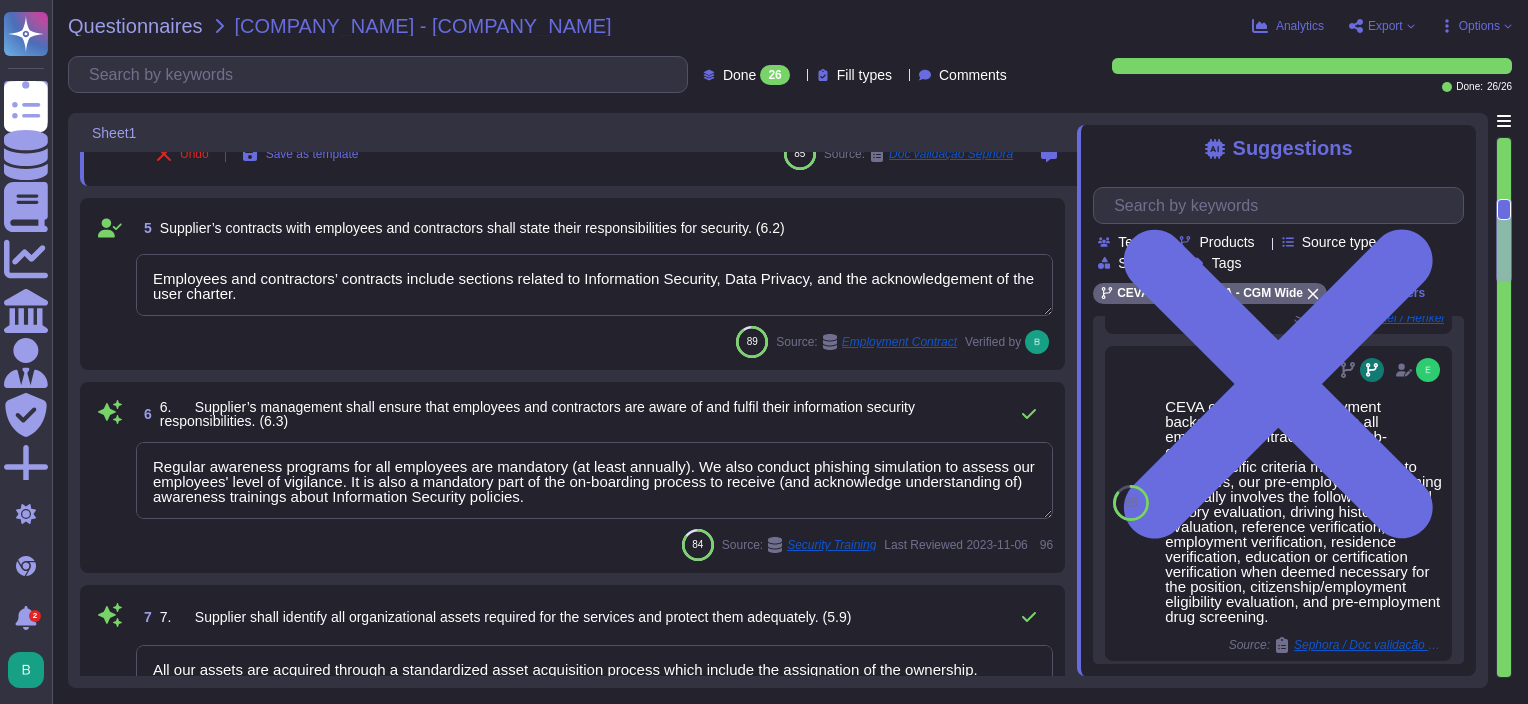 type on "Must be answered by the IT application owner" 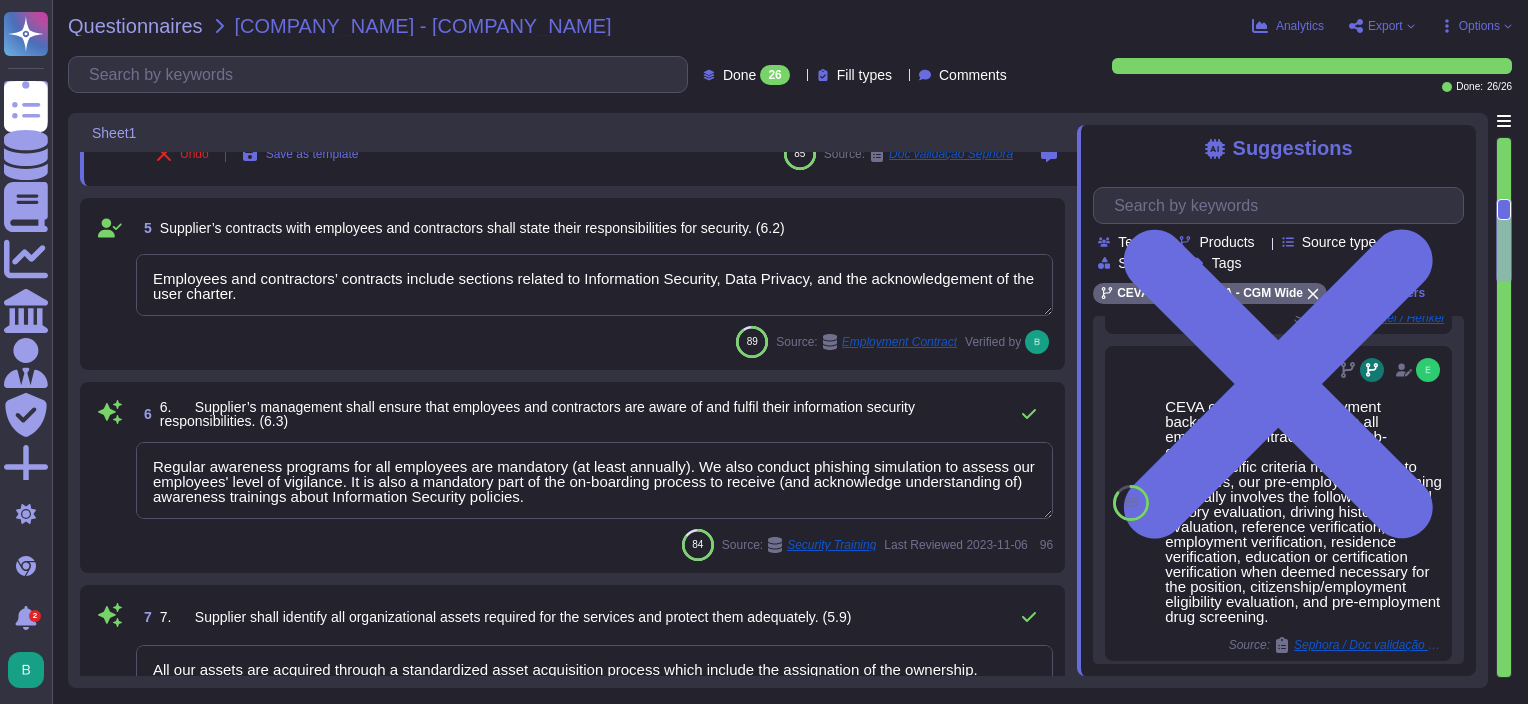 click on "Employees and contractors’ contracts include sections related to Information Security, Data Privacy, and the acknowledgement of the user charter." at bounding box center (594, 285) 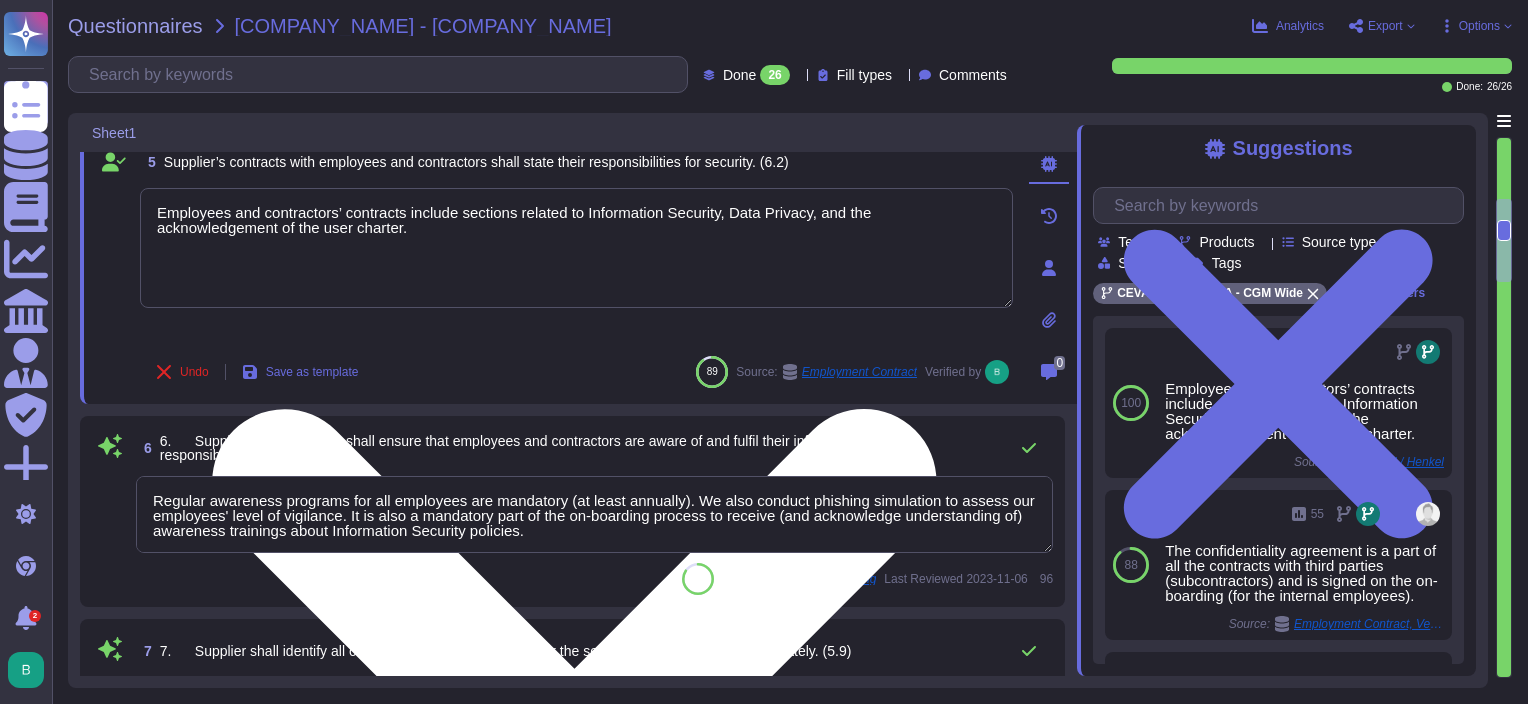 click on "Employees and contractors’ contracts include sections related to Information Security, Data Privacy, and the acknowledgement of the user charter." at bounding box center [576, 248] 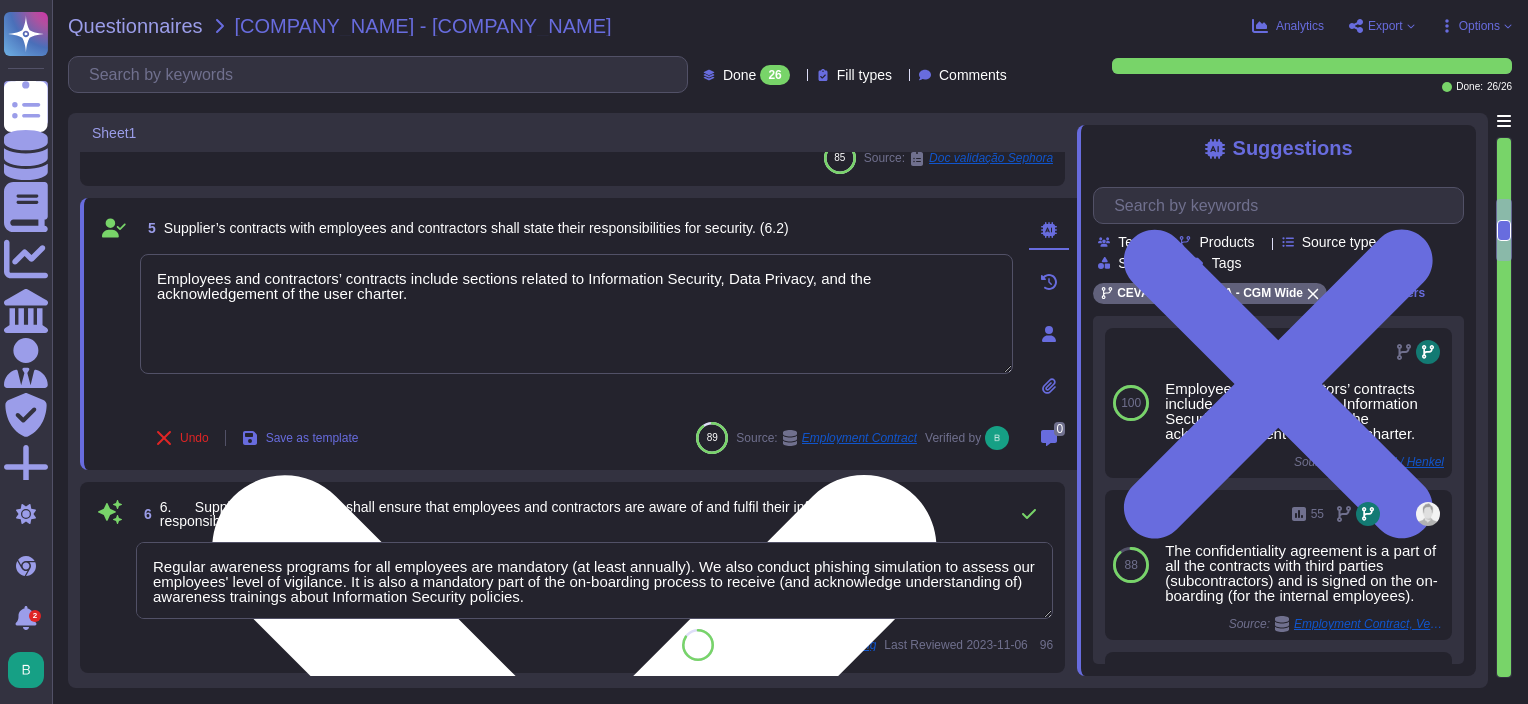 scroll, scrollTop: 802, scrollLeft: 0, axis: vertical 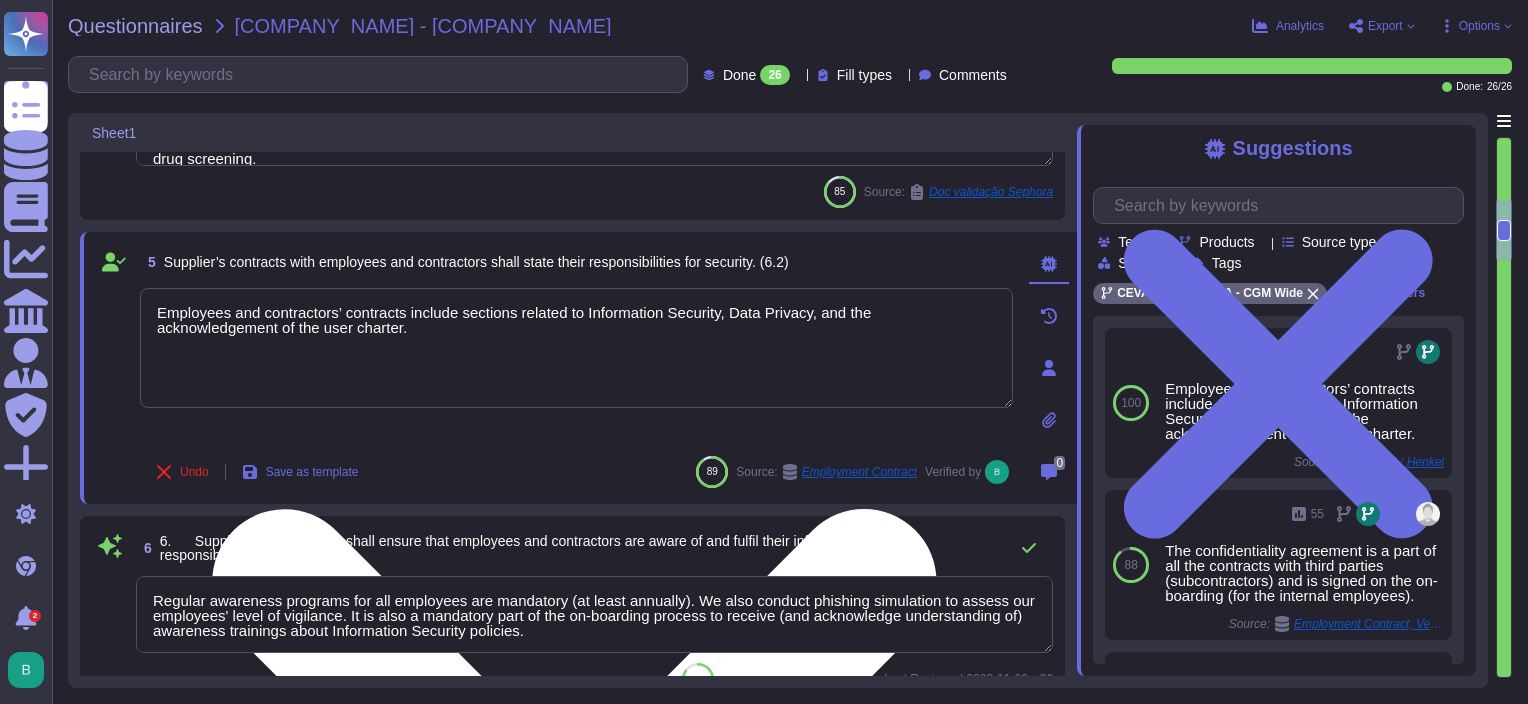 click on "Employees and contractors’ contracts include sections related to Information Security, Data Privacy, and the acknowledgement of the user charter." at bounding box center [576, 348] 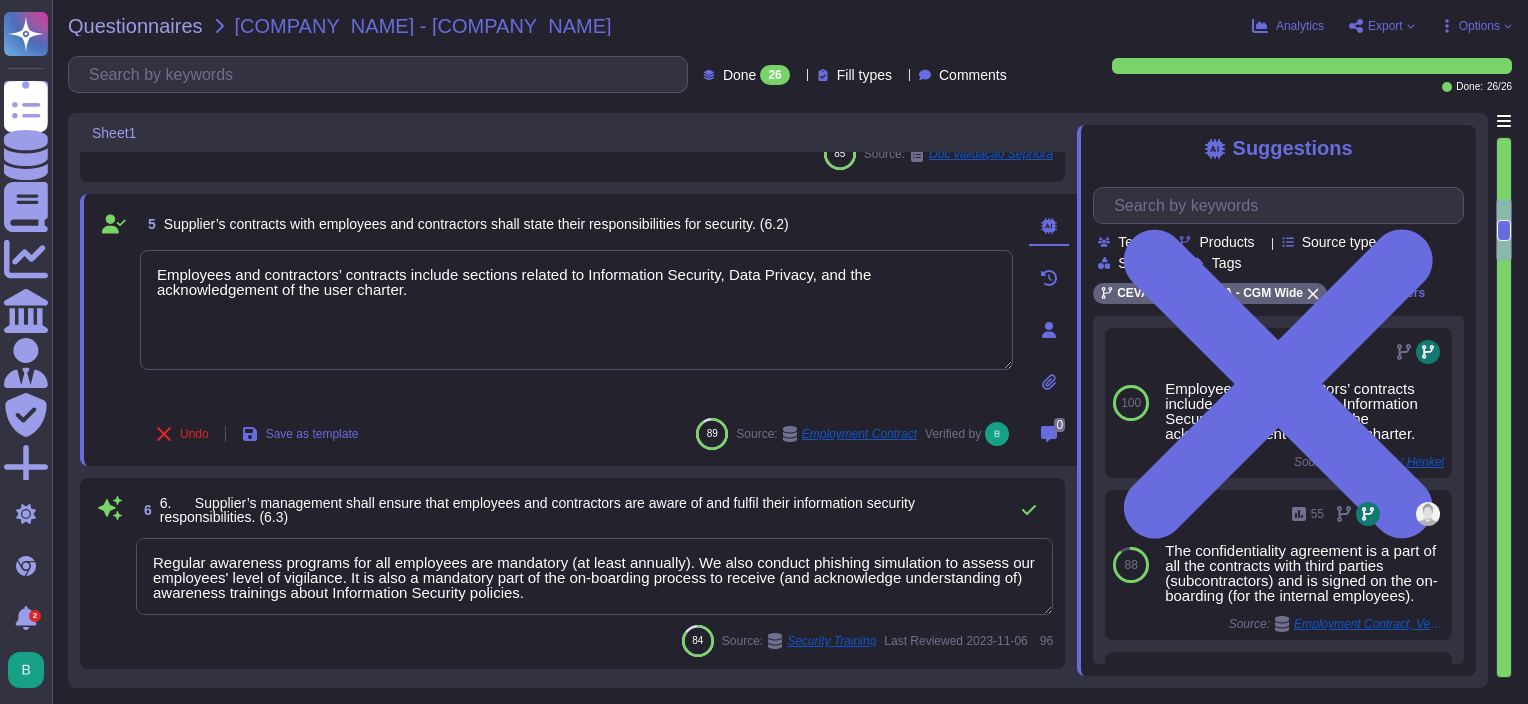 scroll, scrollTop: 902, scrollLeft: 0, axis: vertical 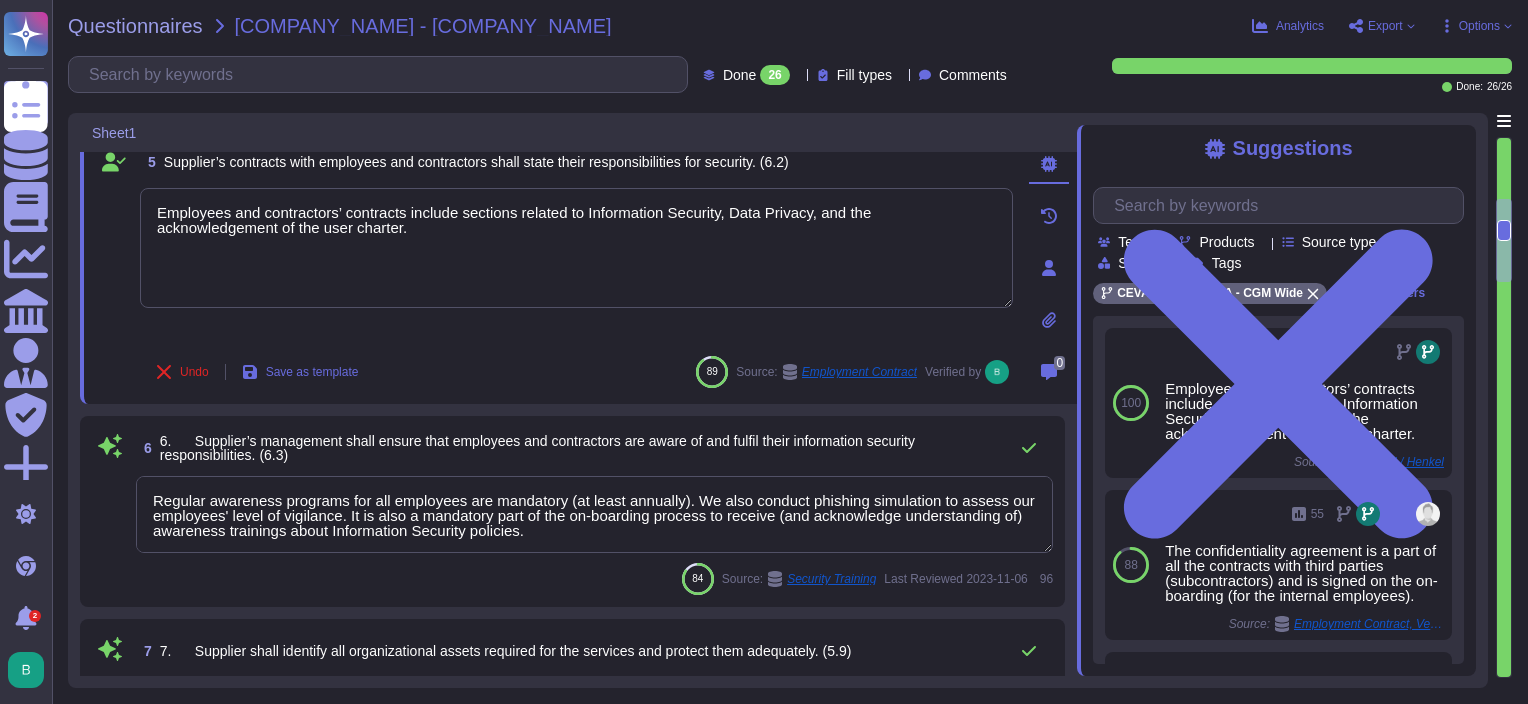 click on "Regular awareness programs for all employees are mandatory (at least annually). We also conduct phishing simulation to assess our employees' level of vigilance. It is also a mandatory part of the on-boarding process to receive (and acknowledge understanding of) awareness trainings about Information Security policies." at bounding box center (594, 514) 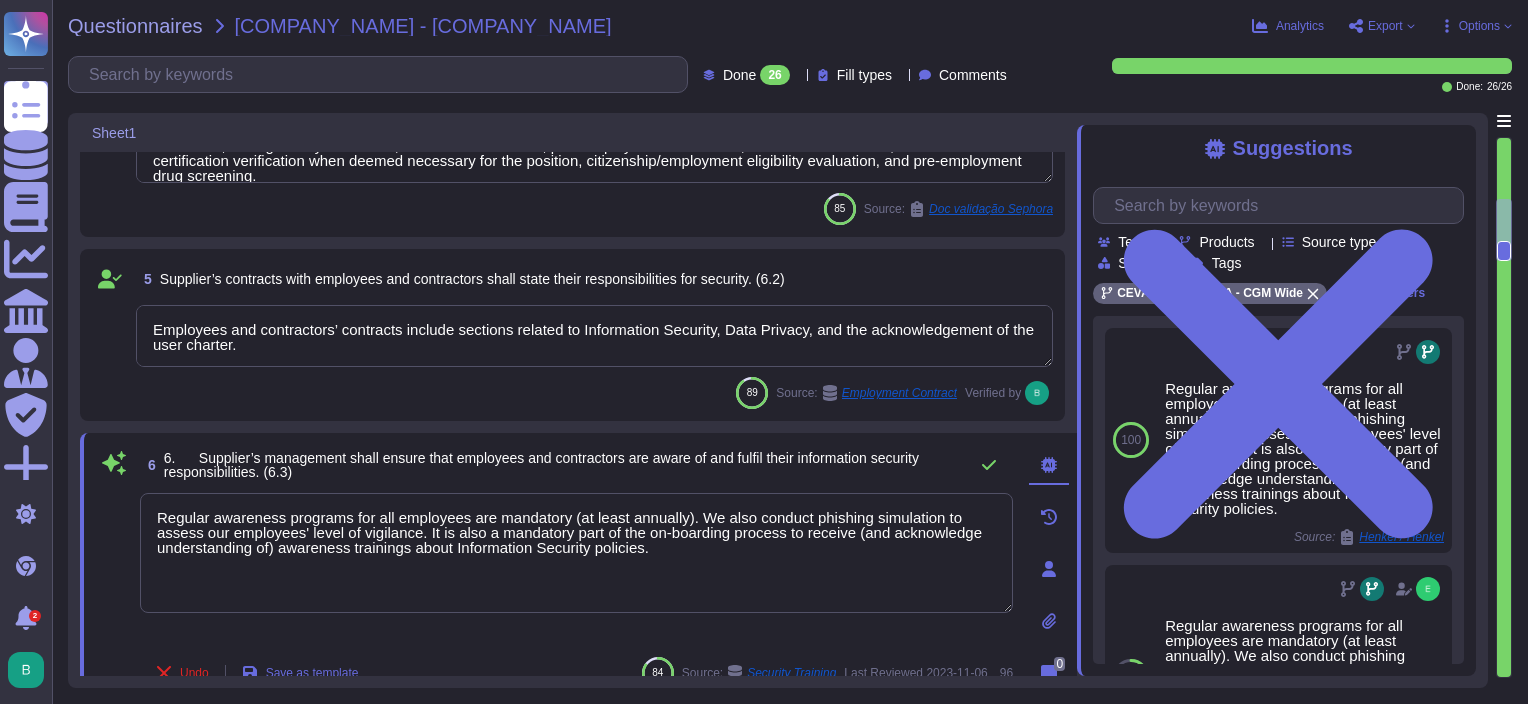 scroll, scrollTop: 702, scrollLeft: 0, axis: vertical 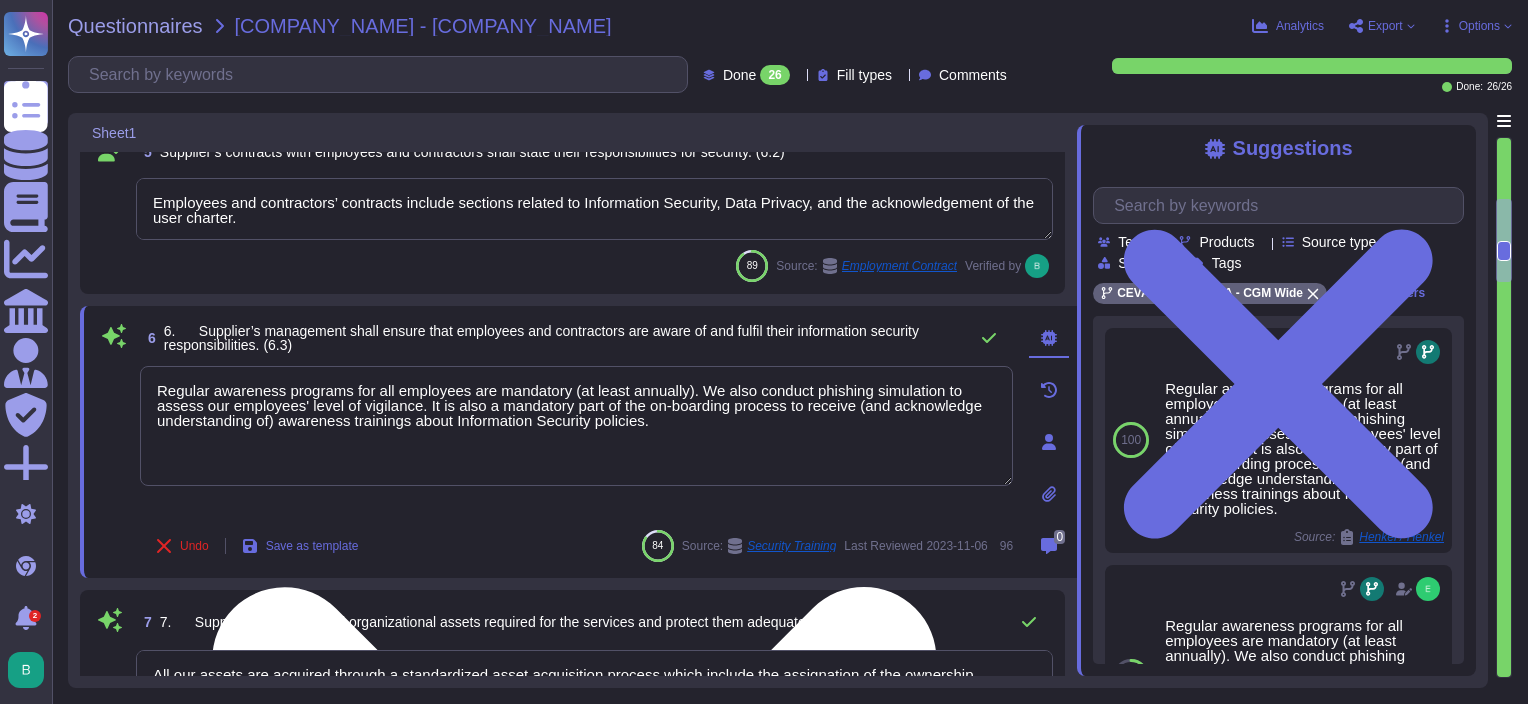 type on "Must be answered by the IT application owner" 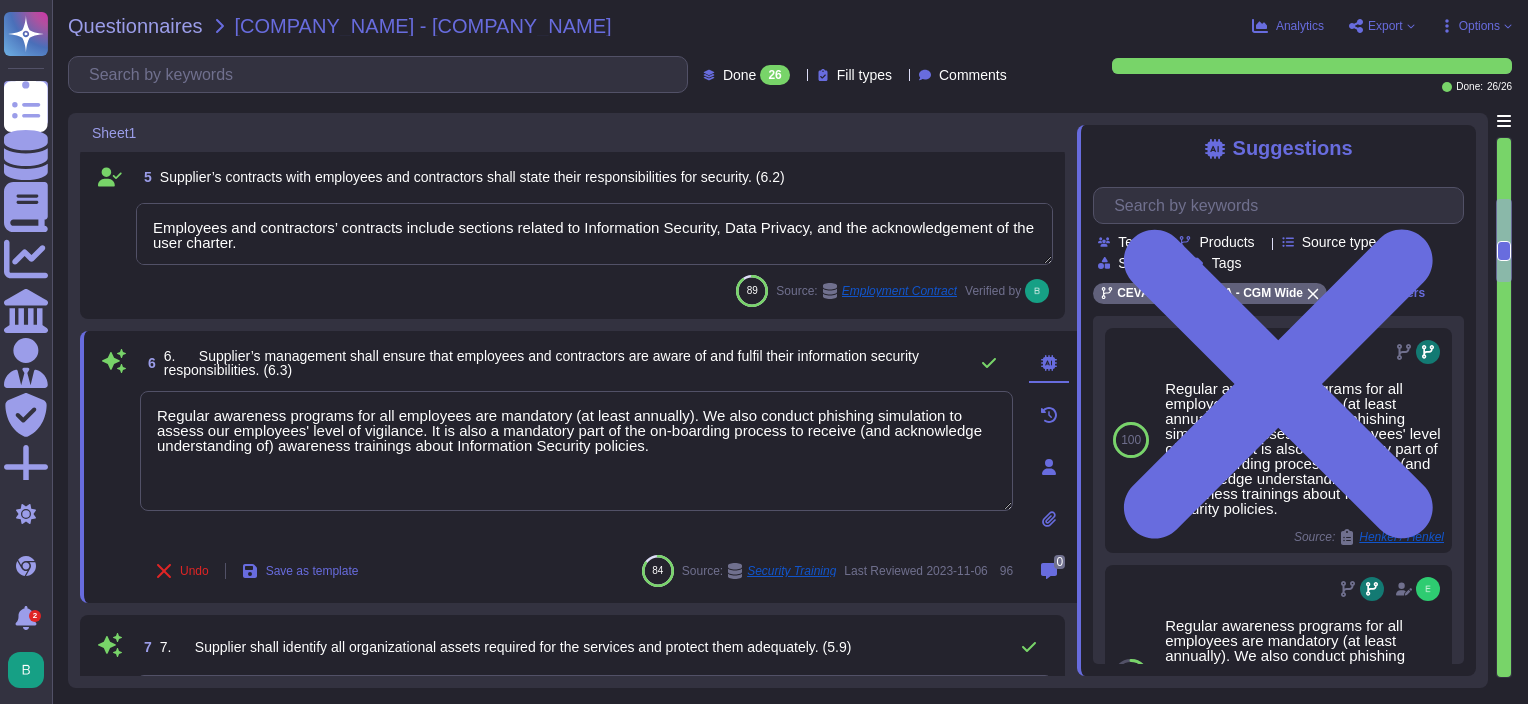 scroll, scrollTop: 817, scrollLeft: 0, axis: vertical 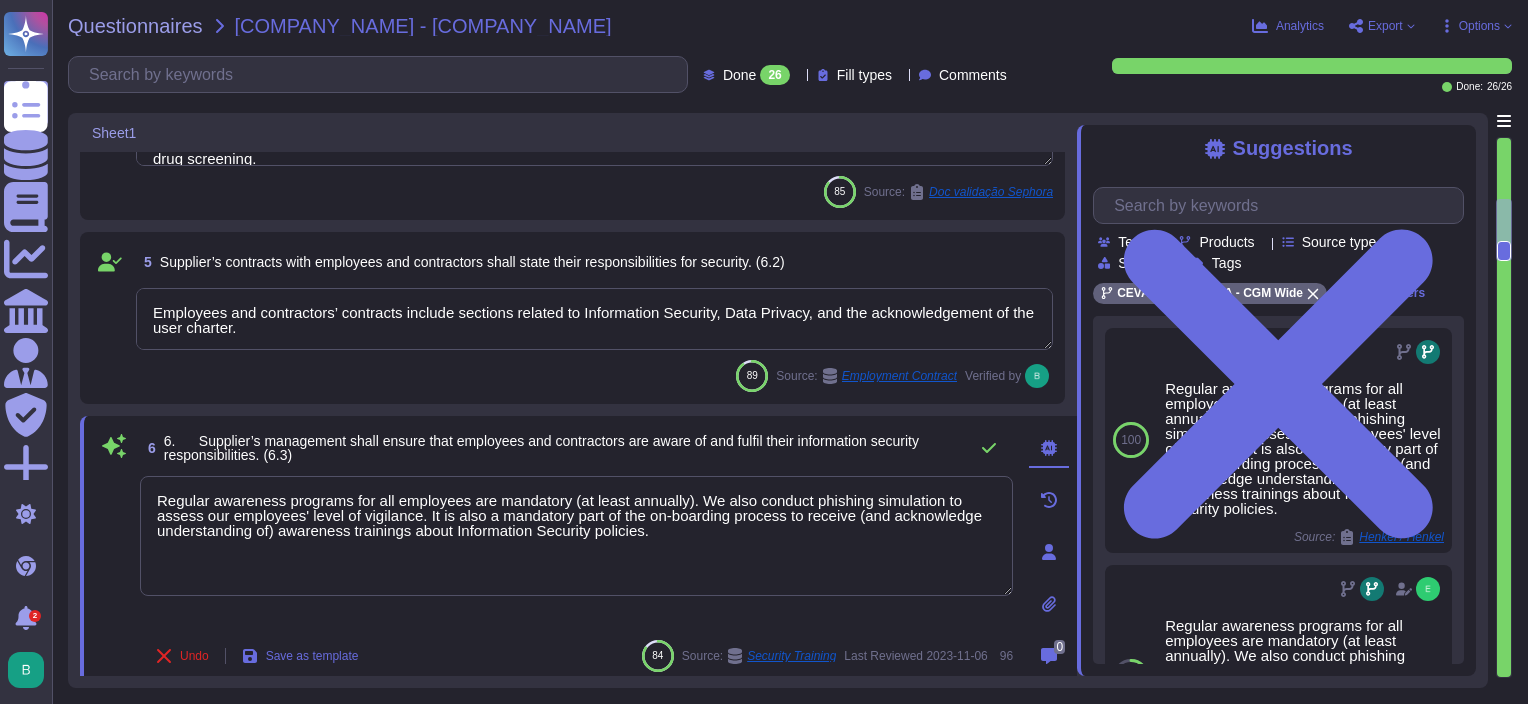 click on "Regular awareness programs for all employees are mandatory (at least annually). We also conduct phishing simulation to assess our employees' level of vigilance. It is also a mandatory part of the on-boarding process to receive (and acknowledge understanding of) awareness trainings about Information Security policies." at bounding box center [576, 536] 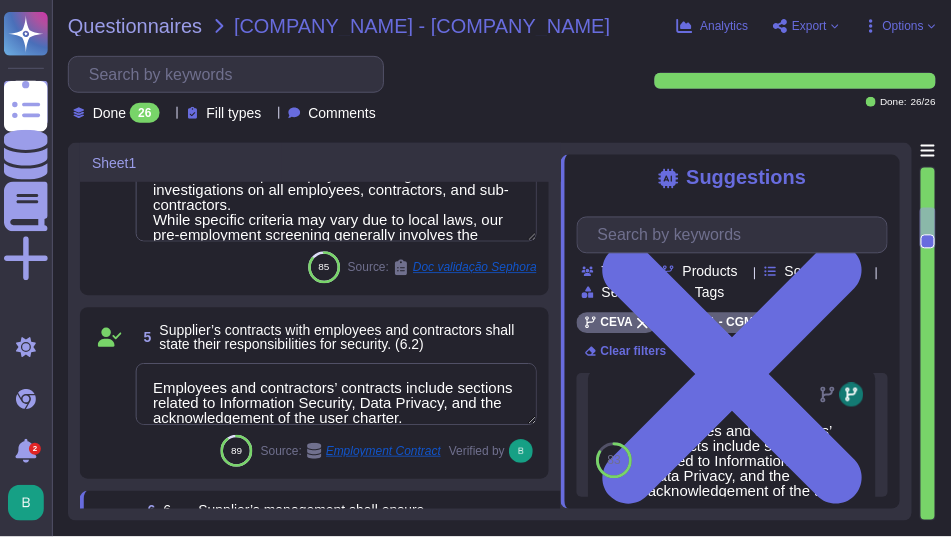 scroll, scrollTop: 594, scrollLeft: 0, axis: vertical 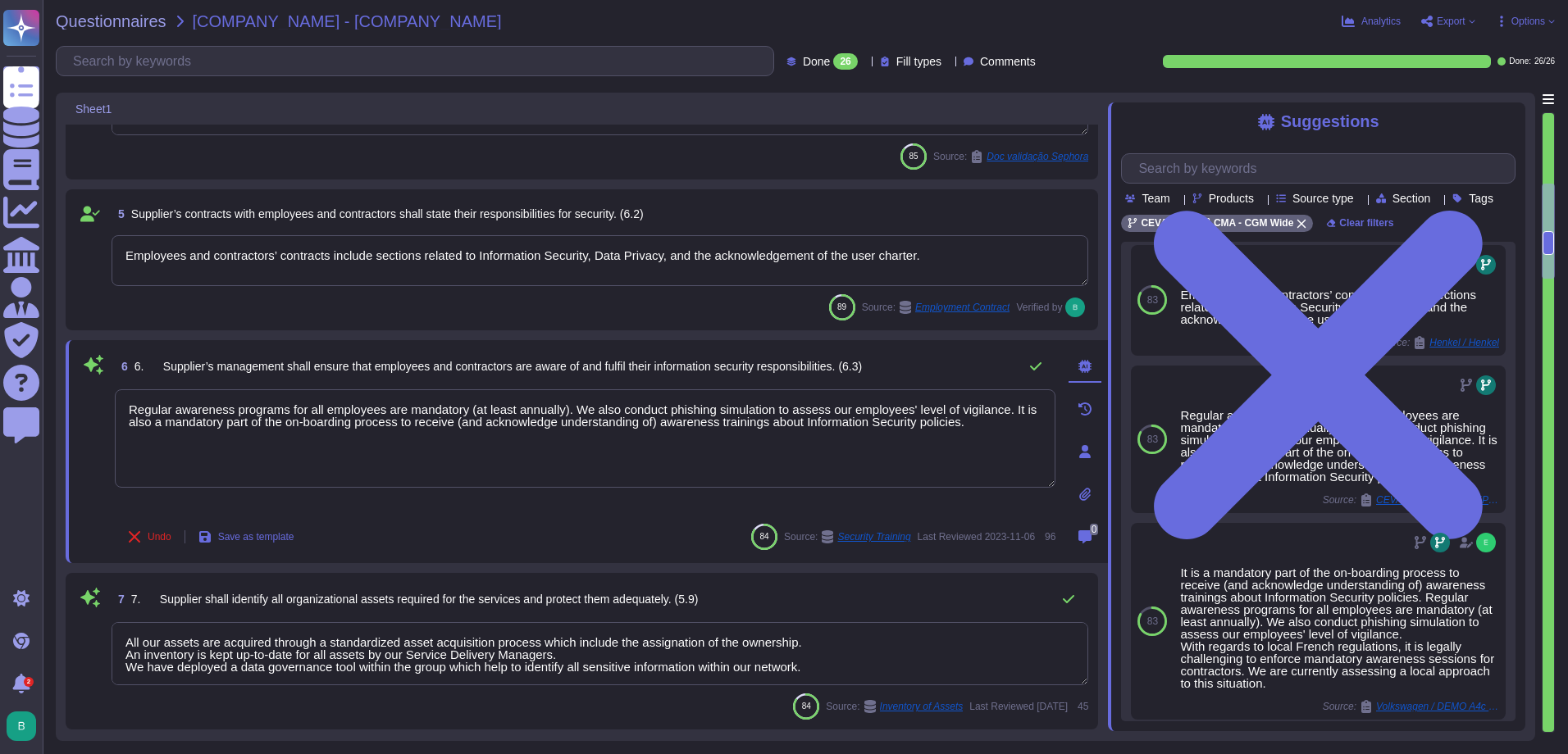 type on "MFA is mandatory for all remote access to CEVA network." 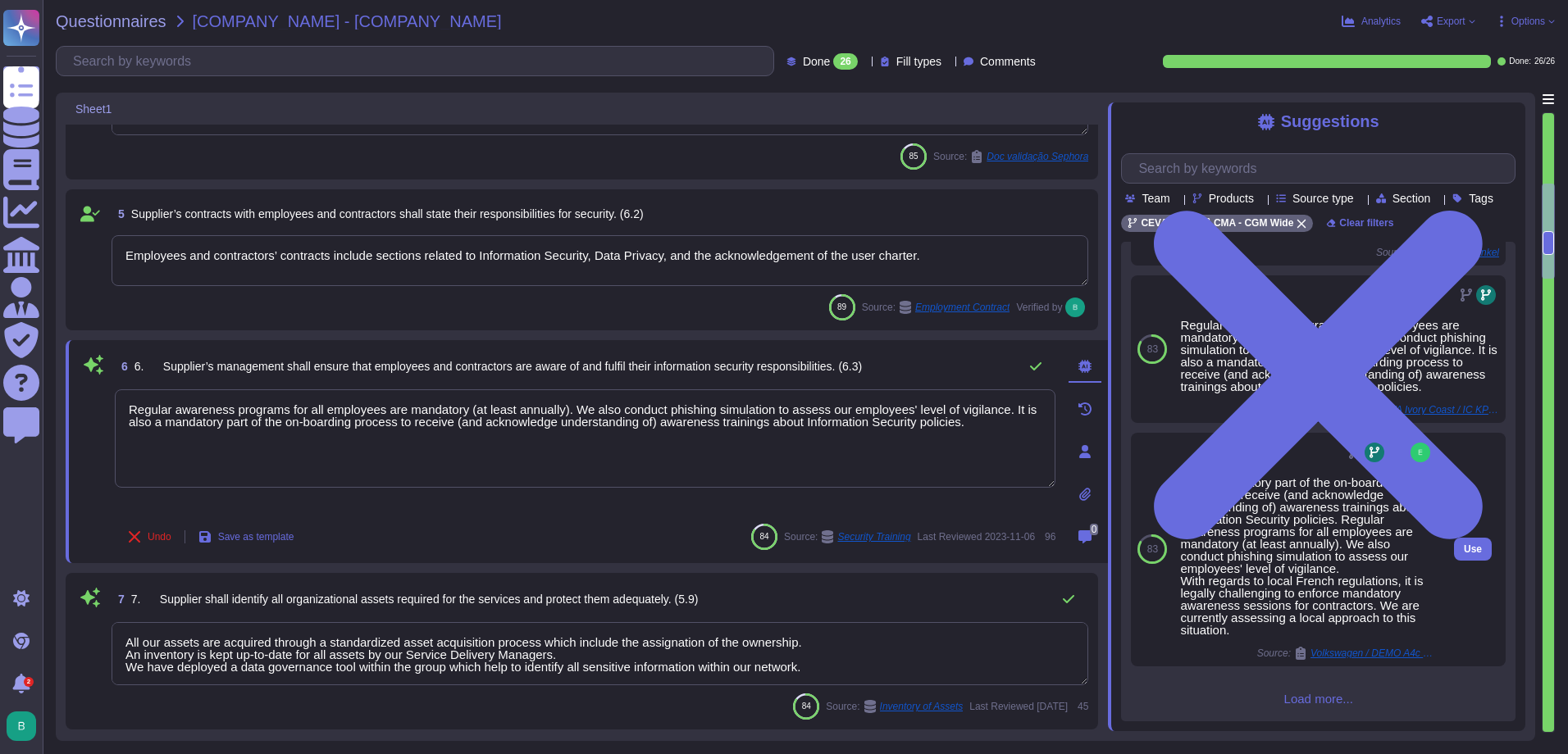 scroll, scrollTop: 430, scrollLeft: 0, axis: vertical 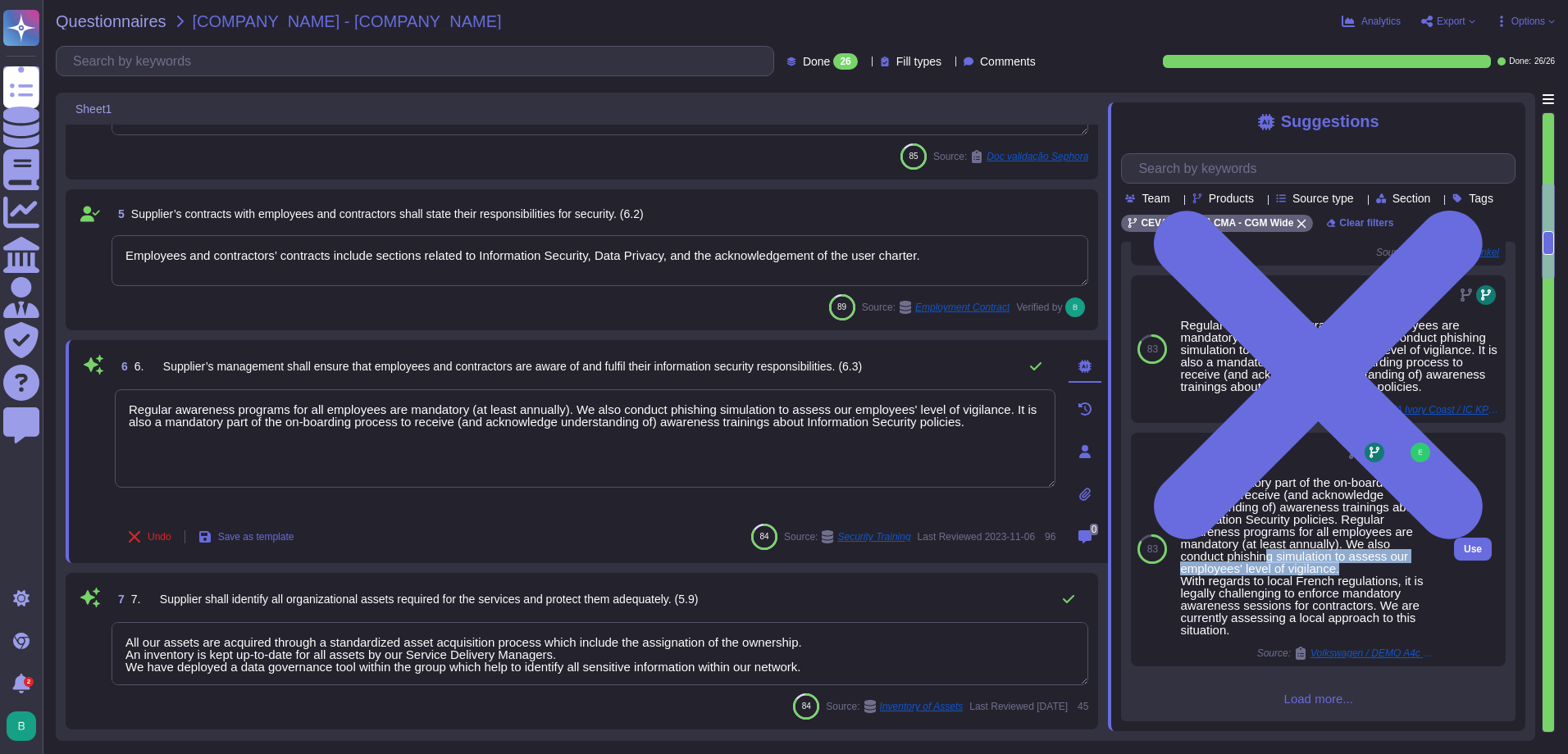 drag, startPoint x: 1350, startPoint y: 570, endPoint x: 1269, endPoint y: 561, distance: 81.49847 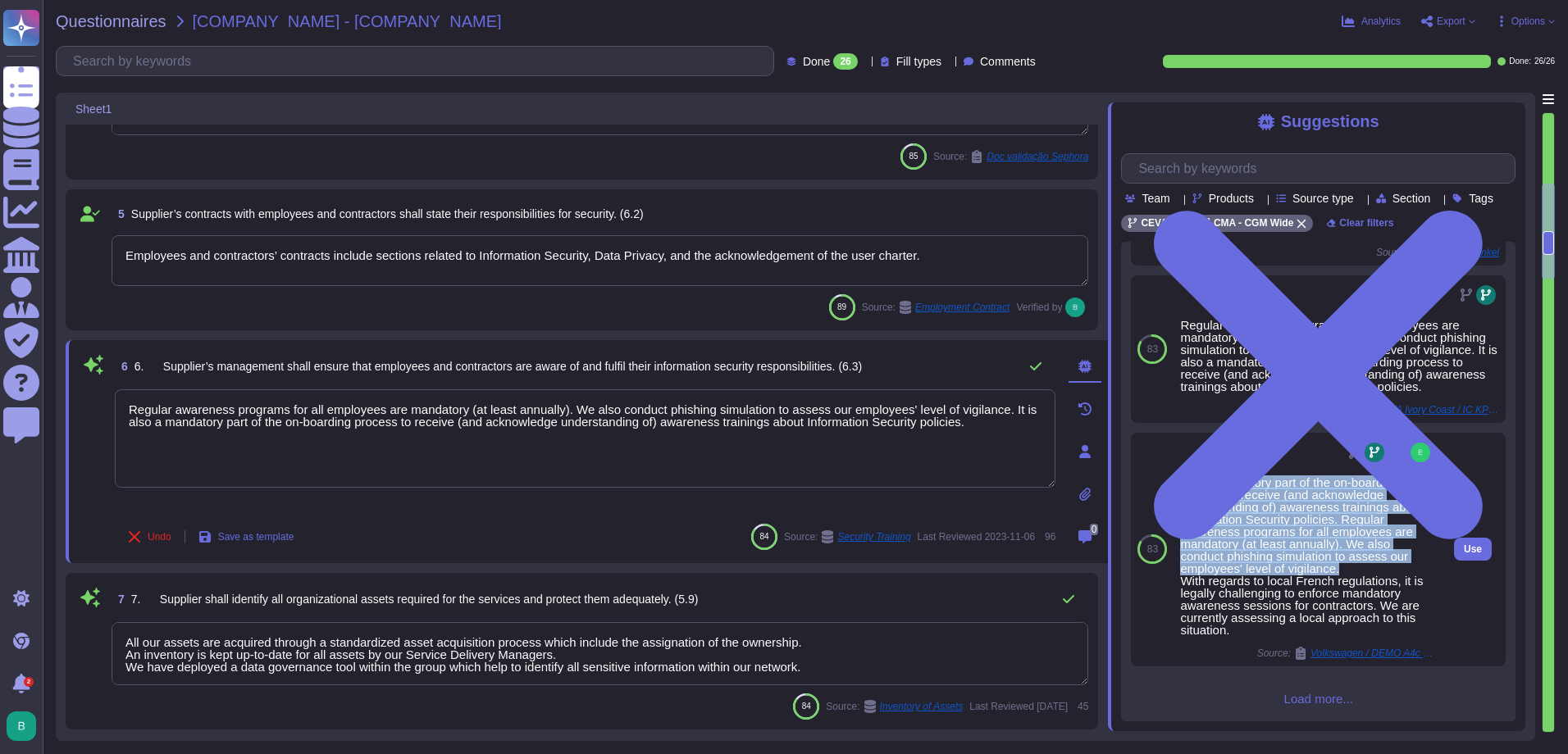 drag, startPoint x: 1181, startPoint y: 484, endPoint x: 1339, endPoint y: 566, distance: 178.01124 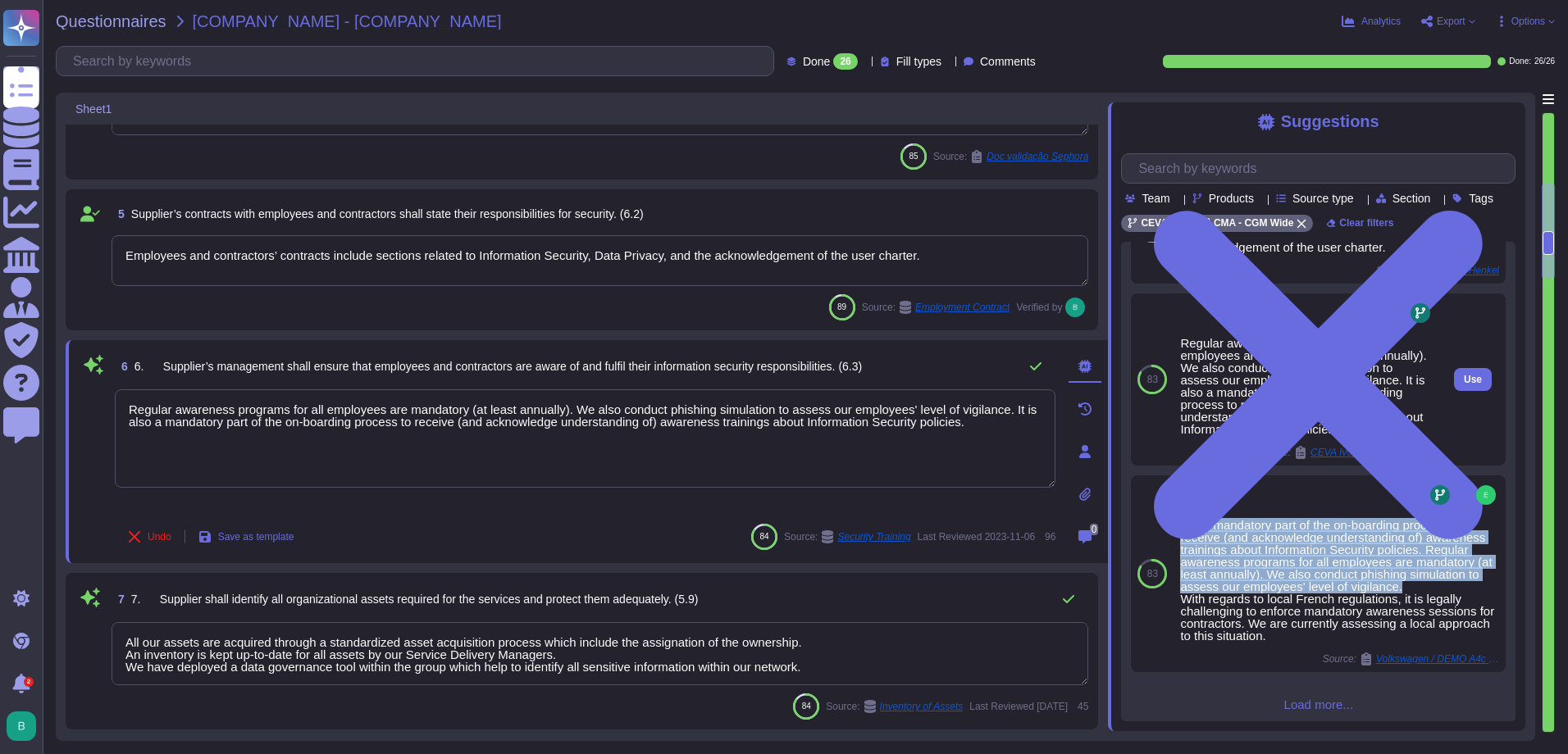 drag, startPoint x: 1339, startPoint y: 566, endPoint x: 1213, endPoint y: 368, distance: 234.69129 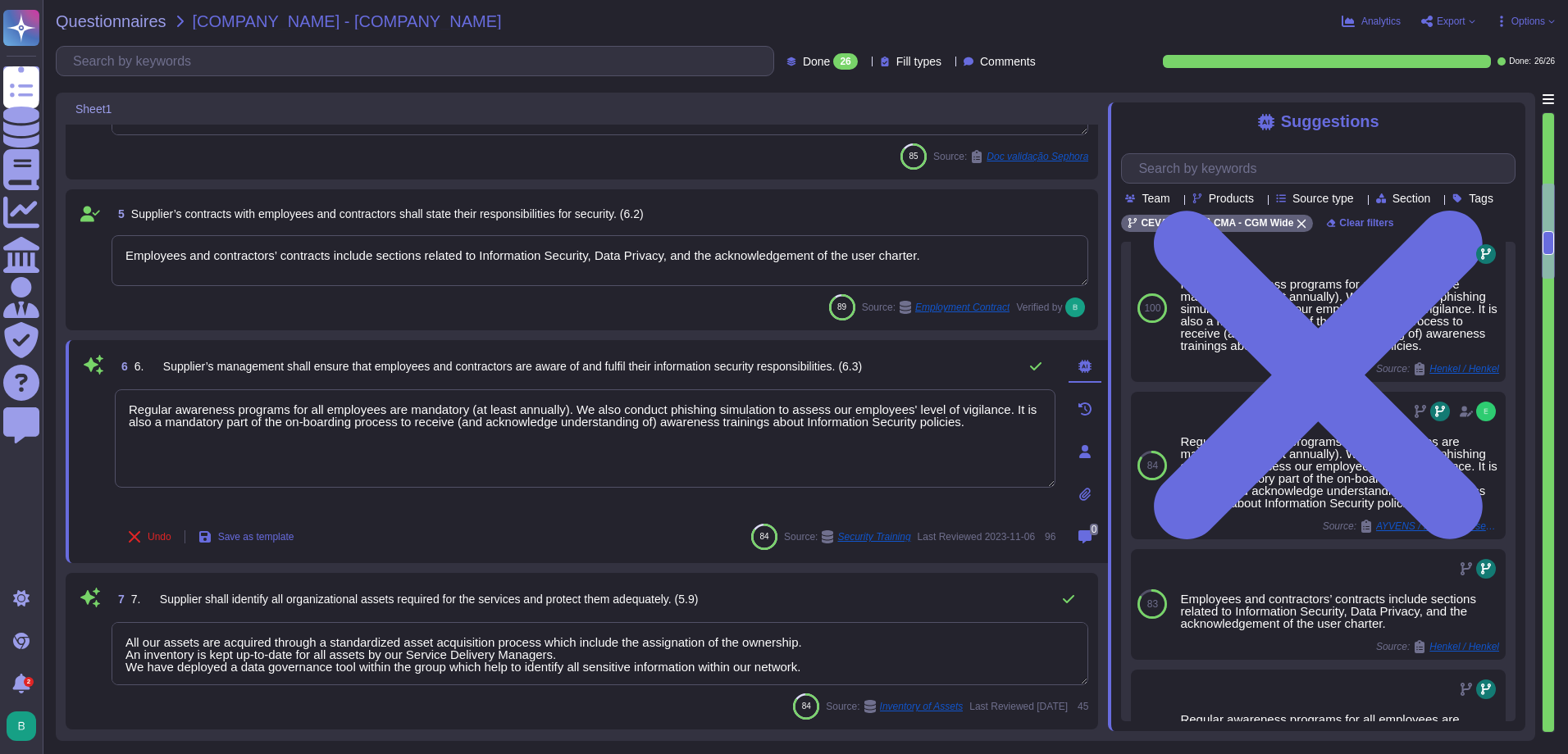 scroll, scrollTop: 0, scrollLeft: 0, axis: both 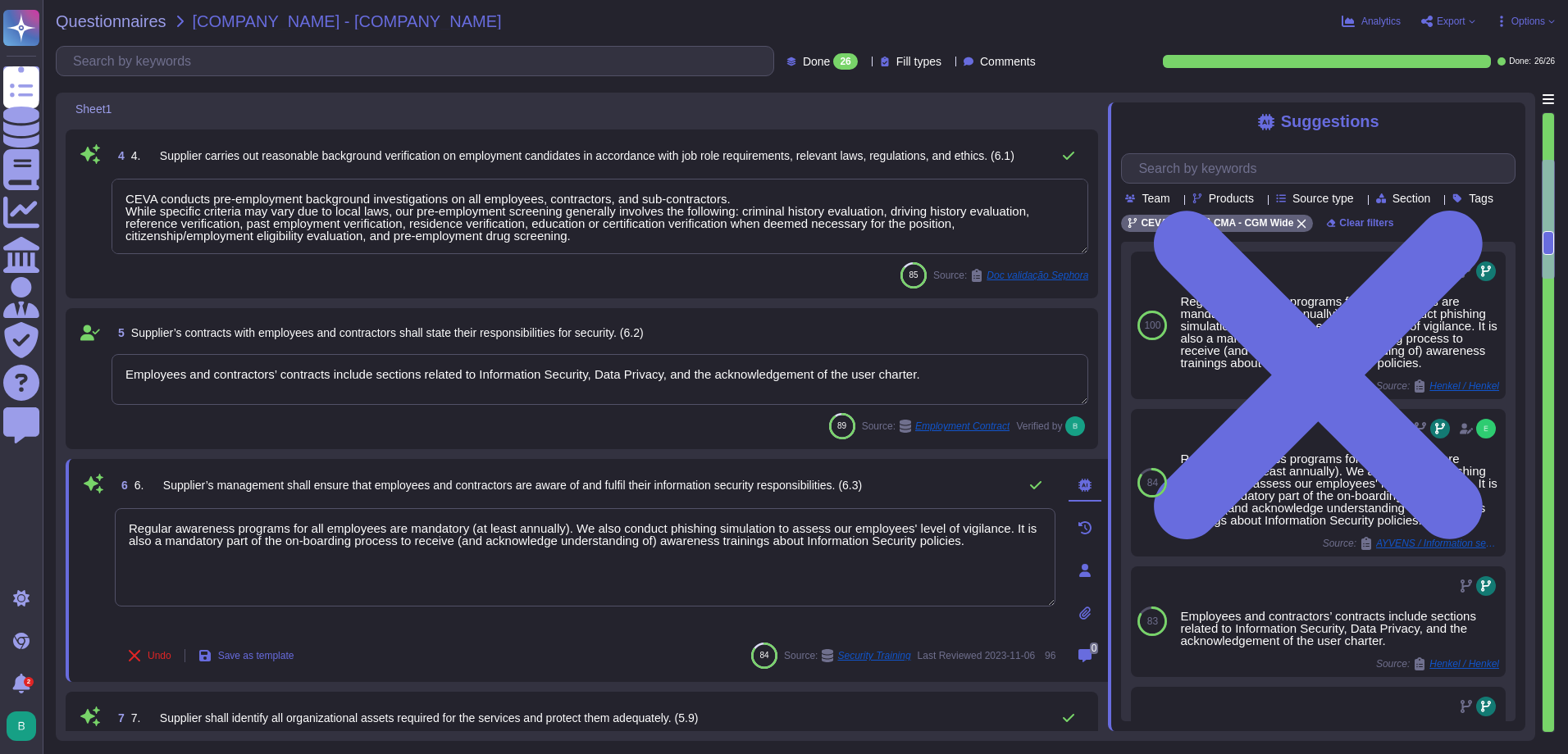 type on "We have an IS policy corpus, which is composed of several documents, including:
- The "Global Information Security Policy” (or GISP) which aims to provide a reference basement for the protection of information assets for all the company's activities and actors.
- Thematic policies which are the declination of the GISP throughout key themes, aiming to specify the processes and technical measures to be implemented to comply with the principles of the GISP.
- Technical standards and operational guides which are the declination of operational rules by IS themes.
- A user charter which sets up clear and straightforward rules that all users should follow when using the Group’s information systems.
- A reference security framework that serves as a common baseline of reference in terms of IS requirements." 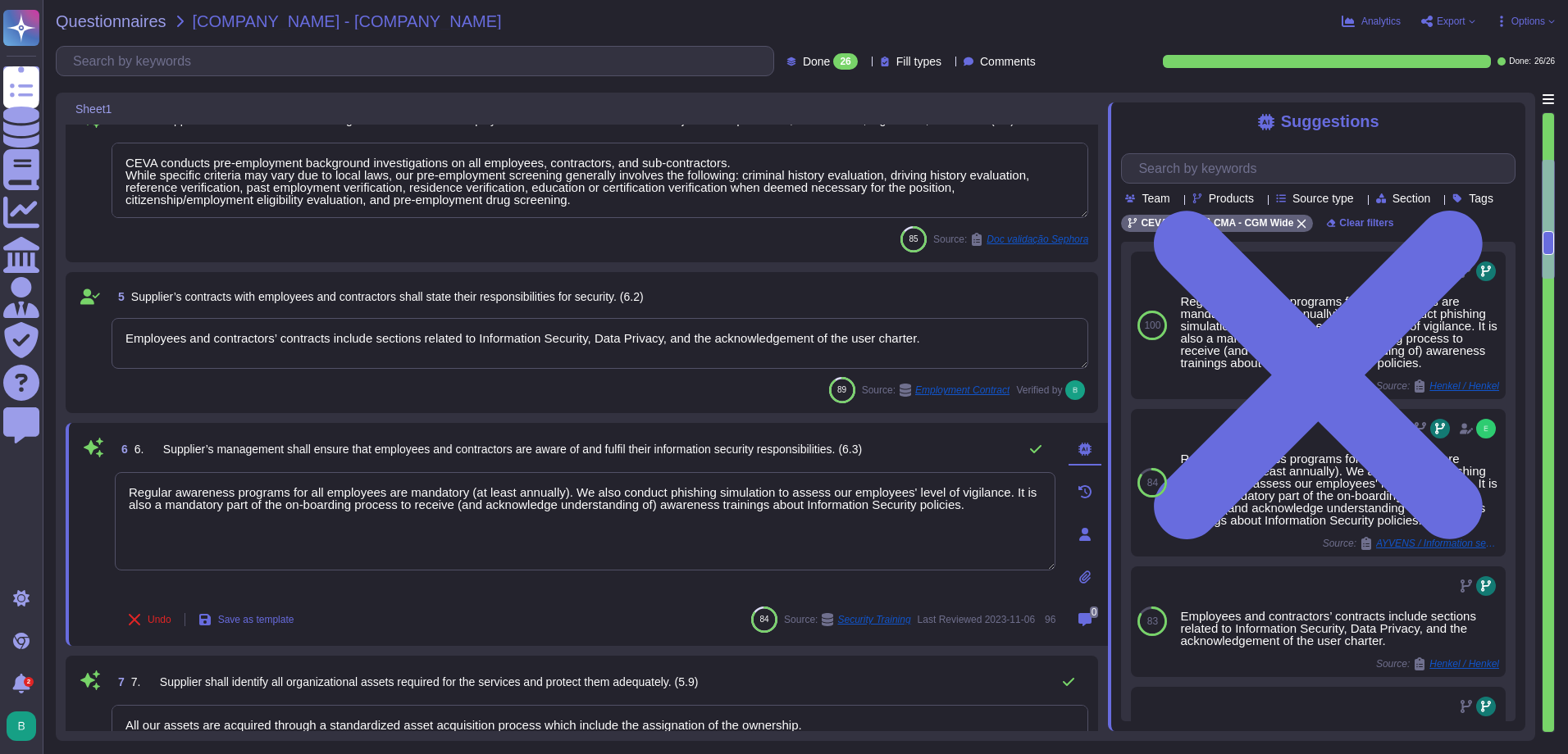 type on "Must be answered by the IT application owner" 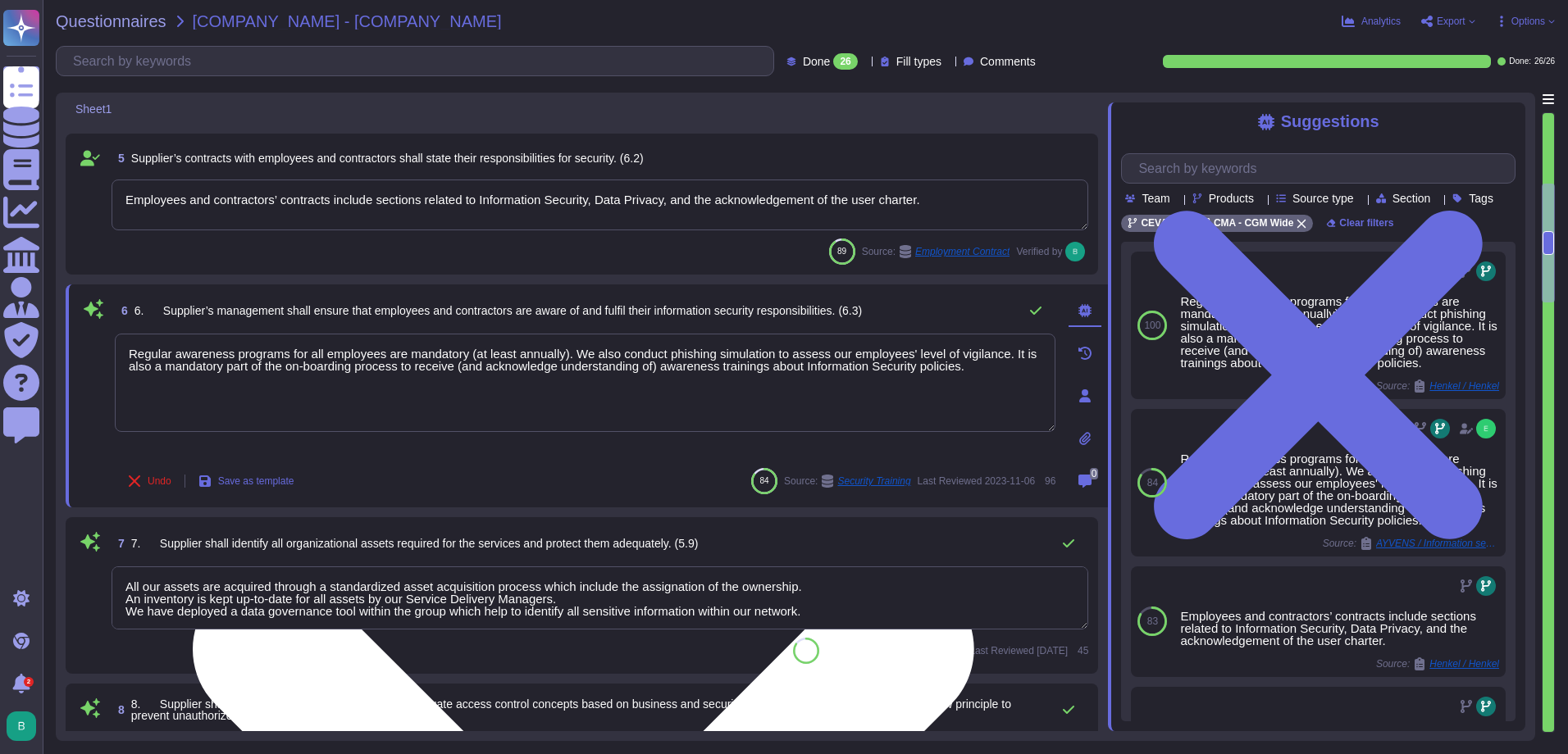 scroll, scrollTop: 740, scrollLeft: 0, axis: vertical 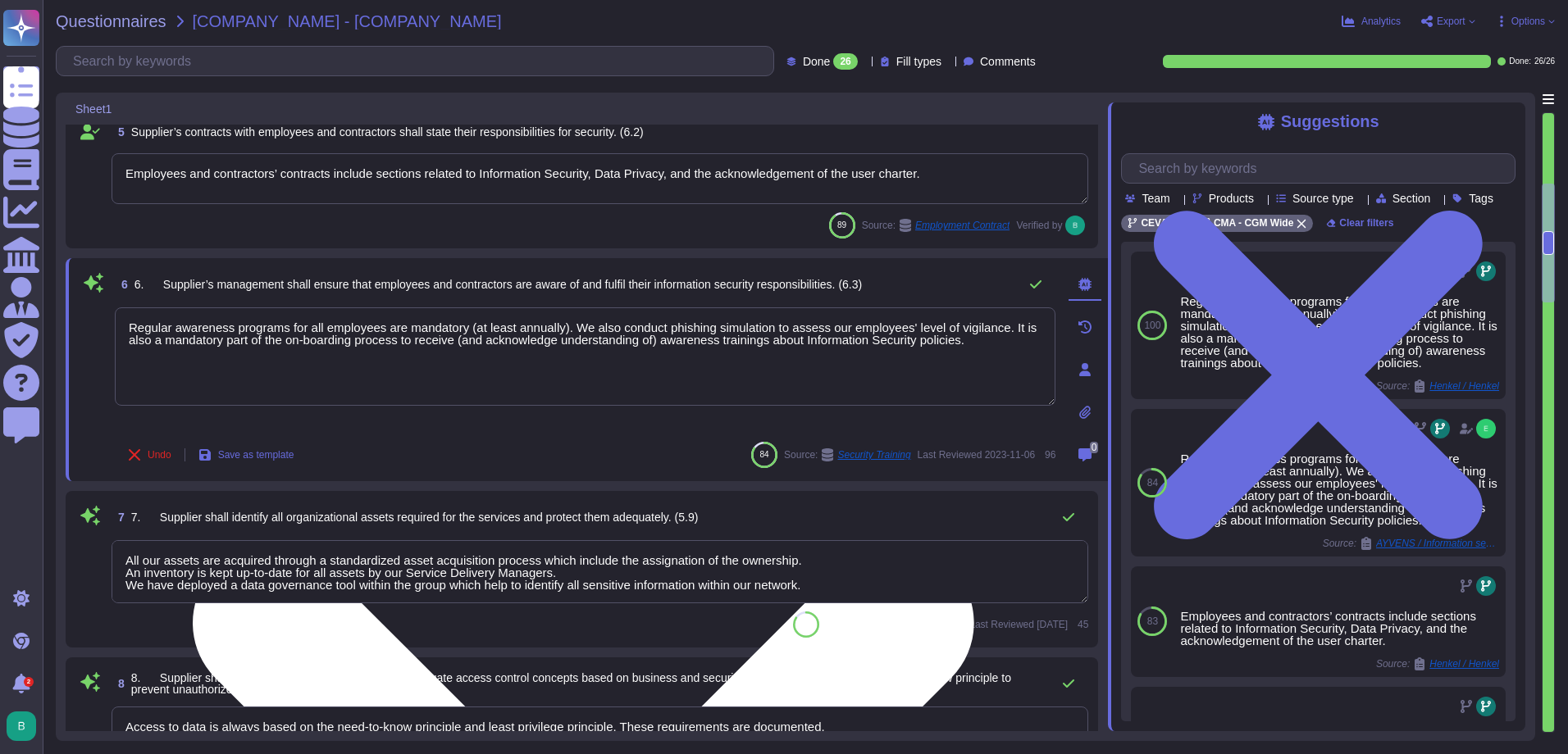 click on "Regular awareness programs for all employees are mandatory (at least annually). We also conduct phishing simulation to assess our employees' level of vigilance. It is also a mandatory part of the on-boarding process to receive (and acknowledge understanding of) awareness trainings about Information Security policies." at bounding box center [585, 357] 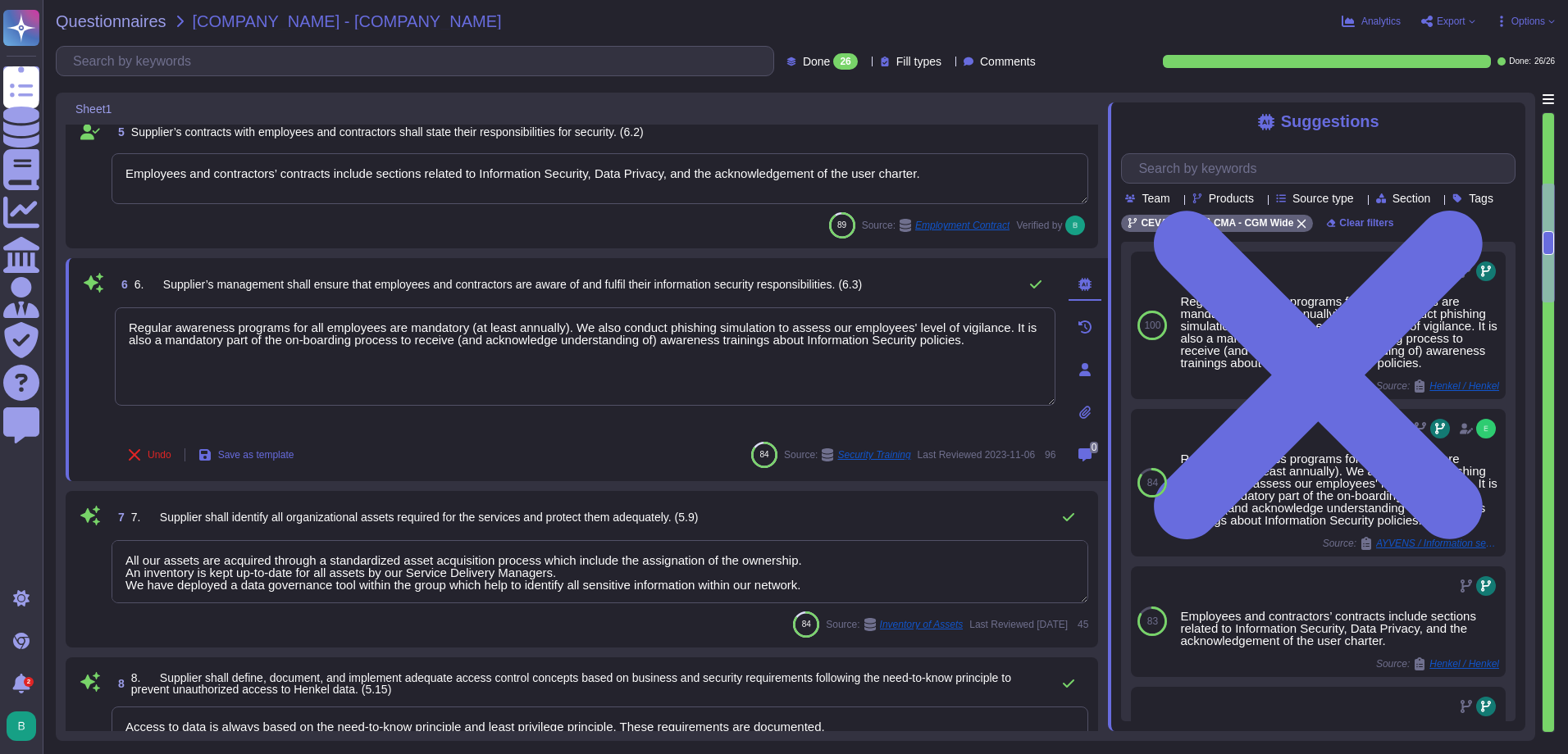 click on "6 6.      Supplier’s management shall ensure that employees and contractors are aware of and fulfil their information security responsibilities. (6.3)" at bounding box center [585, 284] 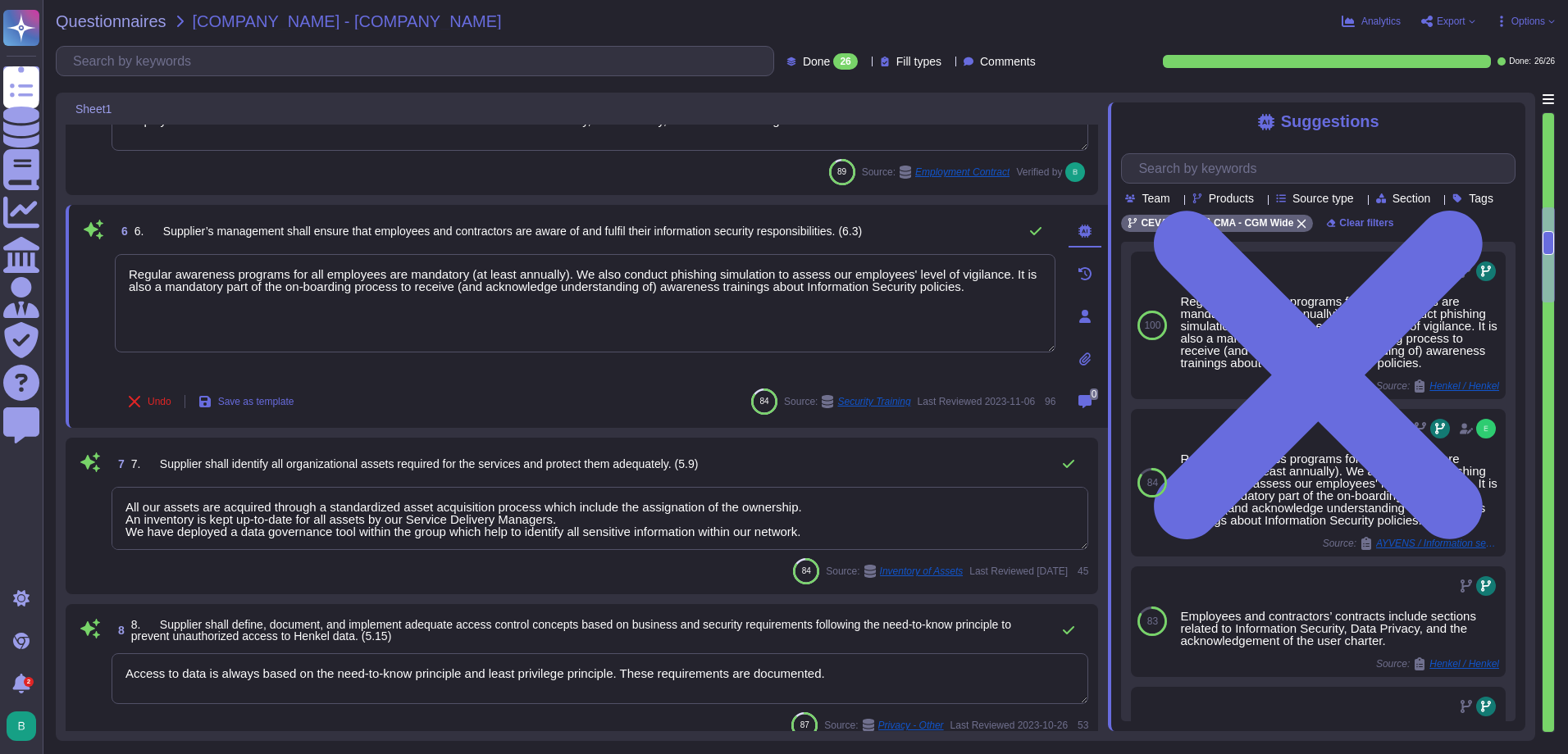 scroll, scrollTop: 822, scrollLeft: 0, axis: vertical 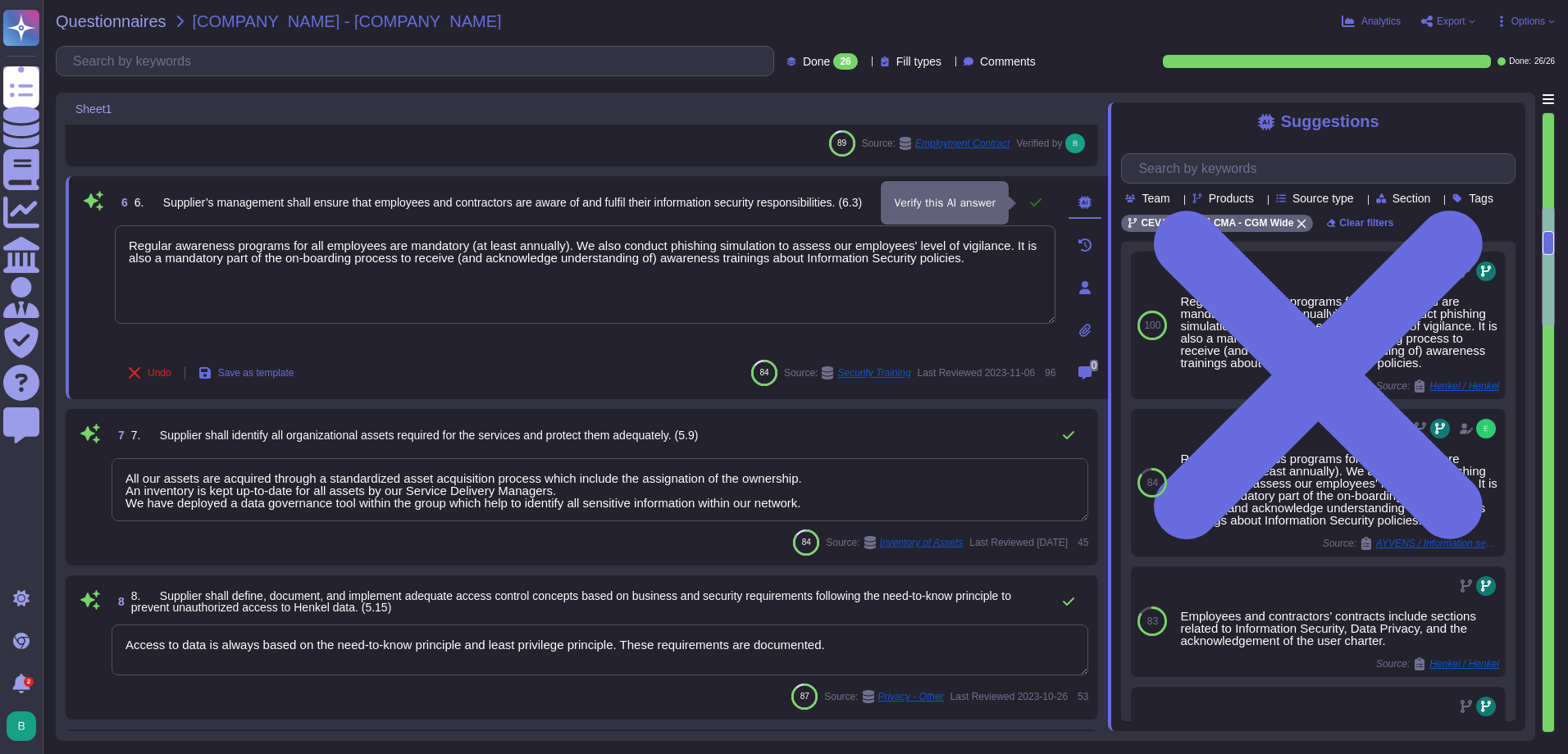 click 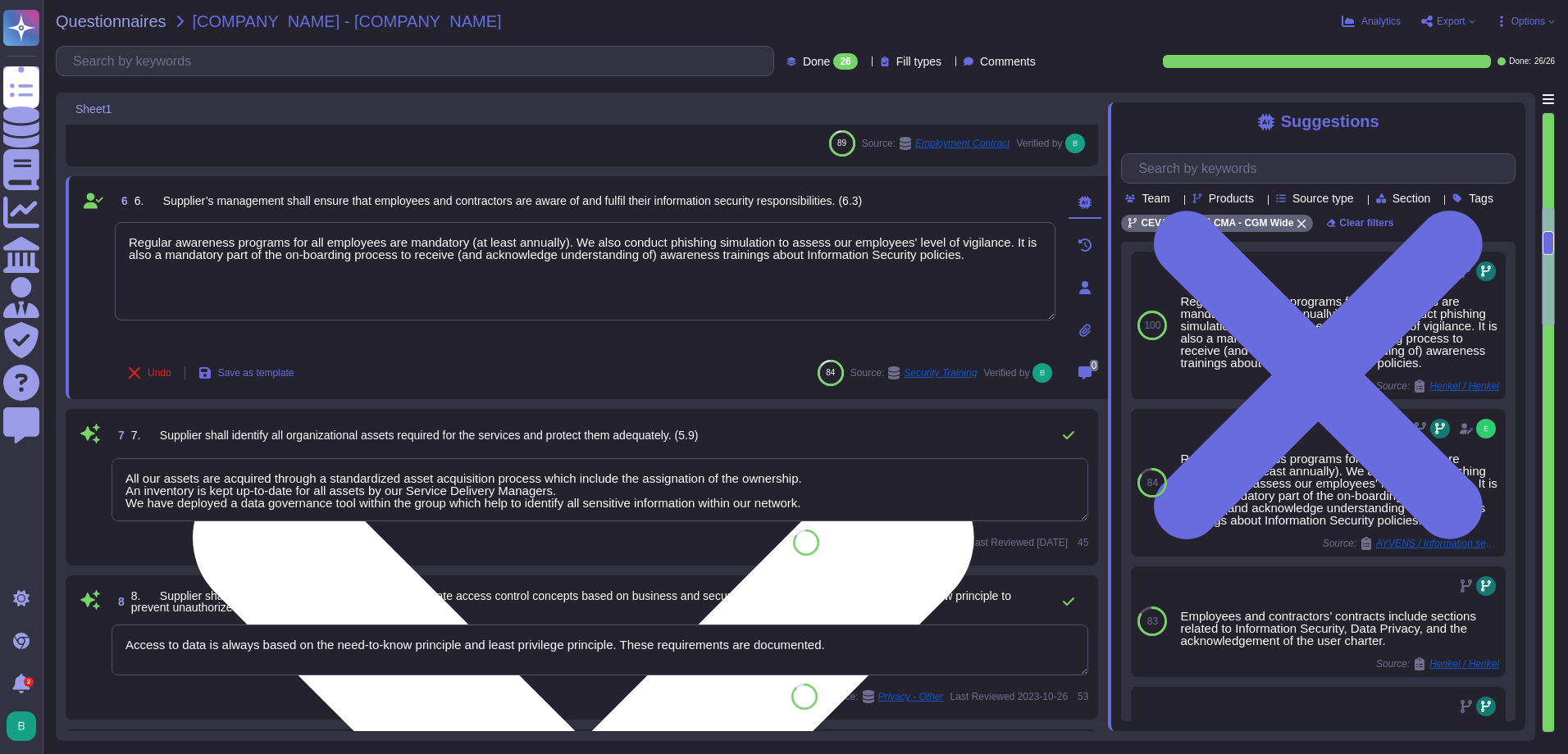 click on "Regular awareness programs for all employees are mandatory (at least annually). We also conduct phishing simulation to assess our employees' level of vigilance. It is also a mandatory part of the on-boarding process to receive (and acknowledge understanding of) awareness trainings about Information Security policies." at bounding box center [585, 271] 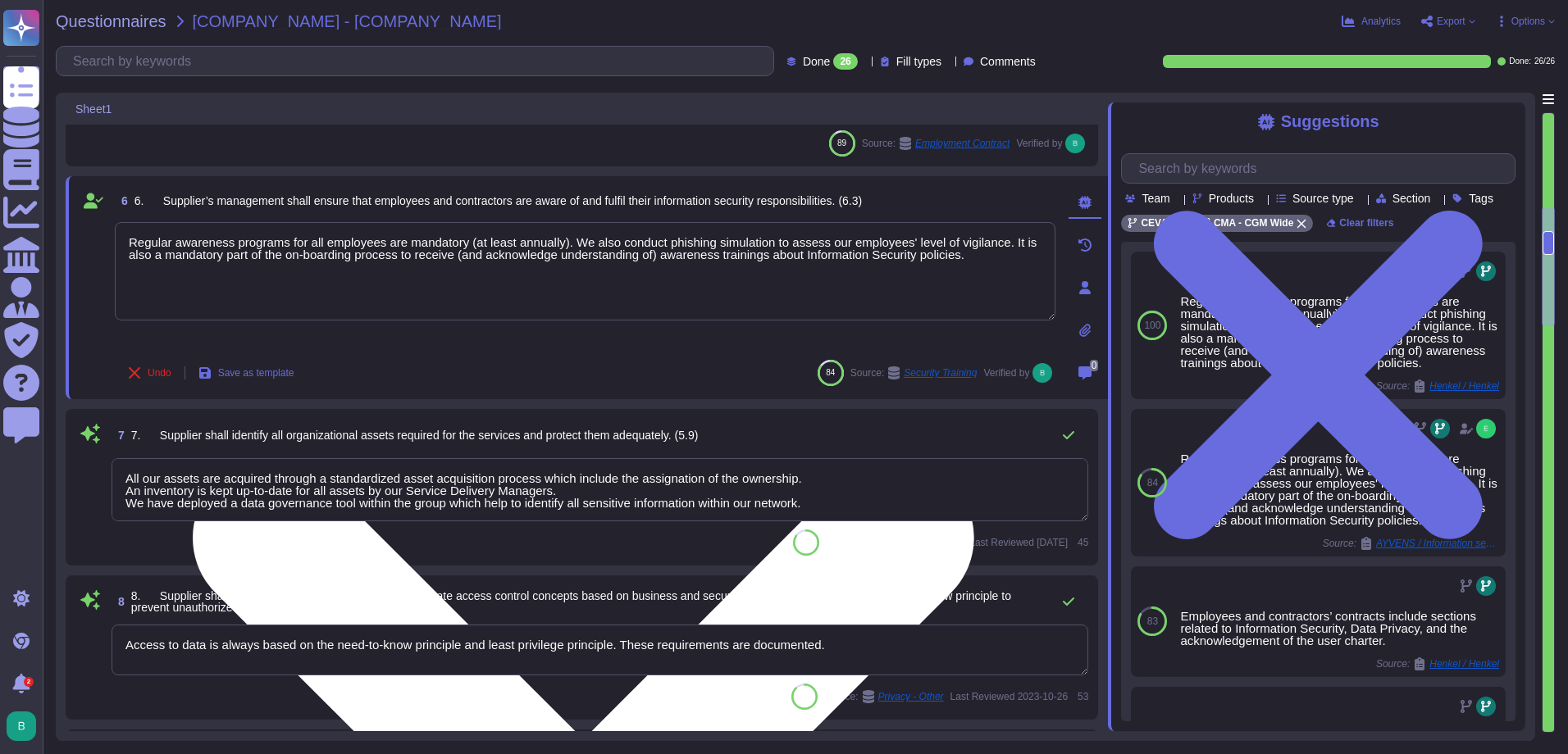 drag, startPoint x: 984, startPoint y: 257, endPoint x: 634, endPoint y: 253, distance: 350.02286 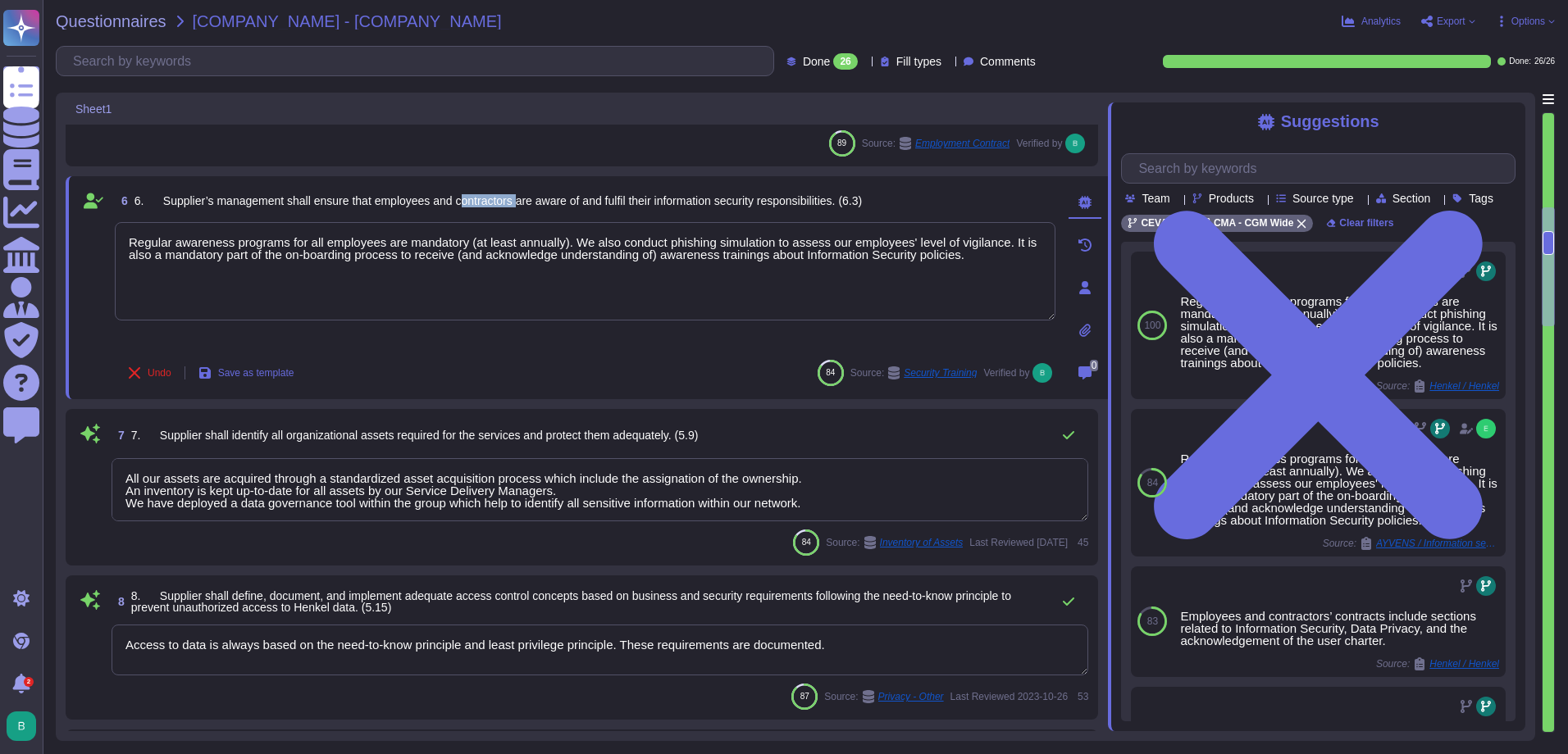 drag, startPoint x: 463, startPoint y: 202, endPoint x: 522, endPoint y: 202, distance: 59 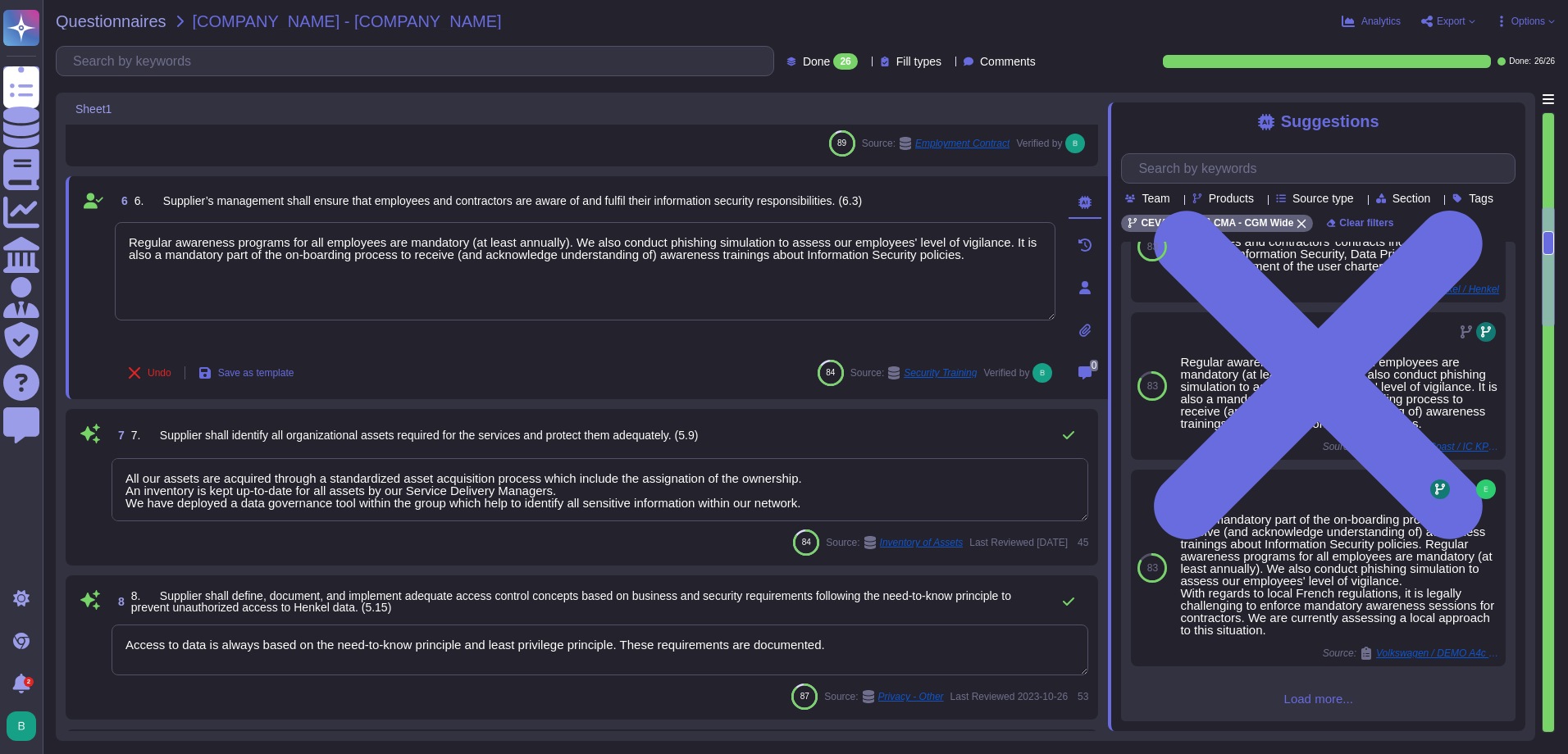 click on "Load more..." at bounding box center [1318, 698] 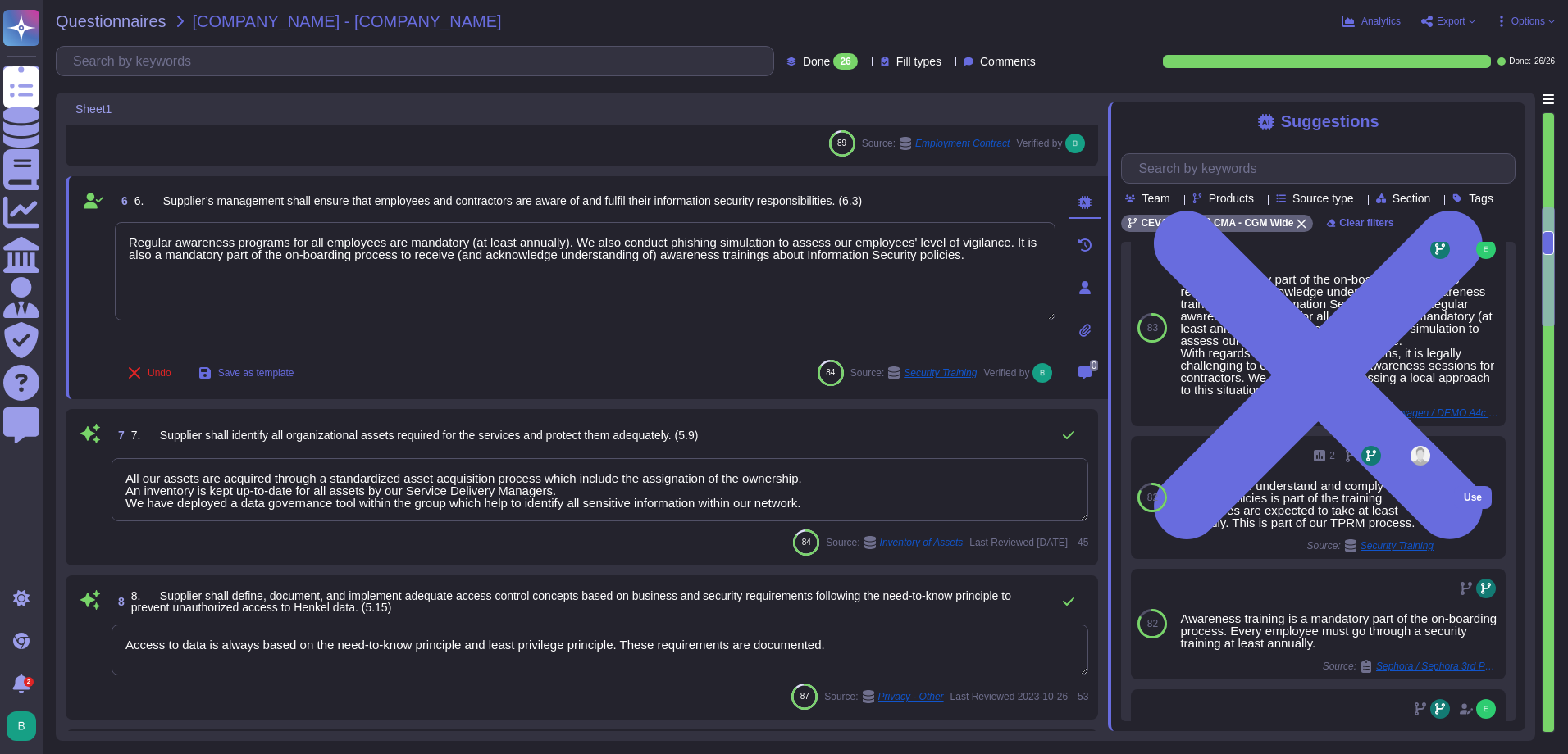 scroll, scrollTop: 615, scrollLeft: 0, axis: vertical 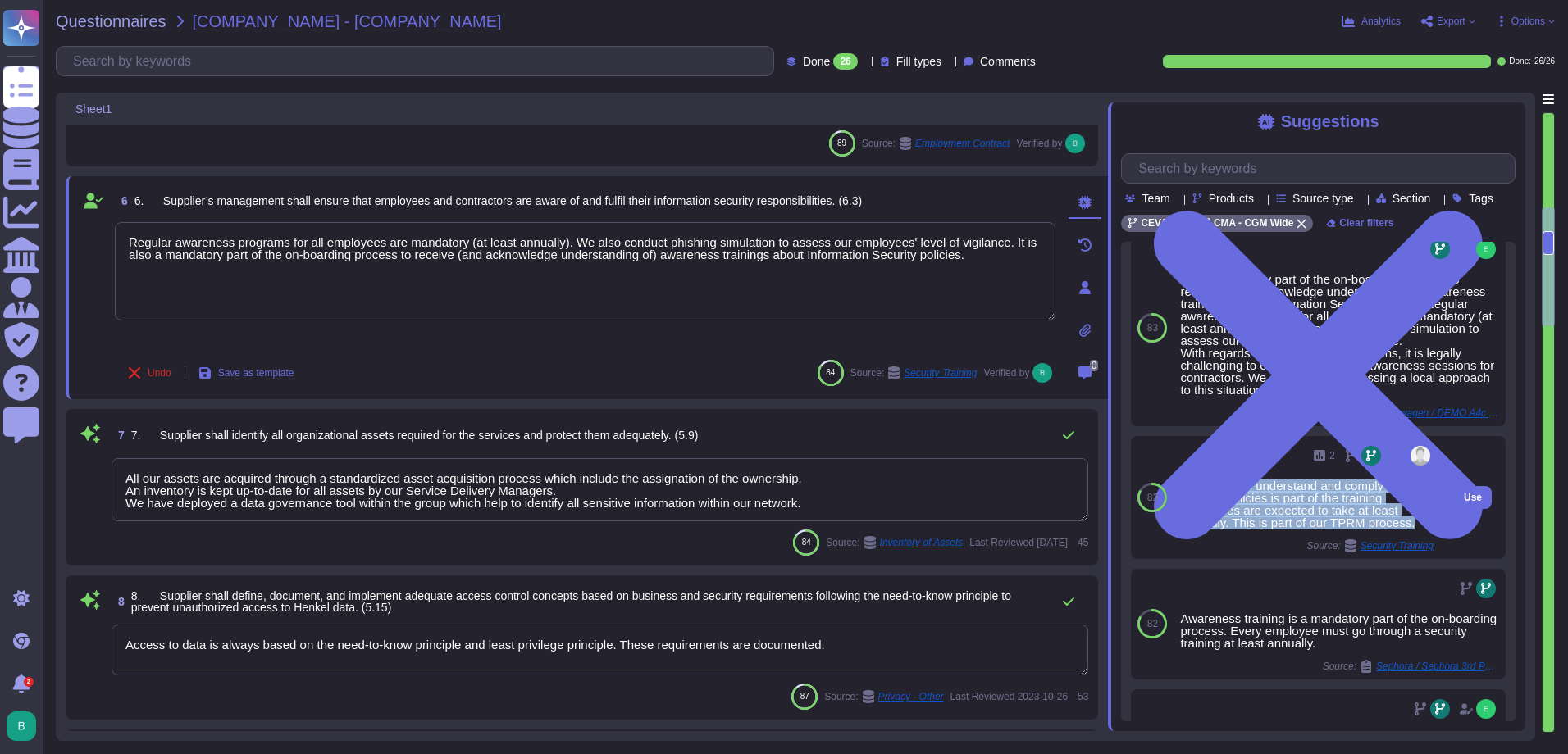 drag, startPoint x: 1182, startPoint y: 500, endPoint x: 1411, endPoint y: 546, distance: 233.5744 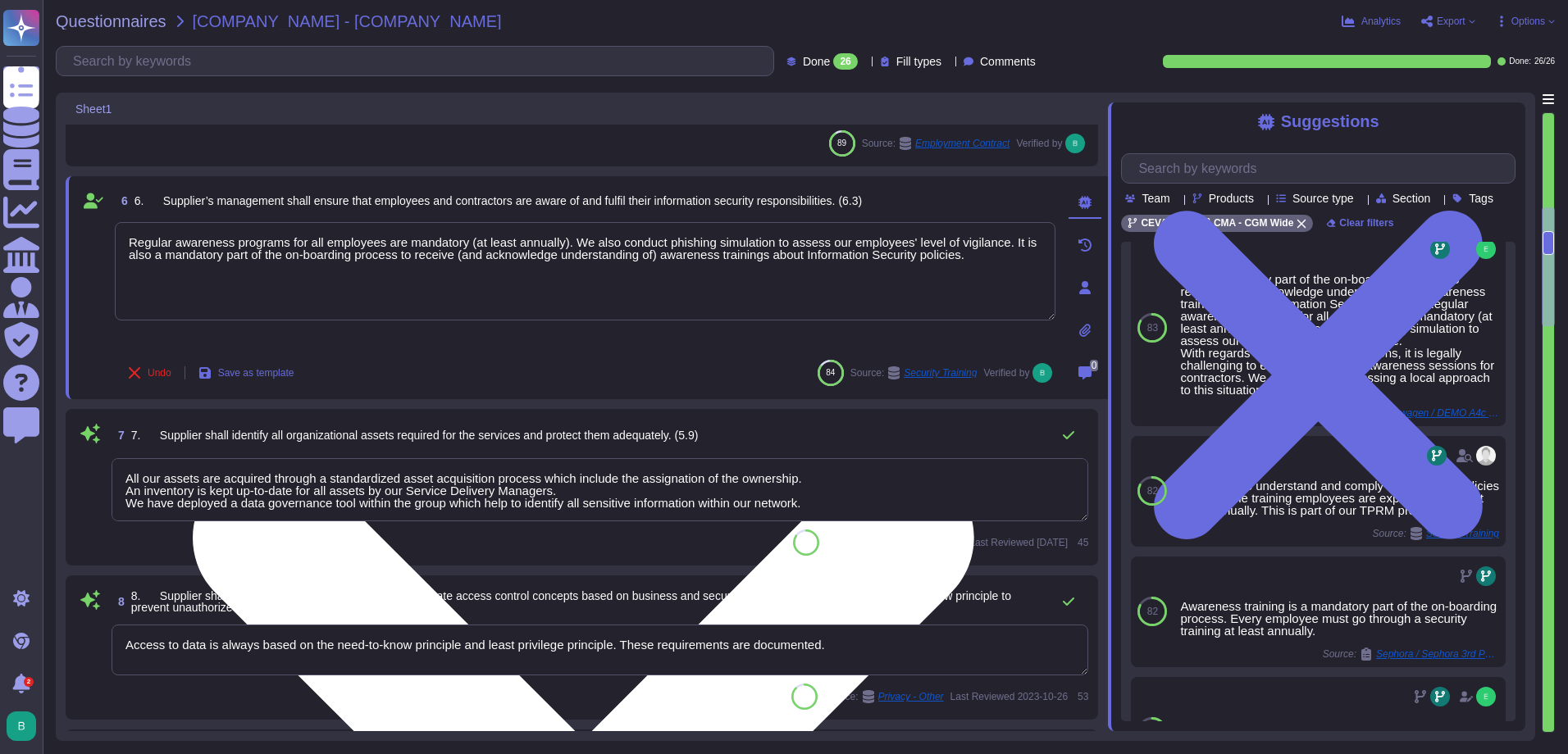 click on "Regular awareness programs for all employees are mandatory (at least annually). We also conduct phishing simulation to assess our employees' level of vigilance. It is also a mandatory part of the on-boarding process to receive (and acknowledge understanding of) awareness trainings about Information Security policies." at bounding box center (585, 271) 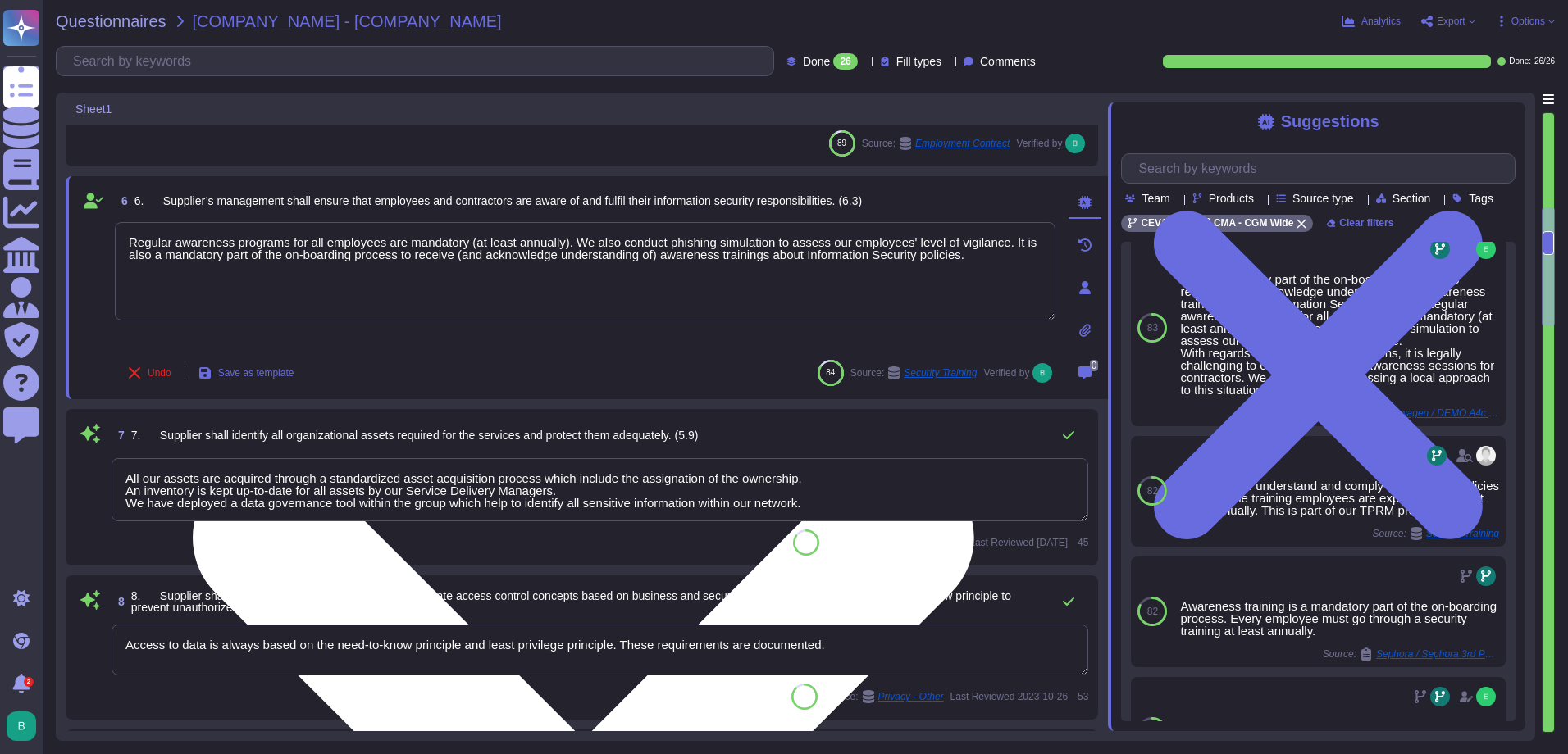paste on "Being able to understand and comply with security policies is part of the training employees are expected to take at least annually. This is part of our TPRM process." 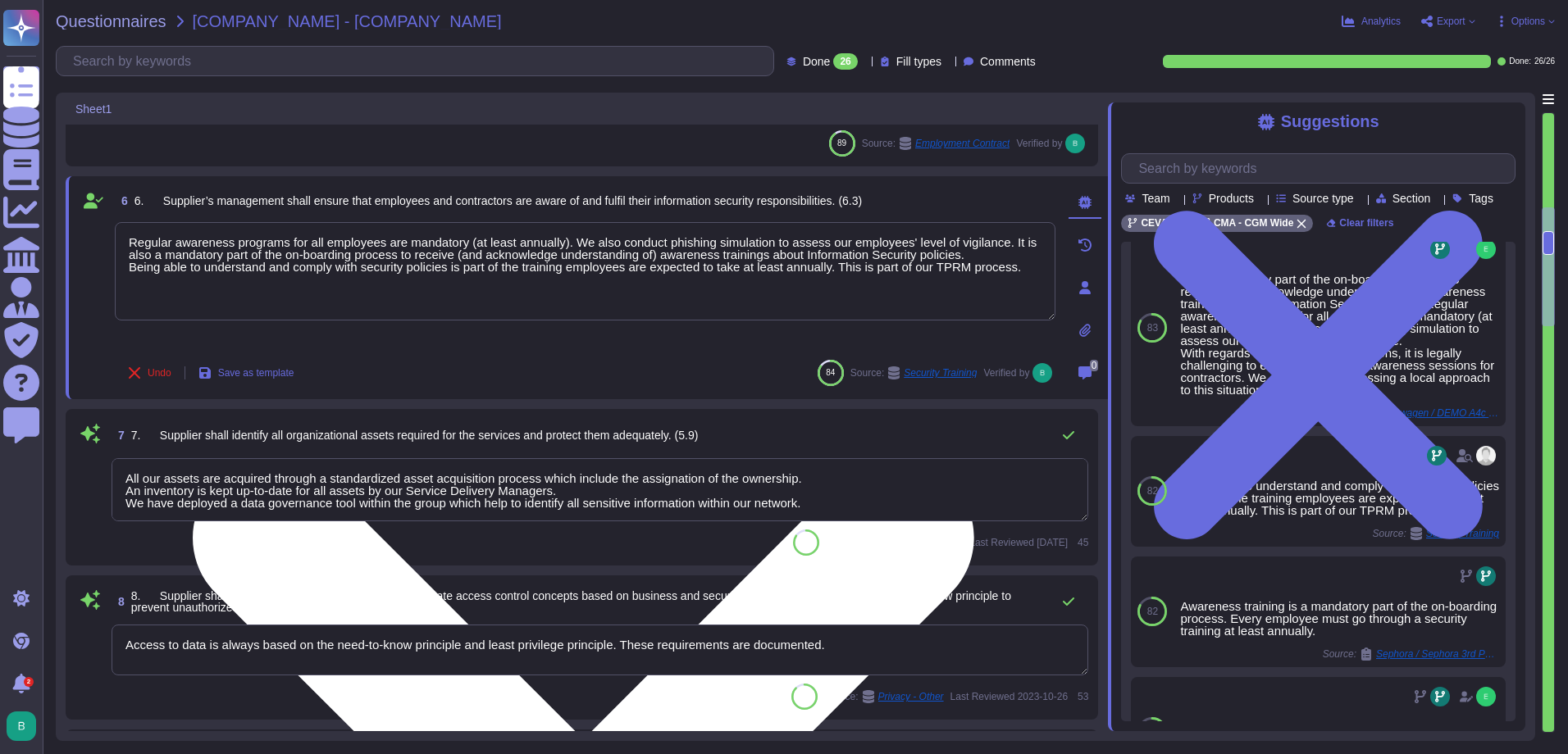 drag, startPoint x: 564, startPoint y: 243, endPoint x: 544, endPoint y: 241, distance: 20.099751 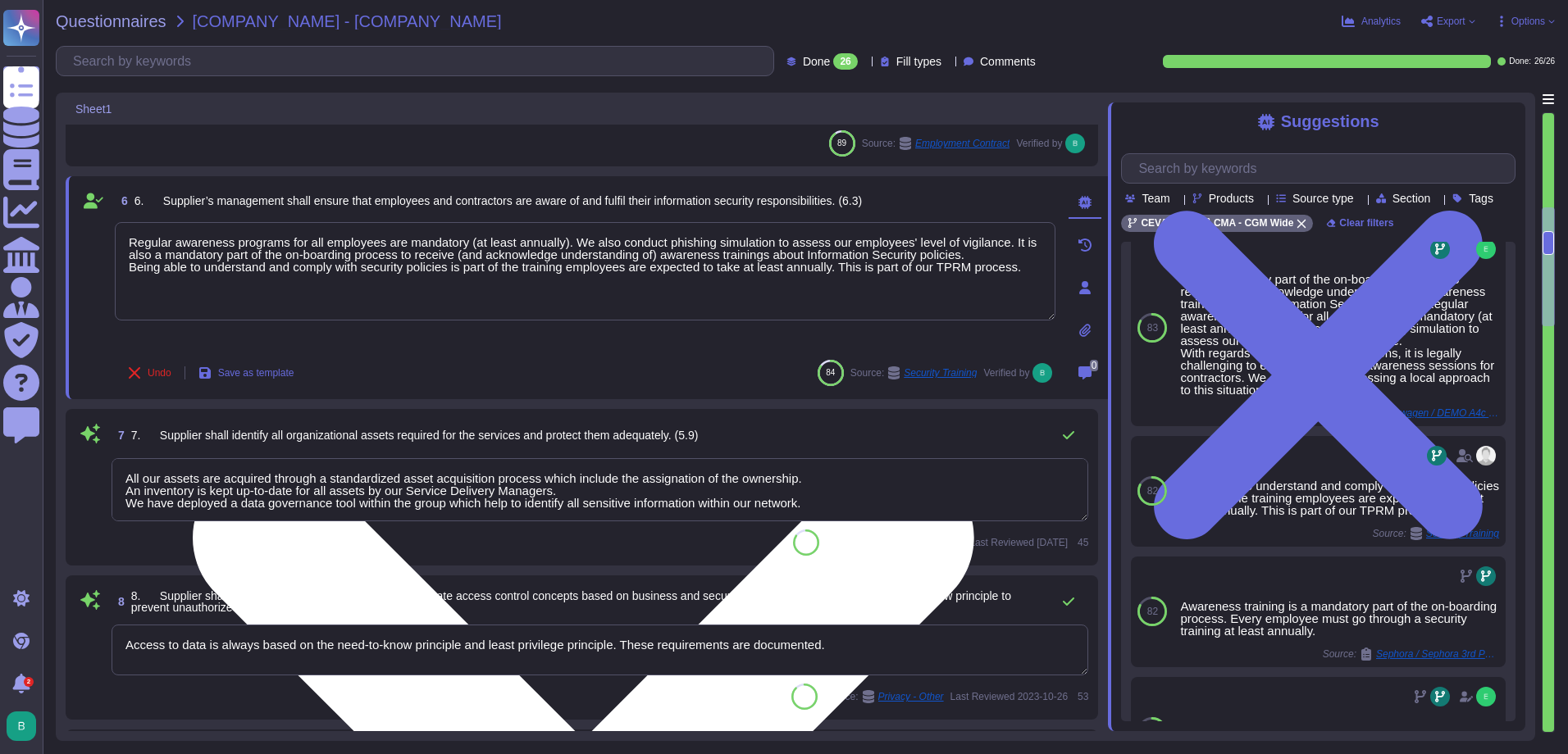click on "Regular awareness programs for all employees are mandatory (at least annually). We also conduct phishing simulation to assess our employees' level of vigilance. It is also a mandatory part of the on-boarding process to receive (and acknowledge understanding of) awareness trainings about Information Security policies.
Being able to understand and comply with security policies is part of the training employees are expected to take at least annually. This is part of our TPRM process." at bounding box center (585, 286) 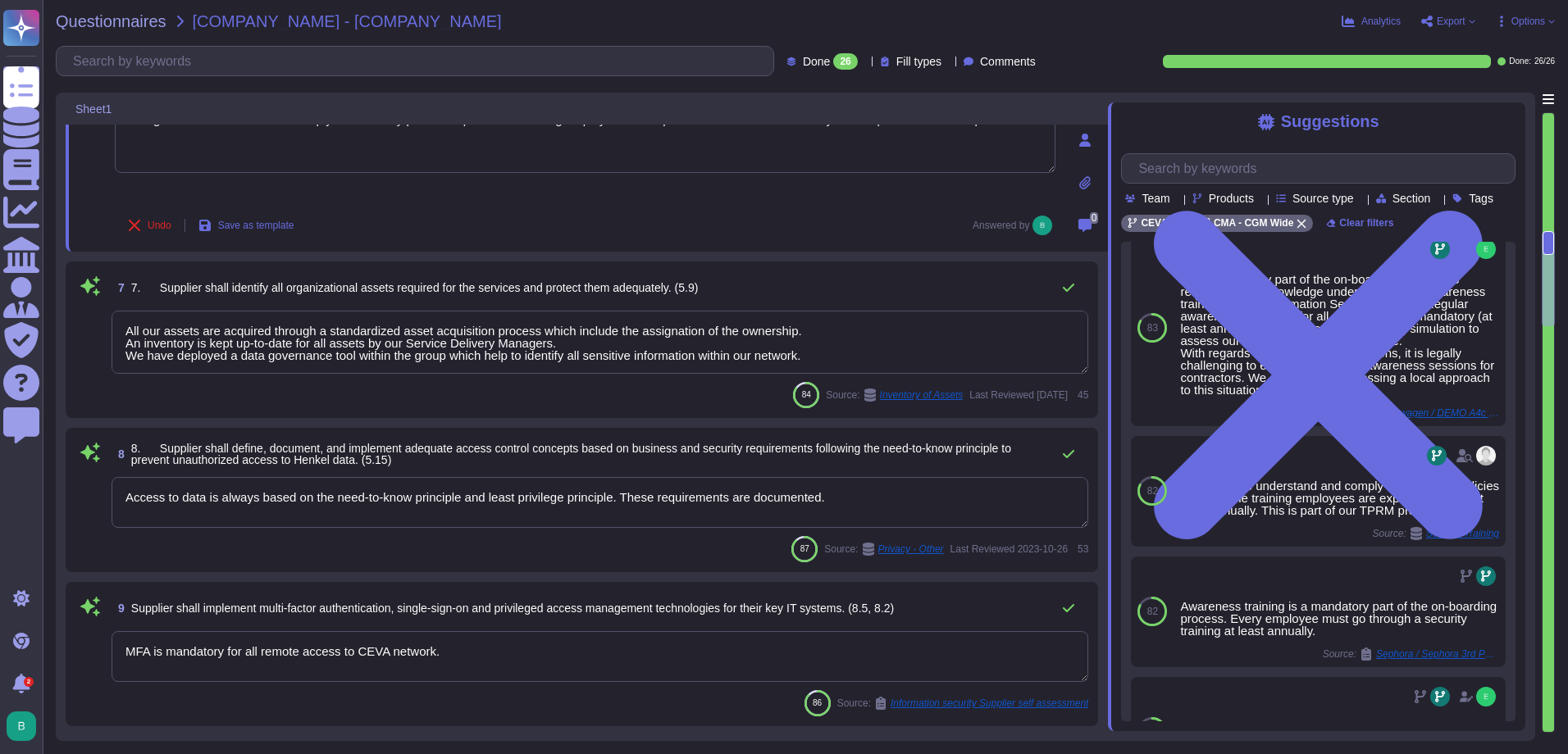 scroll, scrollTop: 986, scrollLeft: 0, axis: vertical 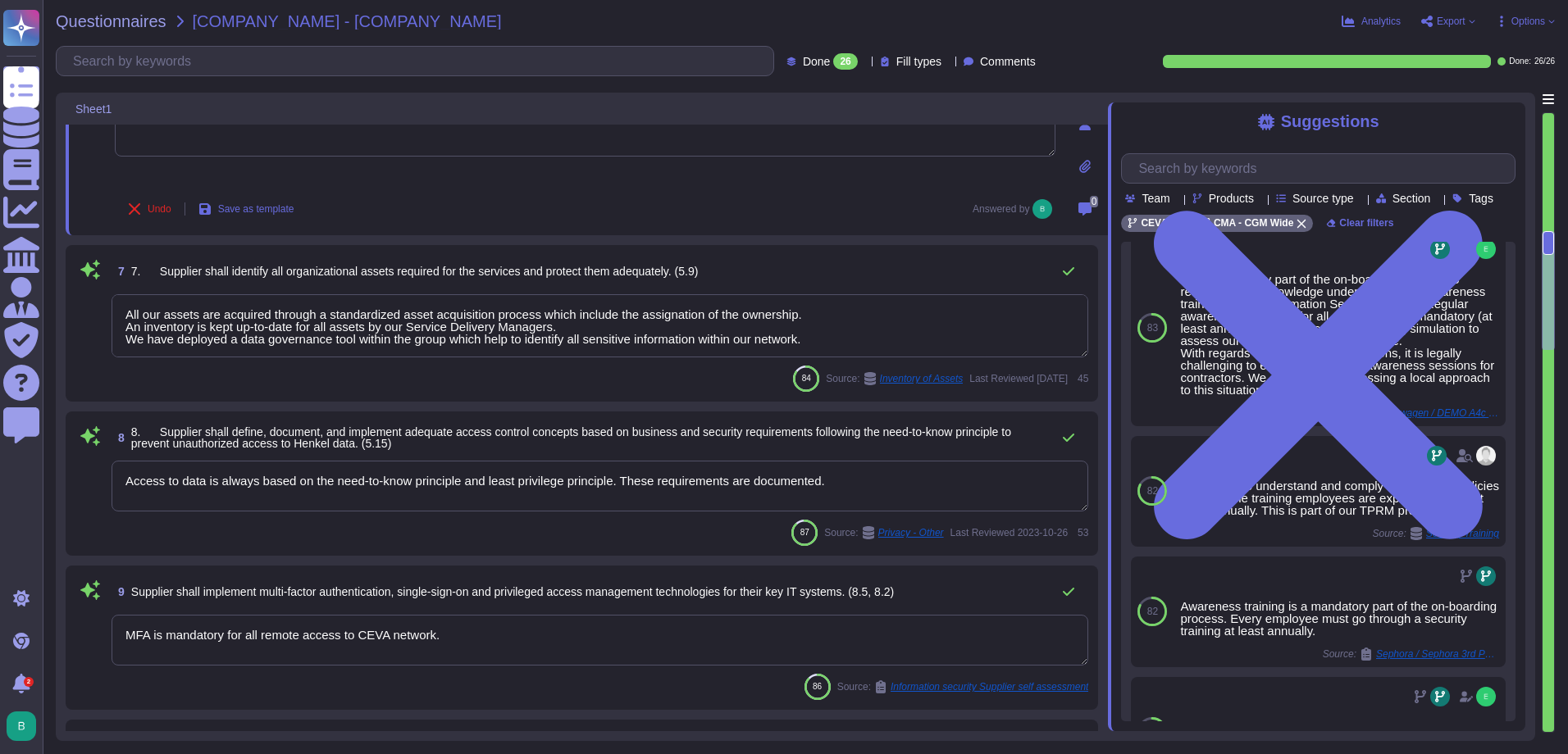 click on "All our assets are acquired through a standardized asset acquisition process which include the assignation of the ownership.
An inventory is kept up-to-date for all assets by our Service Delivery Managers.
We have deployed a data governance tool within the group which help to identify all sensitive information within our network." at bounding box center (599, 325) 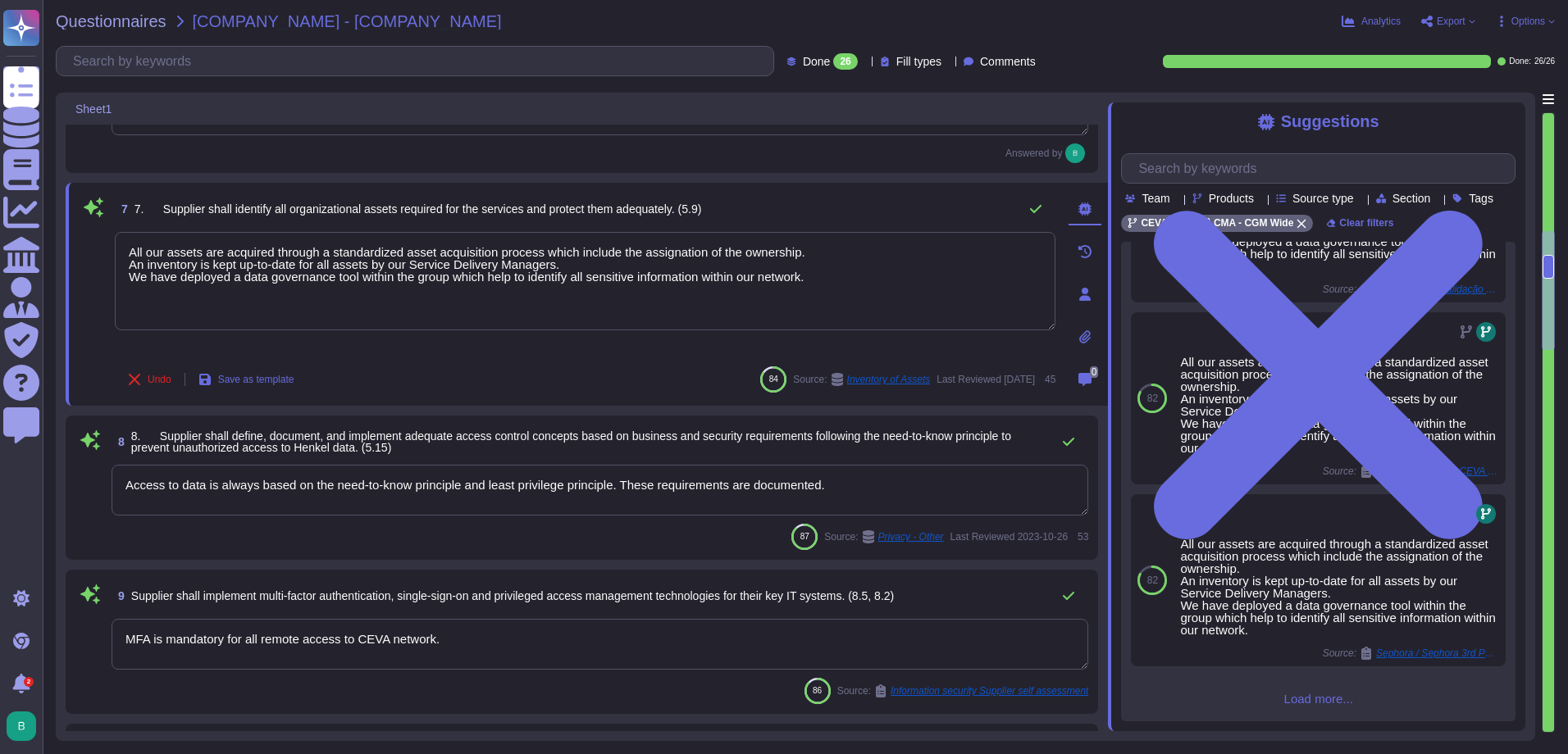 click on "Load more..." at bounding box center (1318, 698) 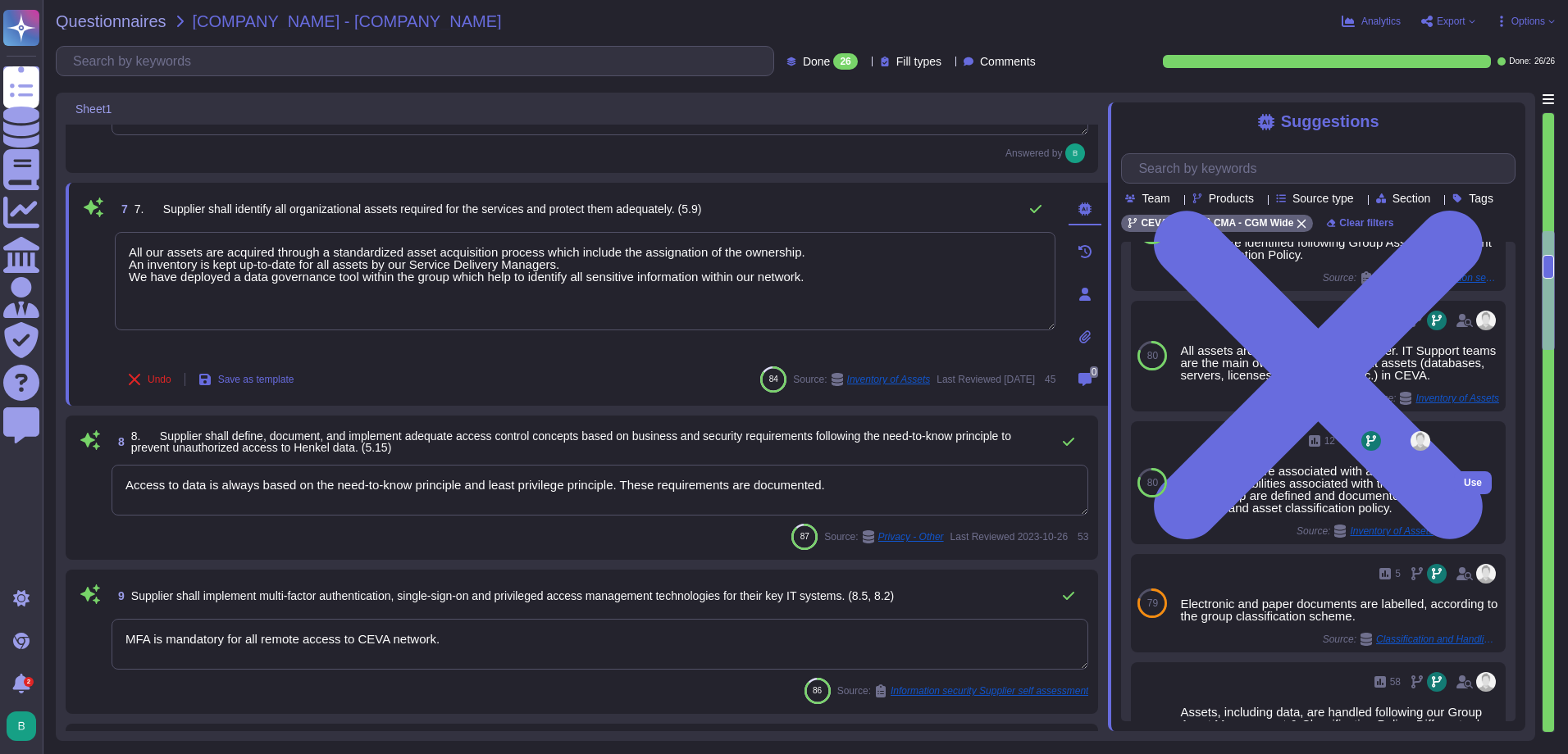 scroll, scrollTop: 1808, scrollLeft: 0, axis: vertical 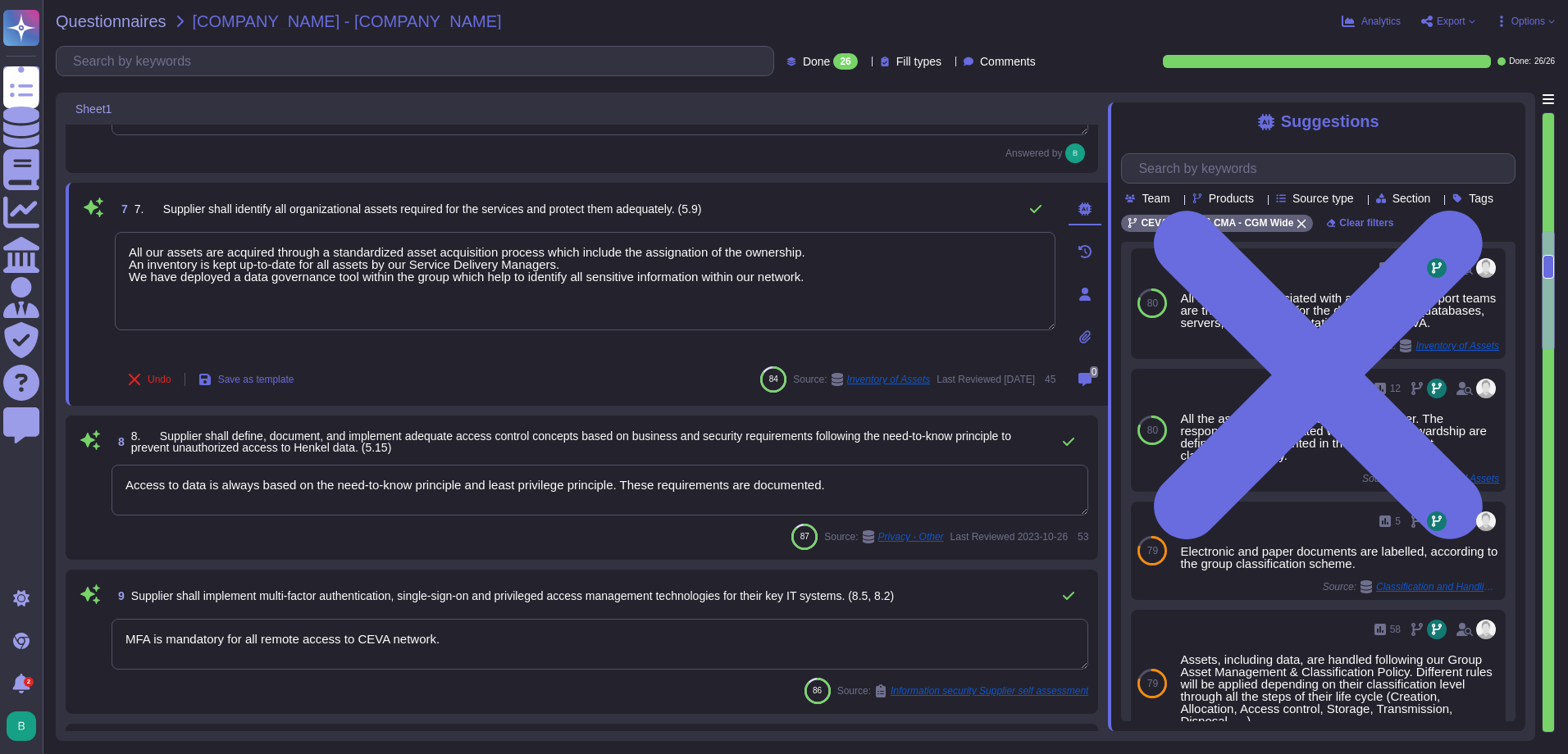 drag, startPoint x: 846, startPoint y: 277, endPoint x: 112, endPoint y: 289, distance: 734.09809 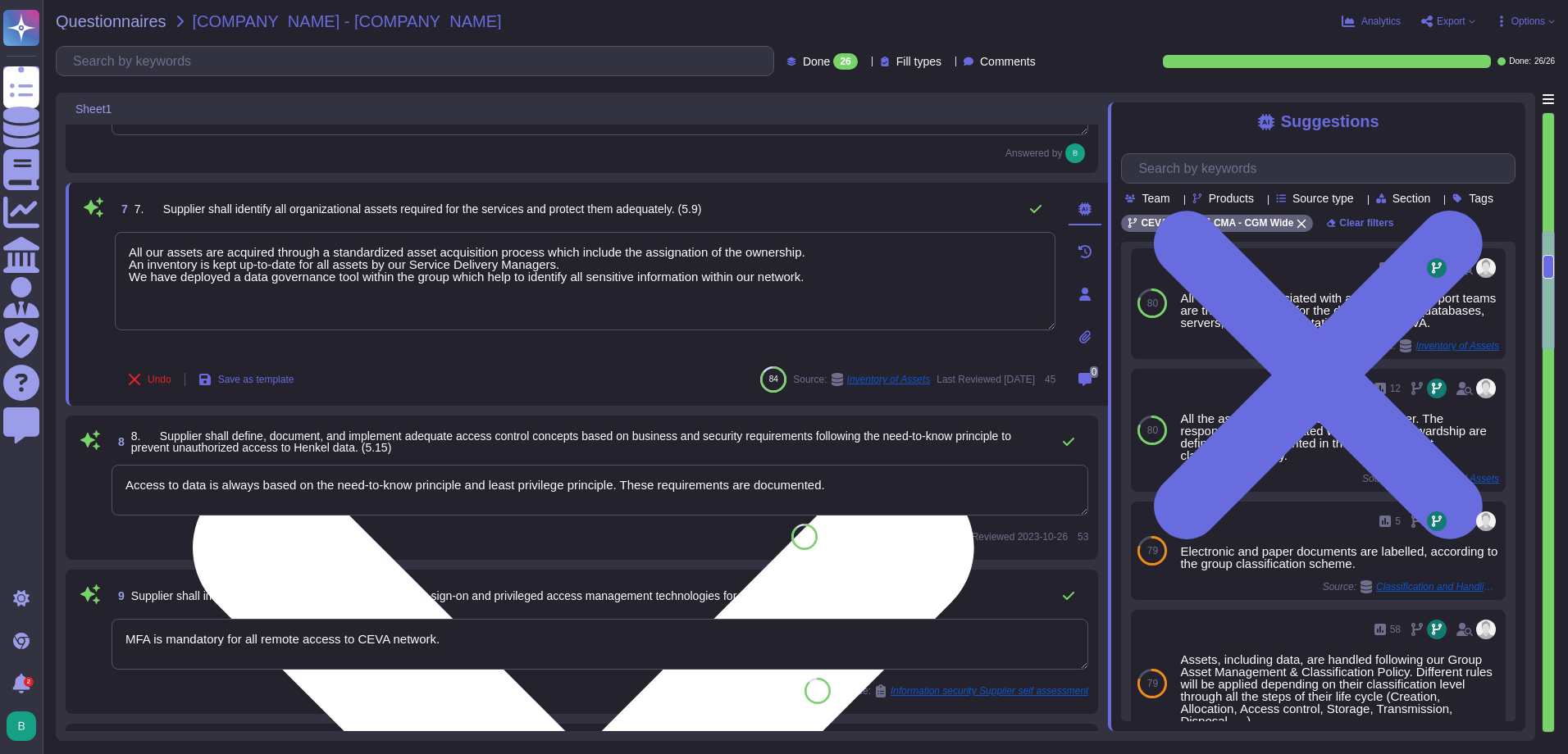 click on "All our assets are acquired through a standardized asset acquisition process which include the assignation of the ownership.
An inventory is kept up-to-date for all assets by our Service Delivery Managers.
We have deployed a data governance tool within the group which help to identify all sensitive information within our network." at bounding box center (585, 294) 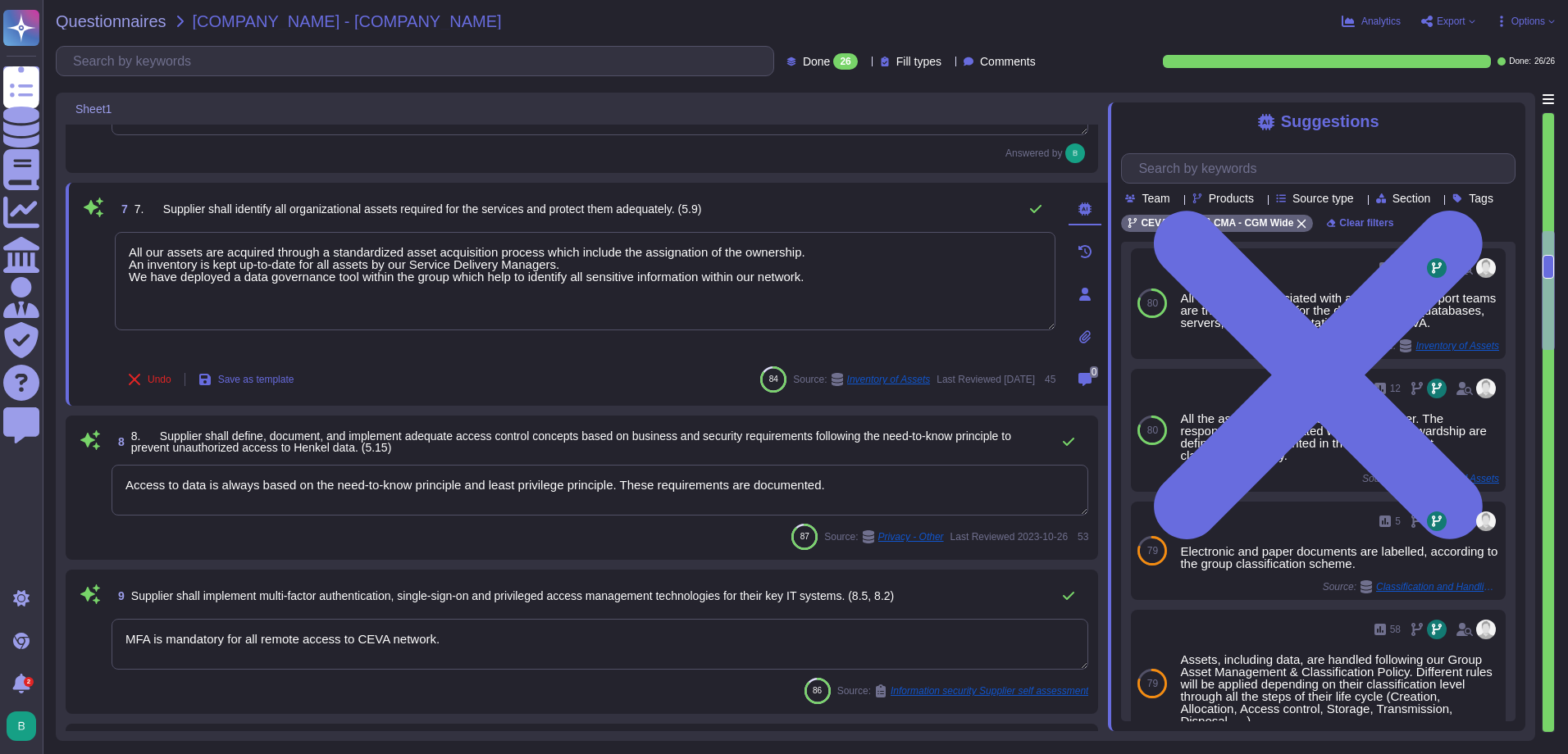 click 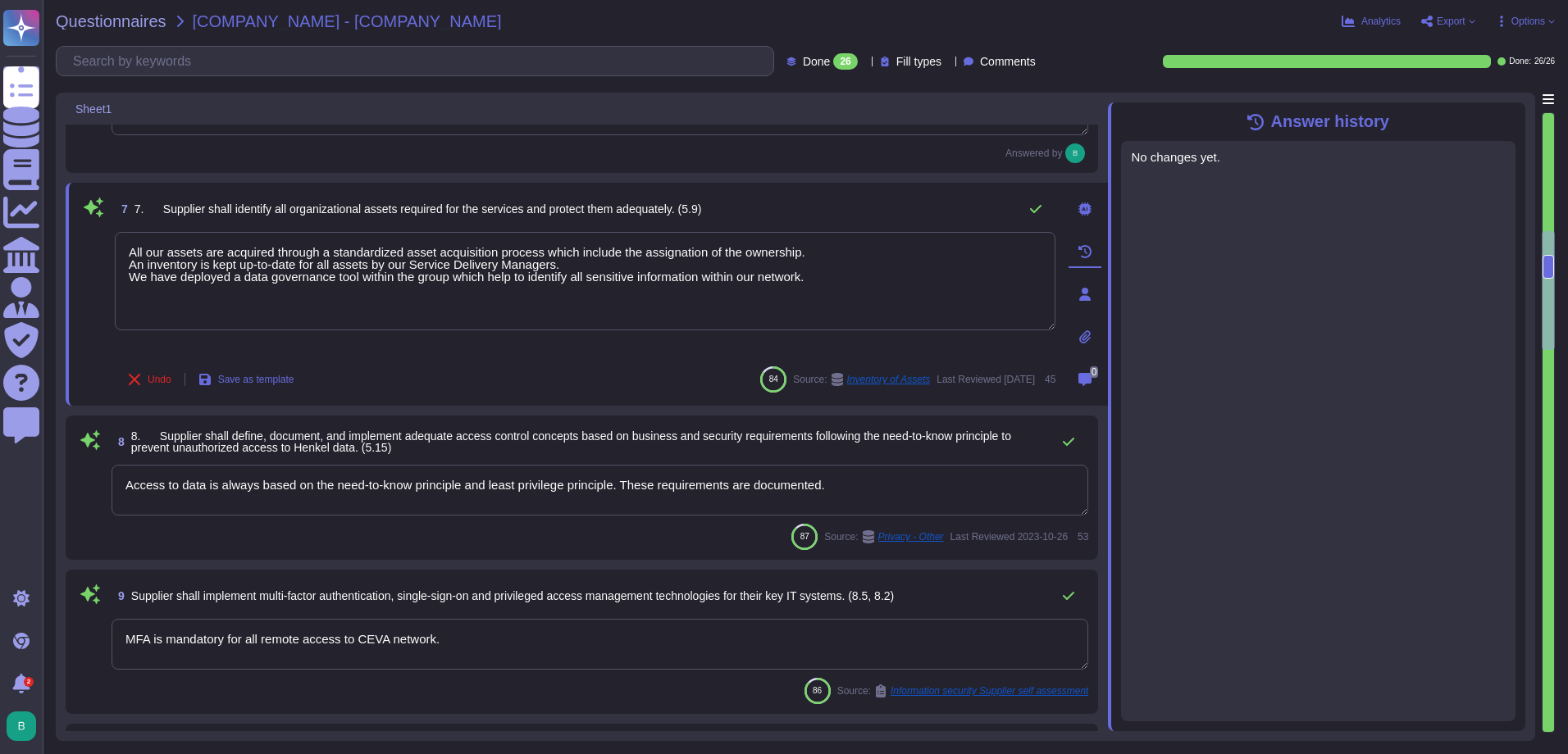 click on "0" at bounding box center [1085, 294] 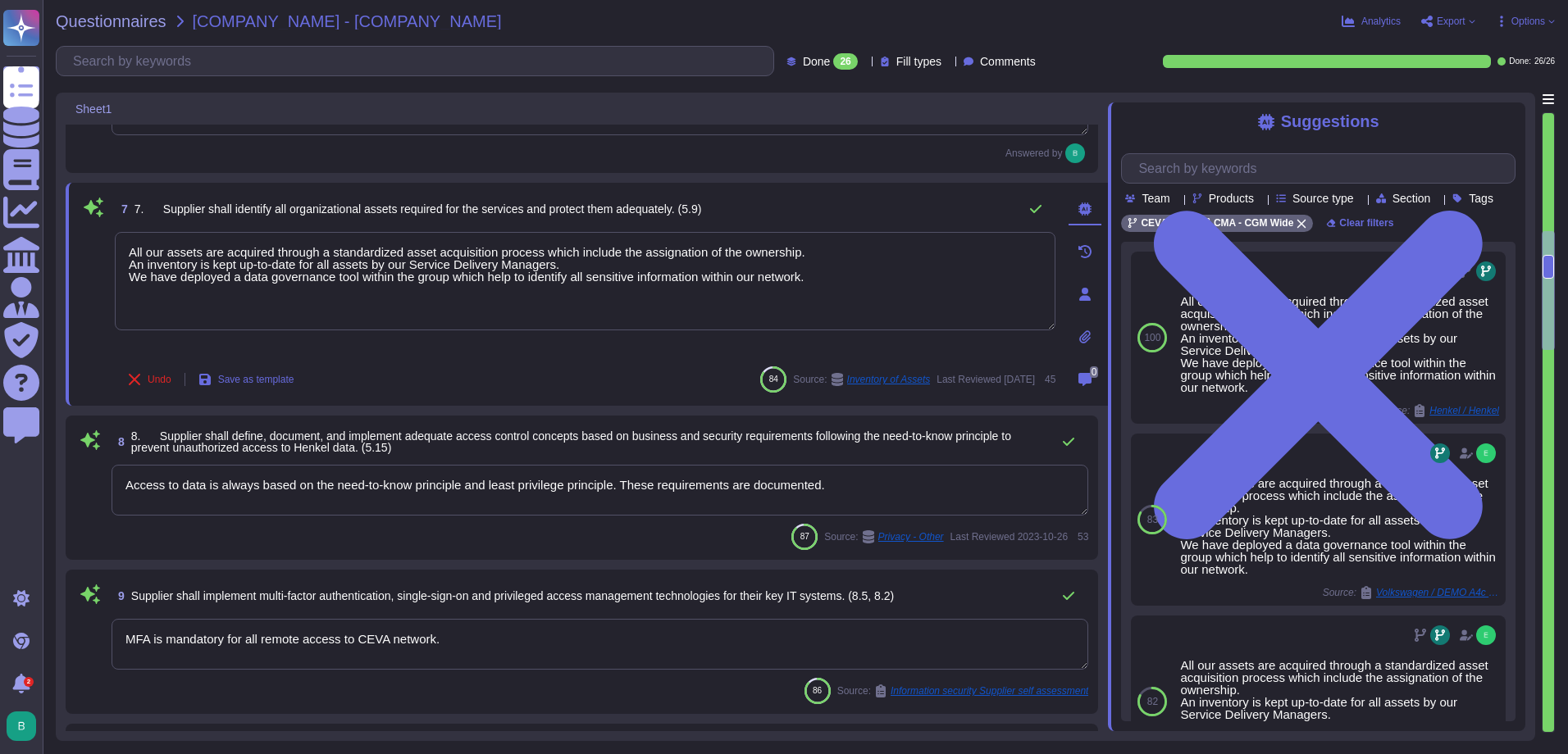 click 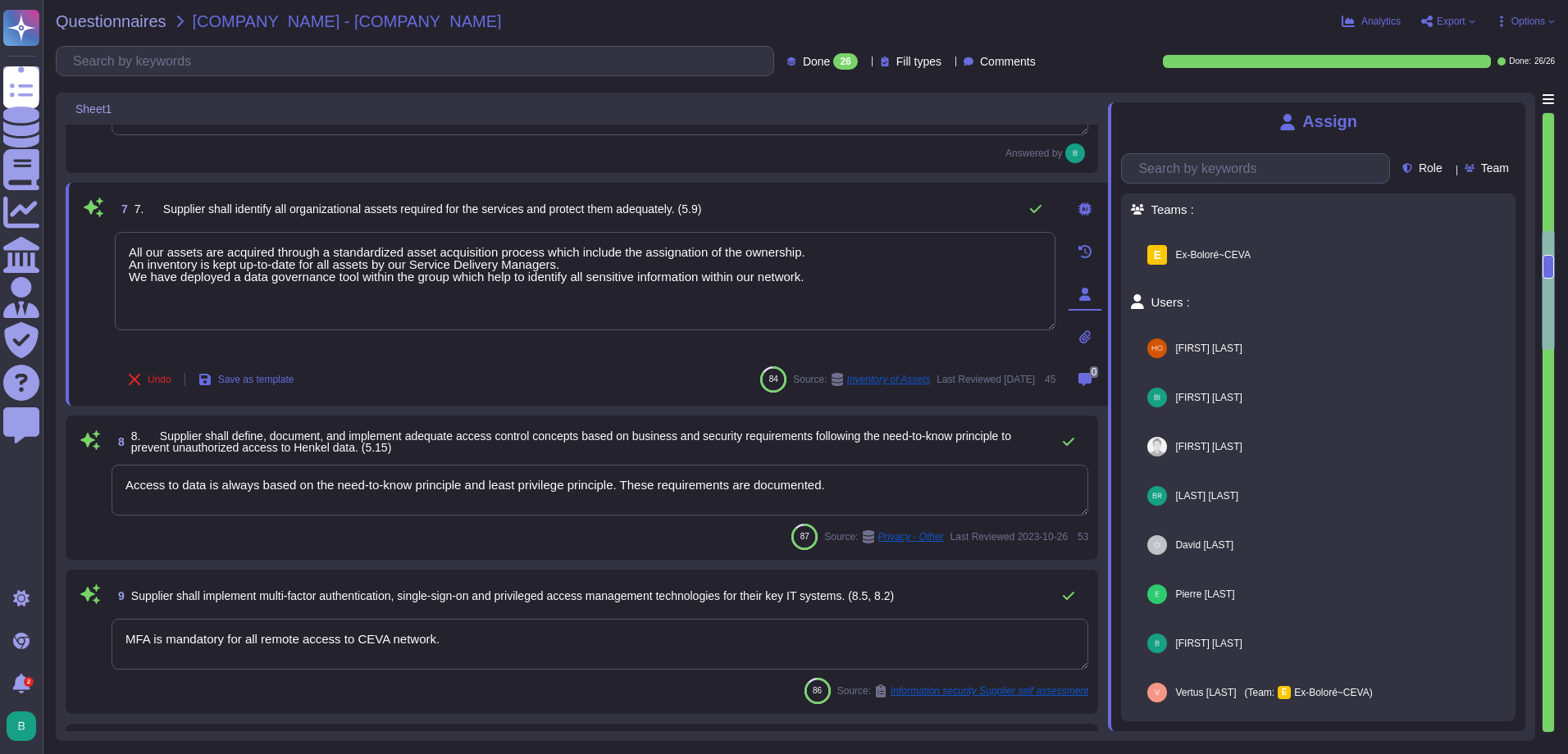 click 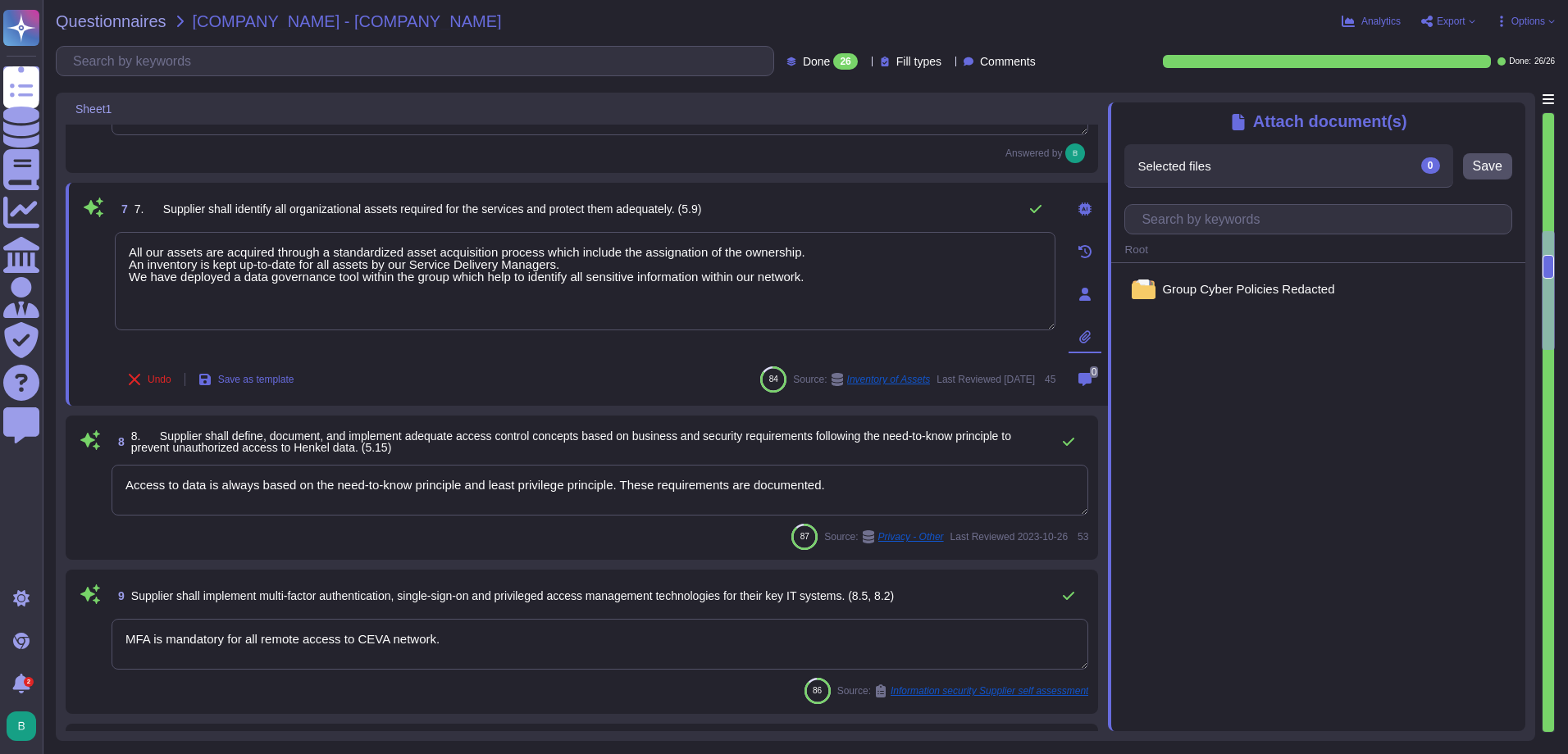 click 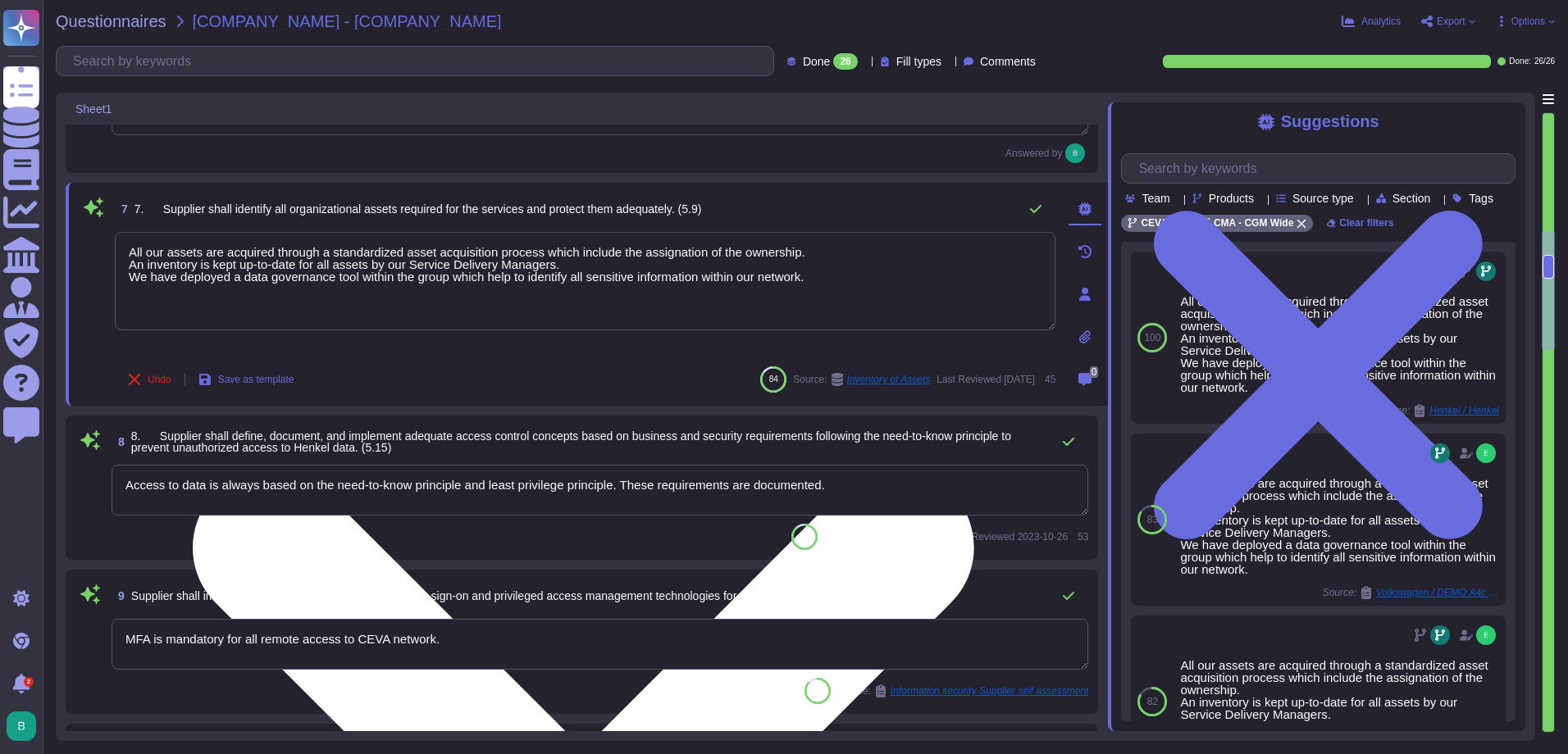 drag, startPoint x: 860, startPoint y: 281, endPoint x: 122, endPoint y: 250, distance: 738.6508 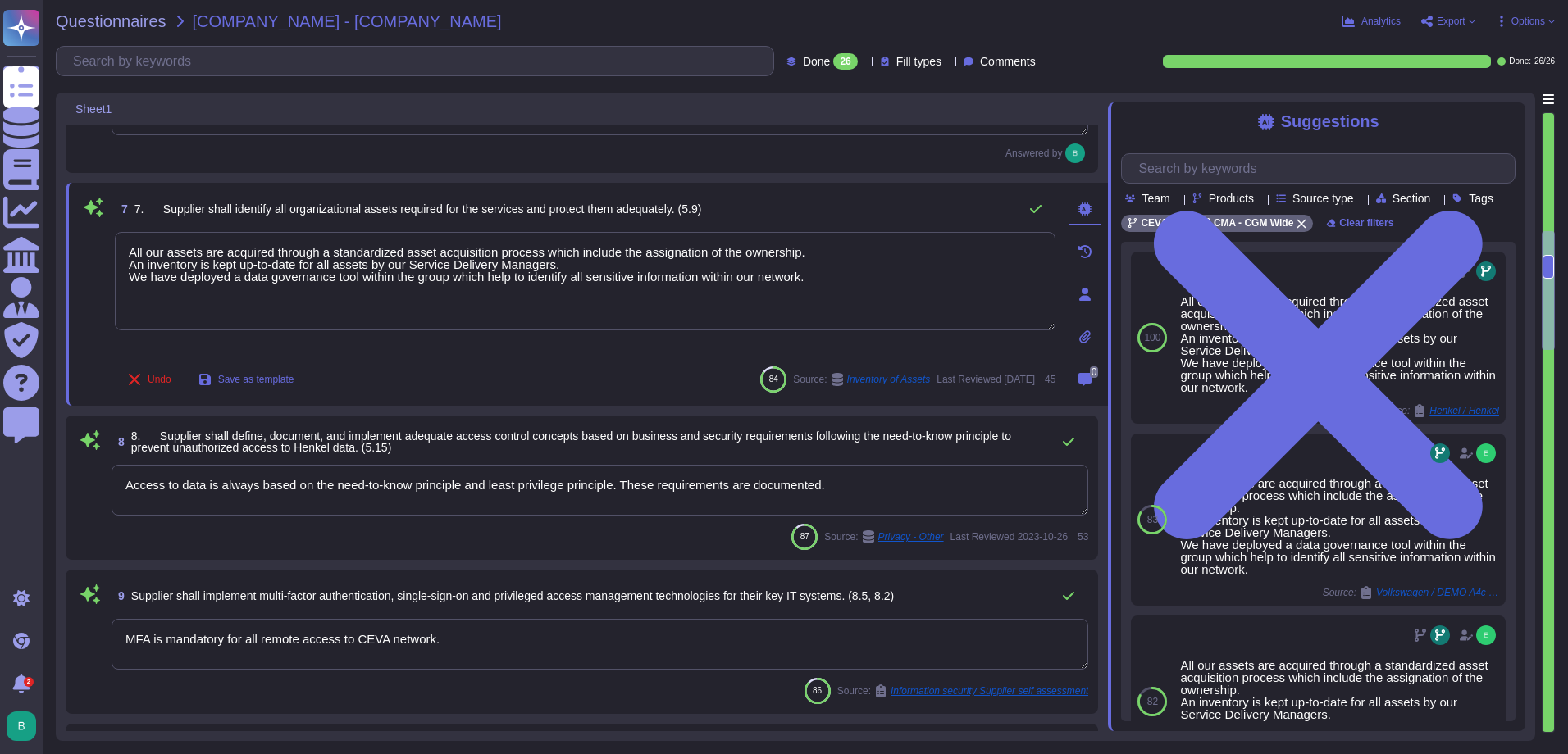 scroll, scrollTop: 1068, scrollLeft: 0, axis: vertical 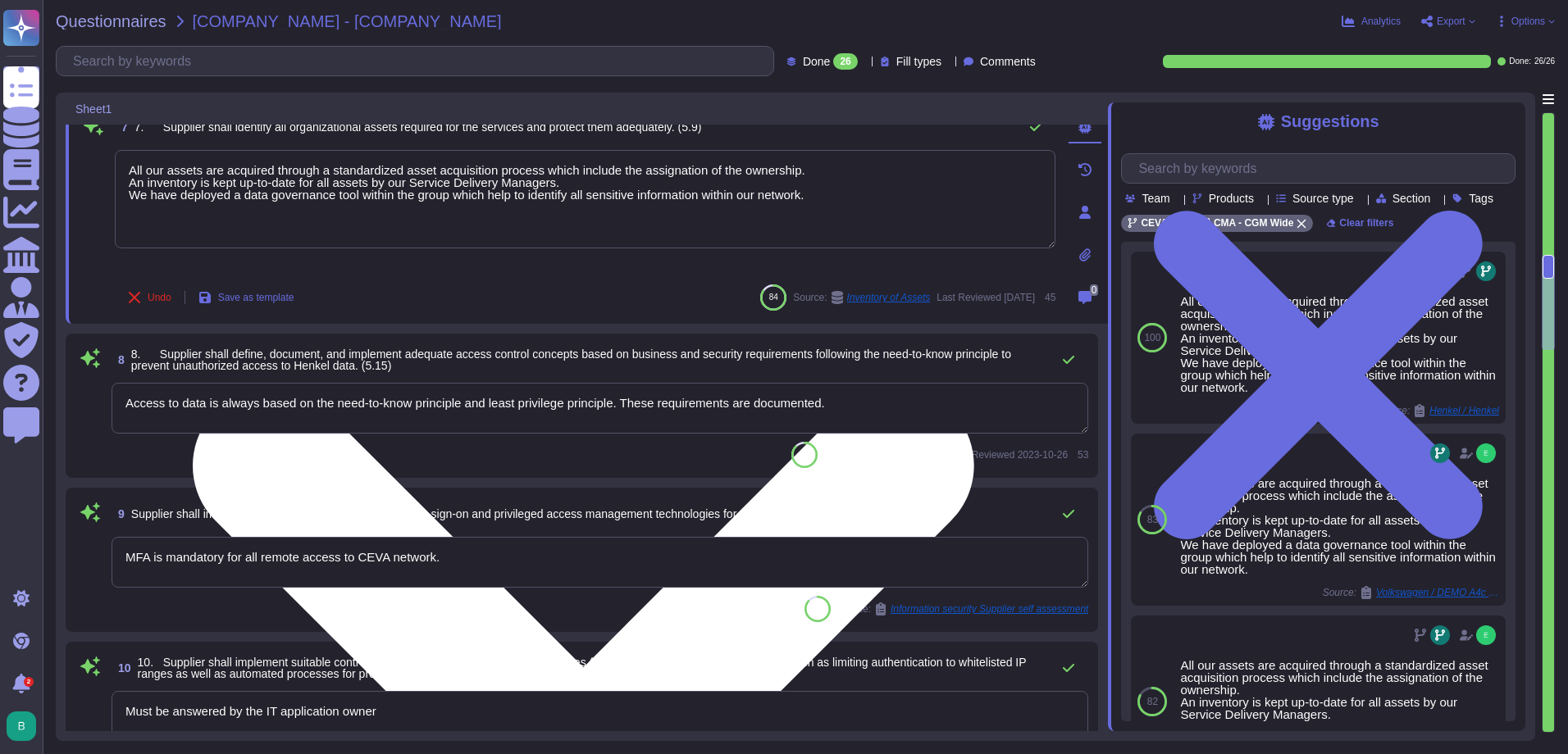 type on "Workstations, laptops and servers are equipped with advanced anti-malware and EDR (Endpoint Detection and Response) solutions. These solutions are managed, monitored centrally and regularly updated." 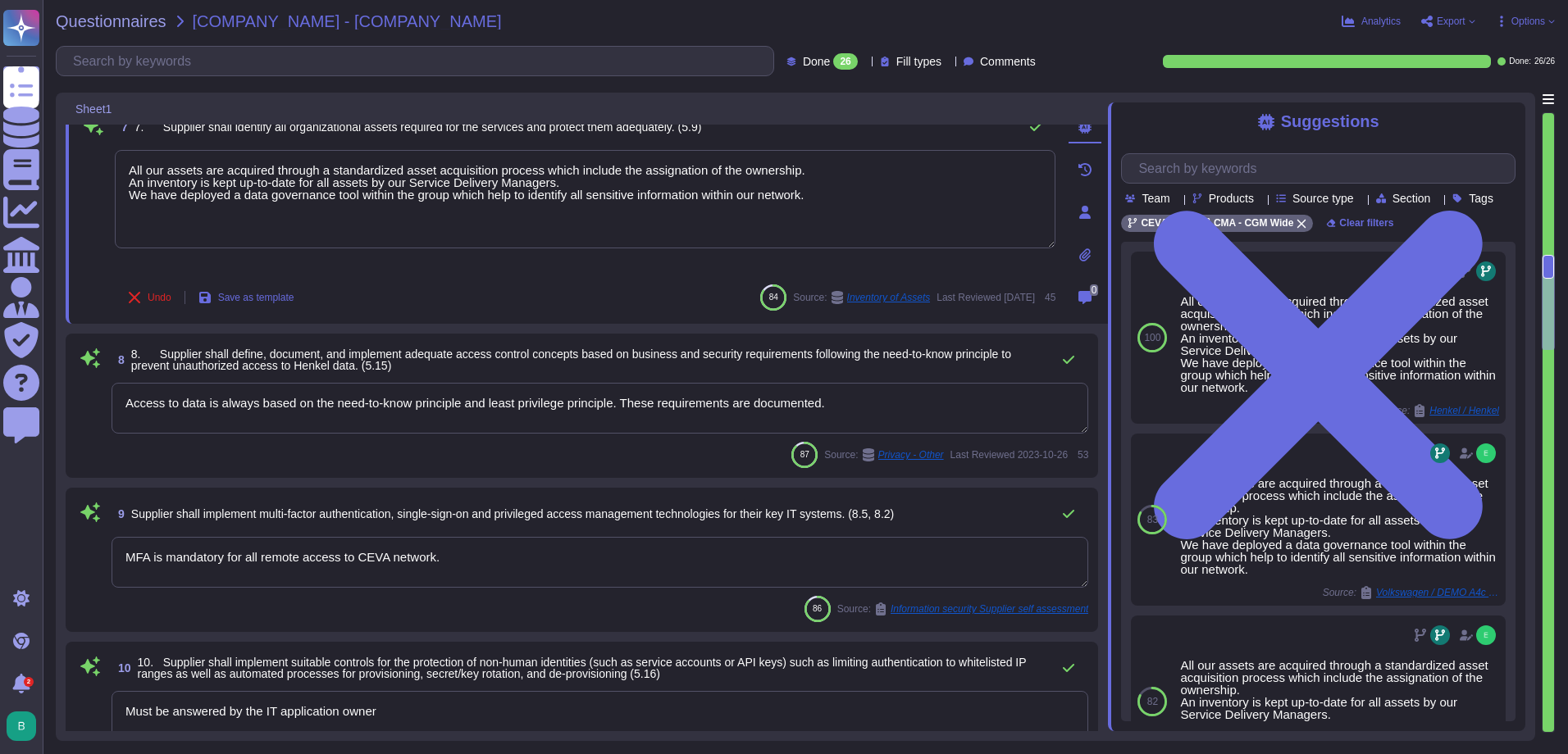 click on "8.      Supplier shall define, document, and implement adequate access control concepts based on business and security requirements following the need-to-know principle to prevent unauthorized access to Henkel data. (5.15)" at bounding box center (571, 360) 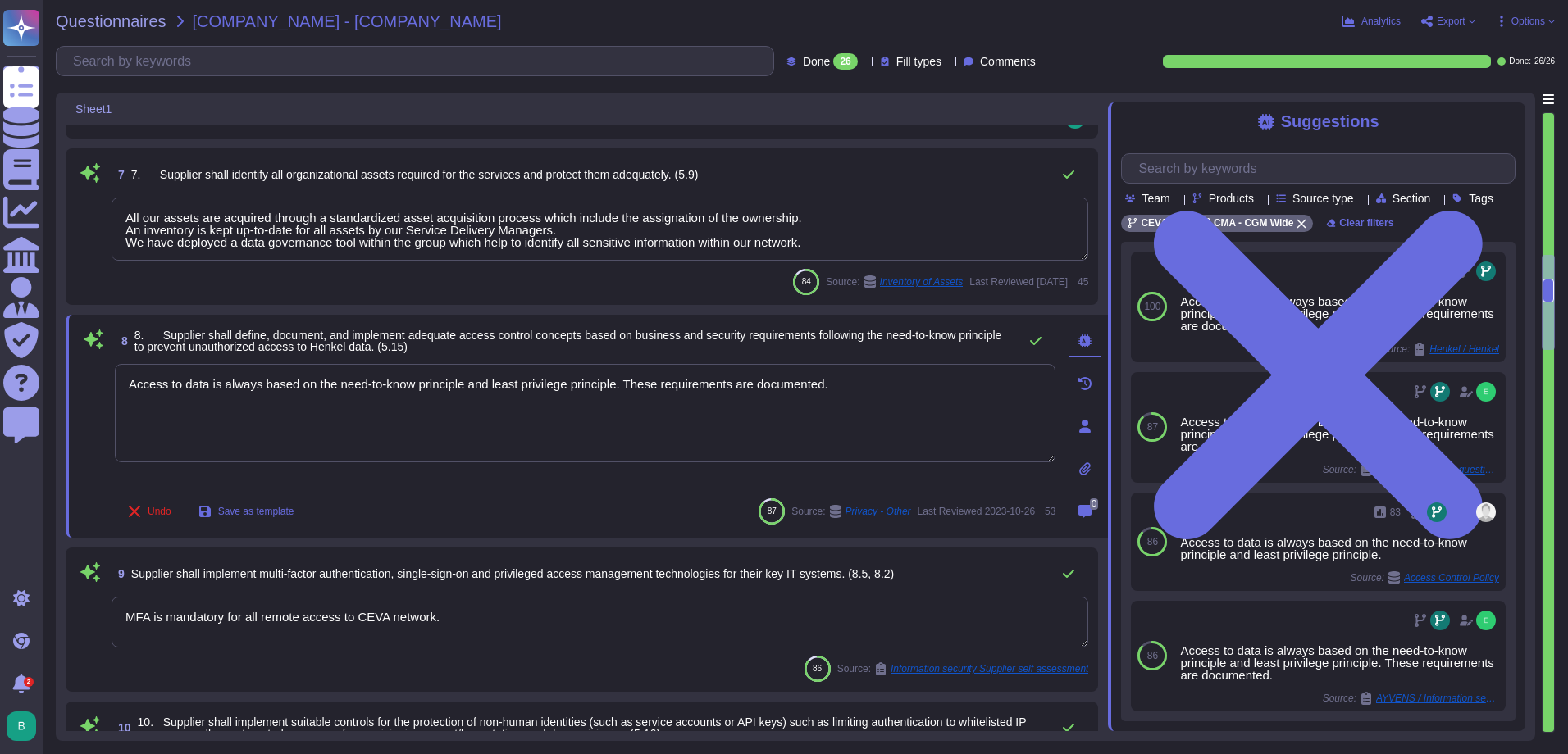 scroll, scrollTop: 904, scrollLeft: 0, axis: vertical 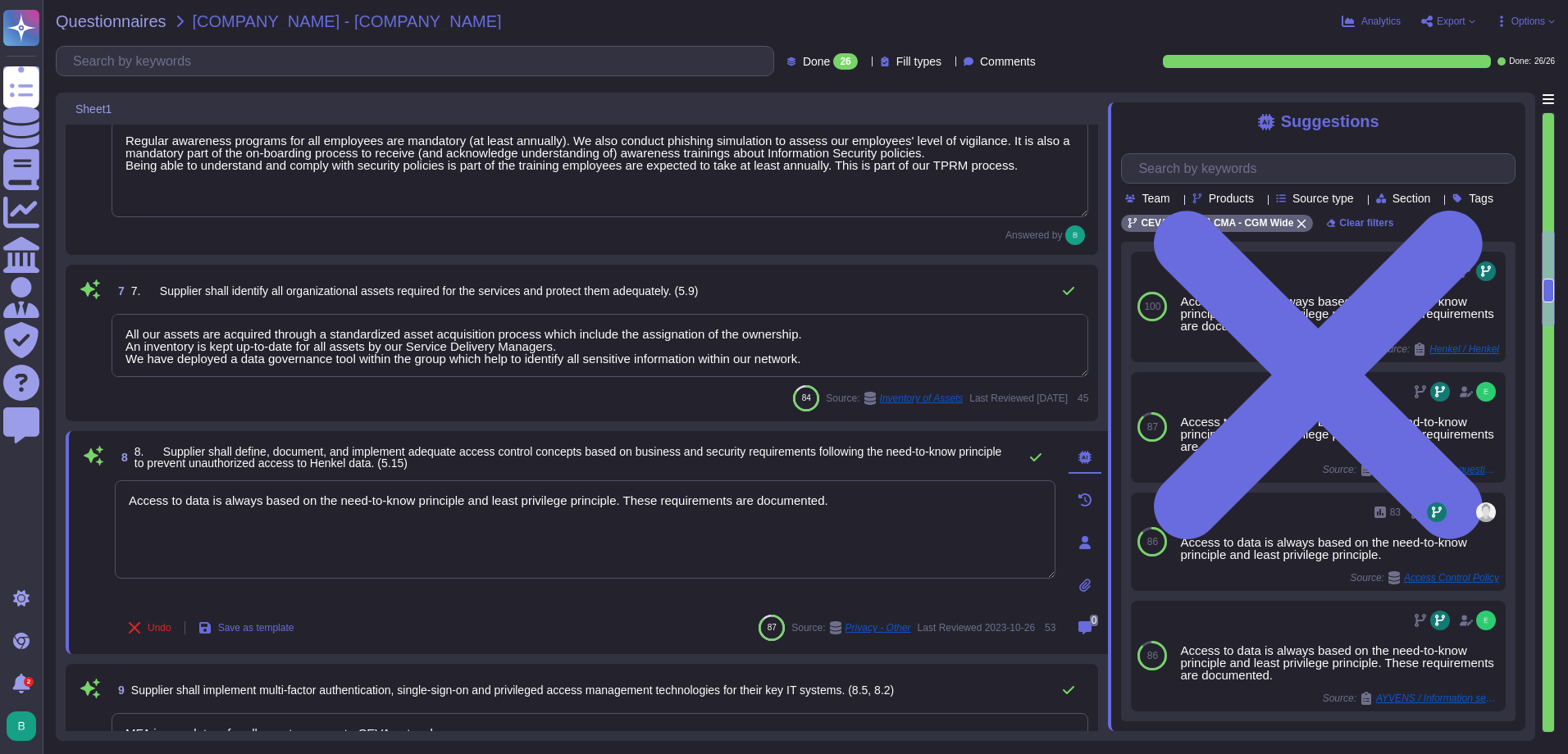 type on "CEVA conducts pre-employment background investigations on all employees, contractors, and sub-contractors.
While specific criteria may vary due to local laws, our pre-employment screening generally involves the following: criminal history evaluation, driving history evaluation, reference verification, past employment verification, residence verification, education or certification verification when deemed necessary for the position, citizenship/employment eligibility evaluation, and pre-employment drug screening." 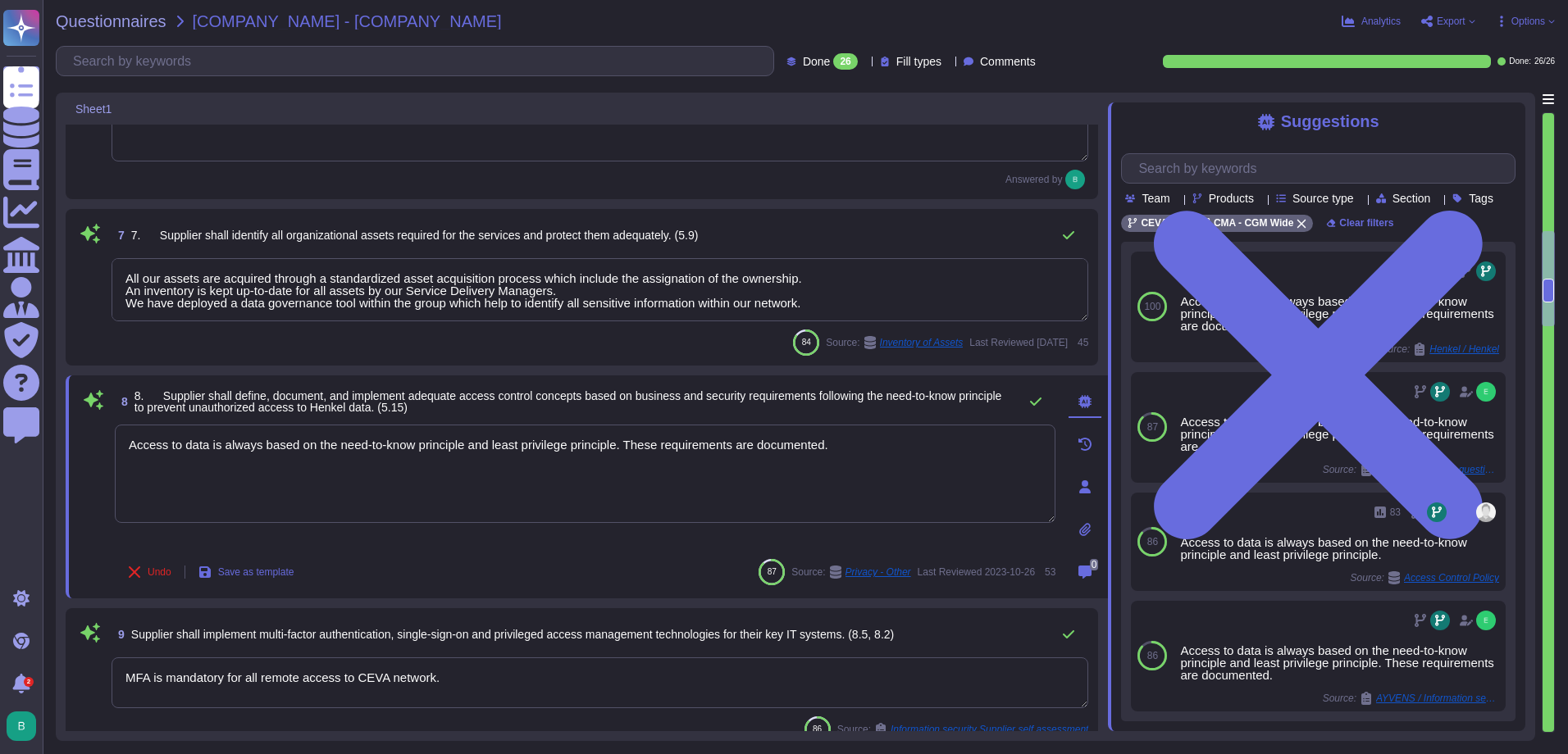 scroll, scrollTop: 986, scrollLeft: 0, axis: vertical 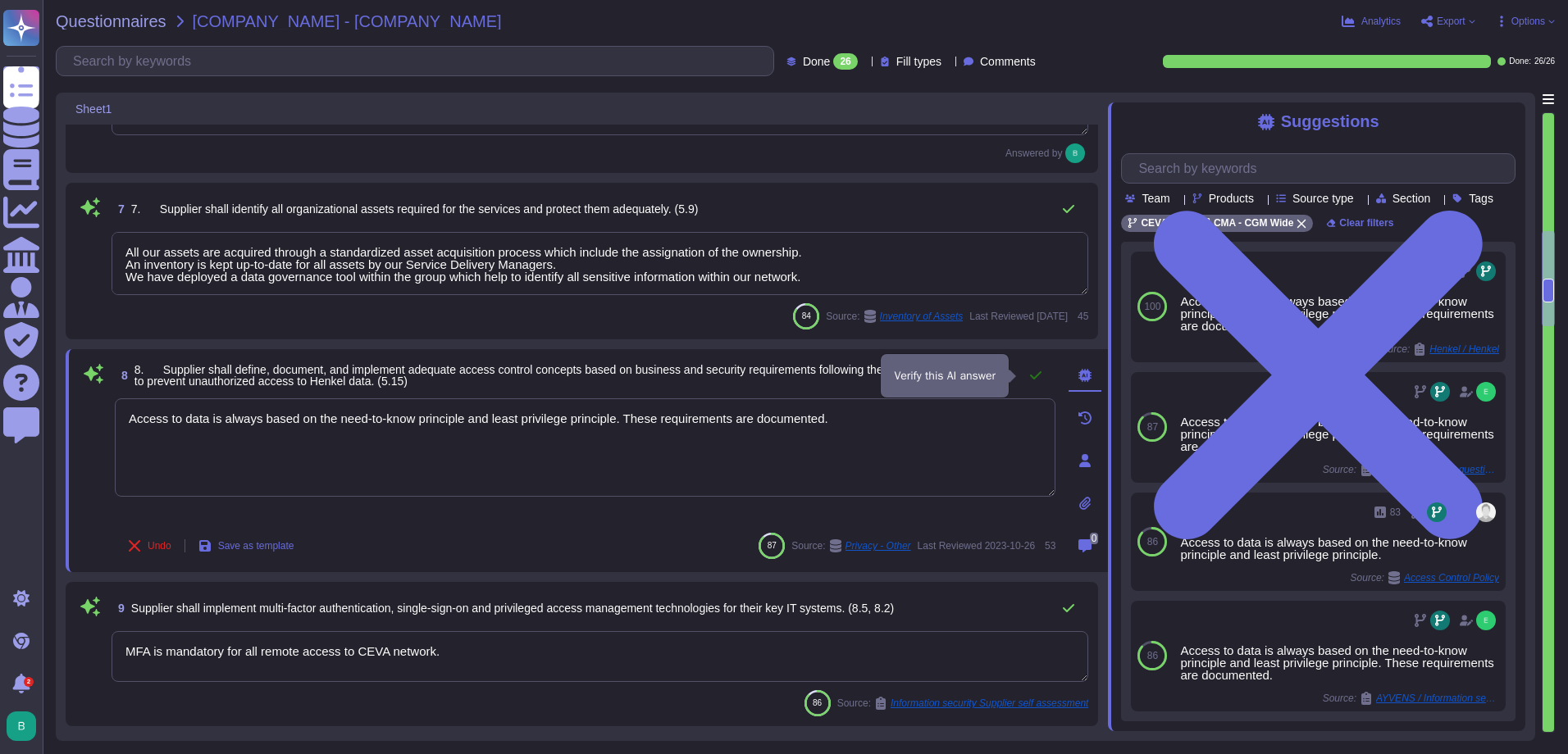 click at bounding box center (1036, 375) 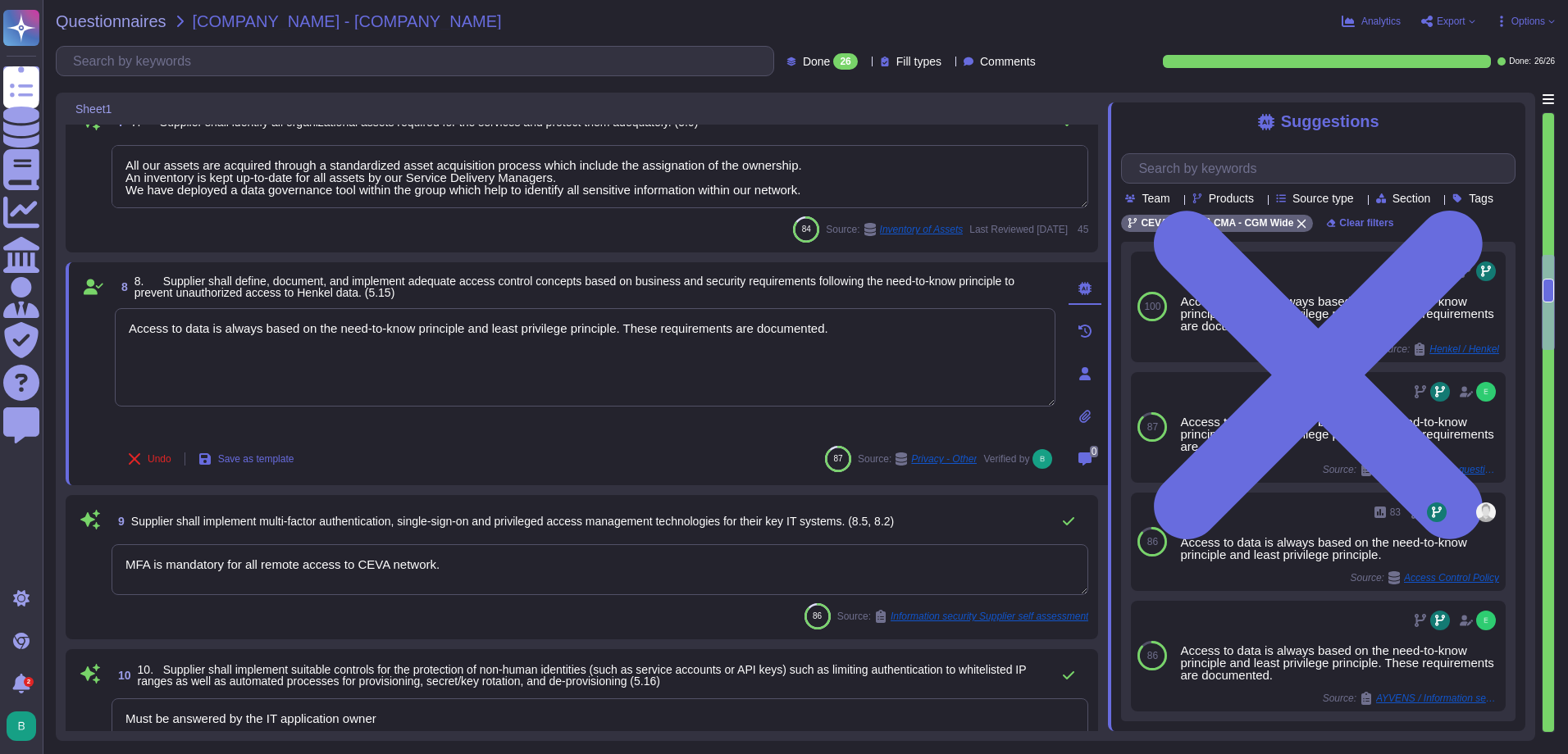 type on "Workstations, laptops and servers are equipped with advanced anti-malware and EDR (Endpoint Detection and Response) solutions. These solutions are managed, monitored centrally and regularly updated." 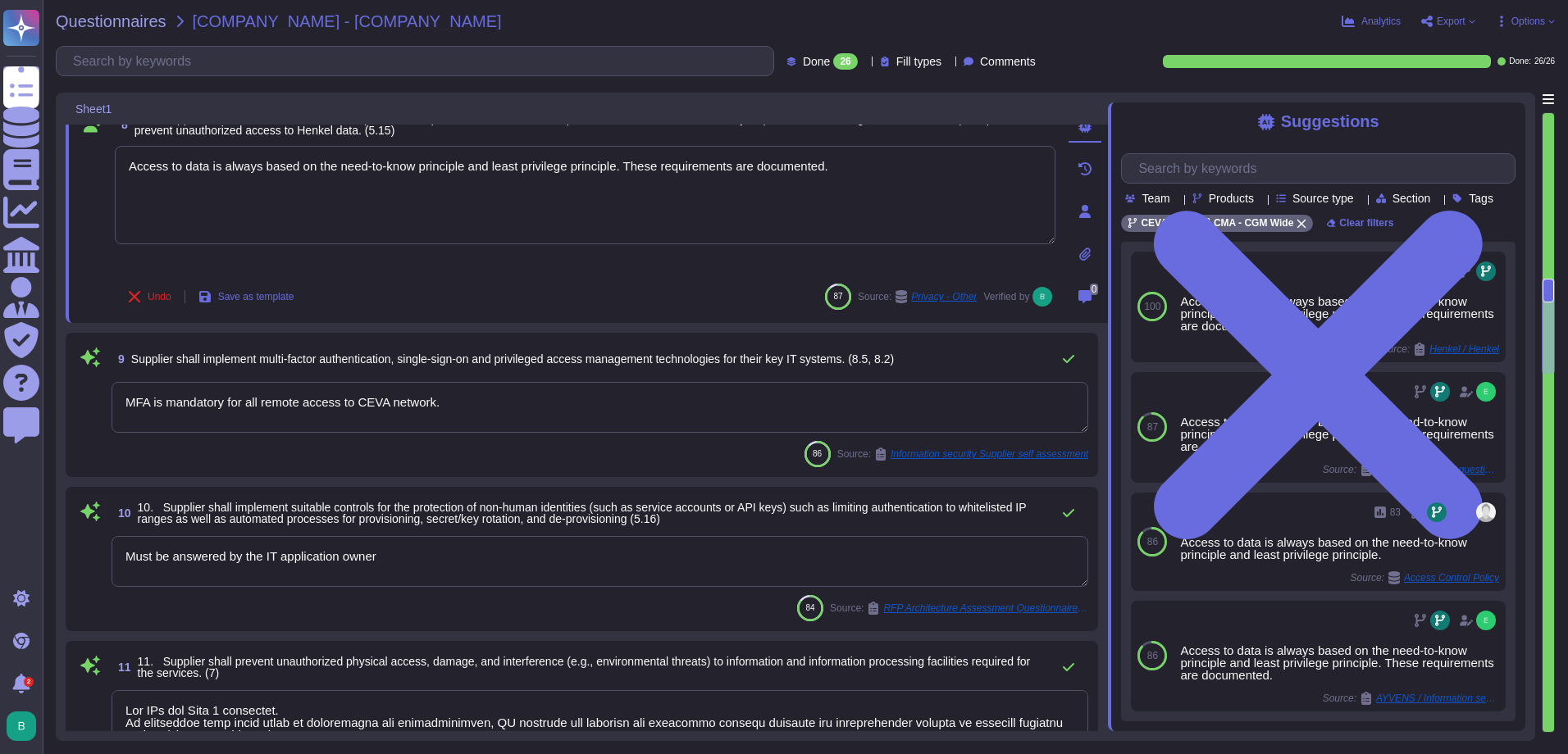type on "The group SOC/SIEM is used to collect and analyze centrally all our logs. It is a 24/7 dedicated team which is responsible for analyzing and managing potential alerts/incidents." 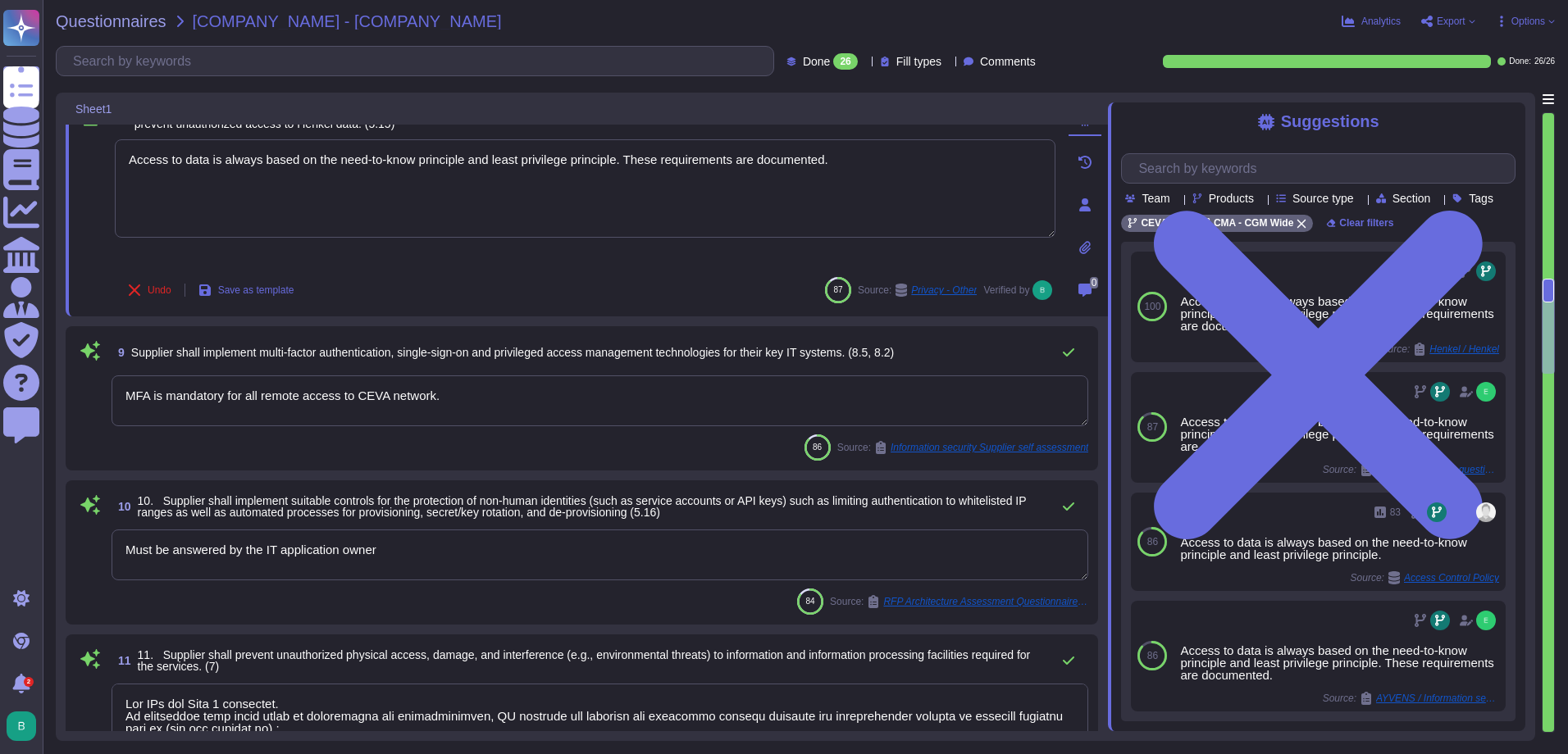 click on "MFA is mandatory for all remote access to CEVA network." at bounding box center (599, 401) 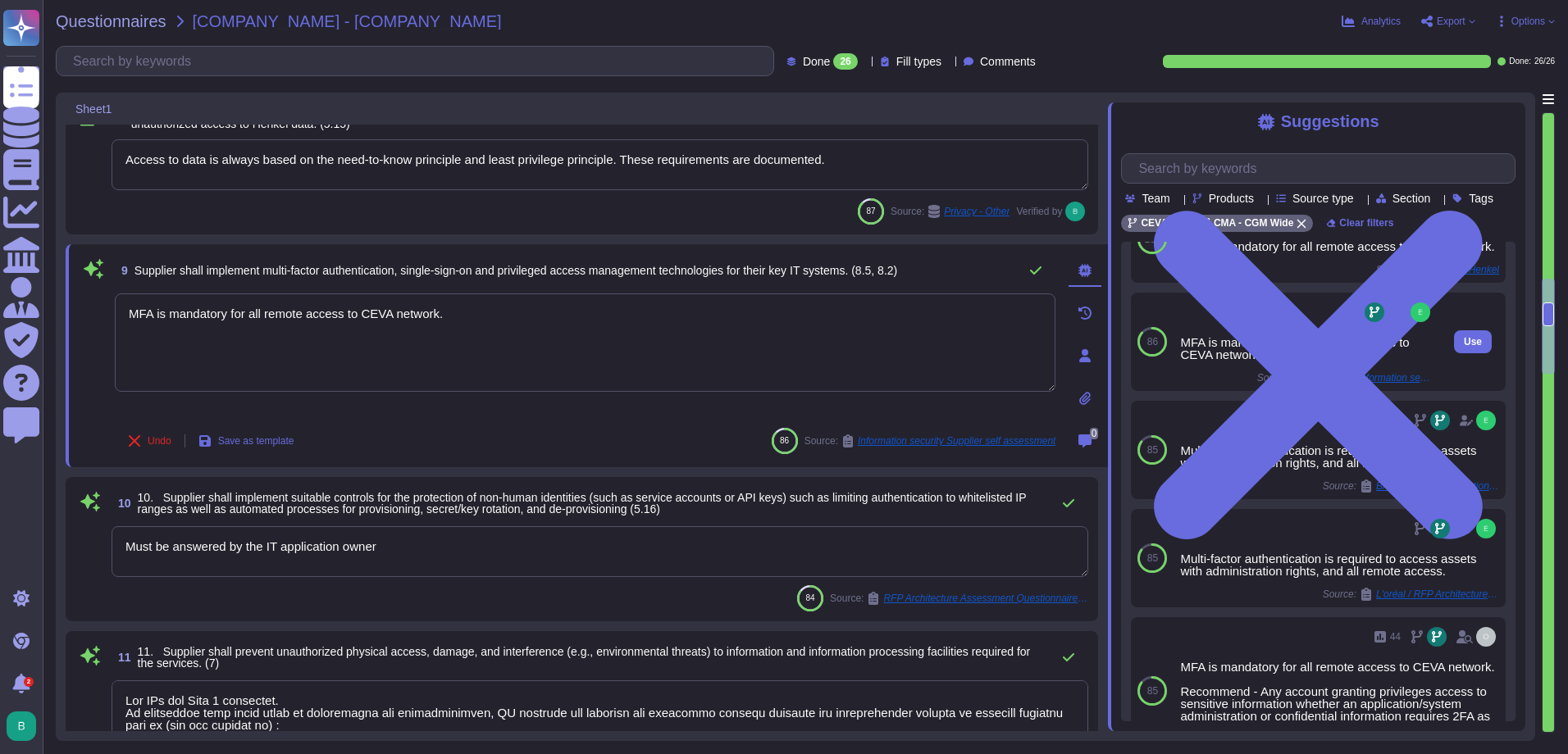 scroll, scrollTop: 82, scrollLeft: 0, axis: vertical 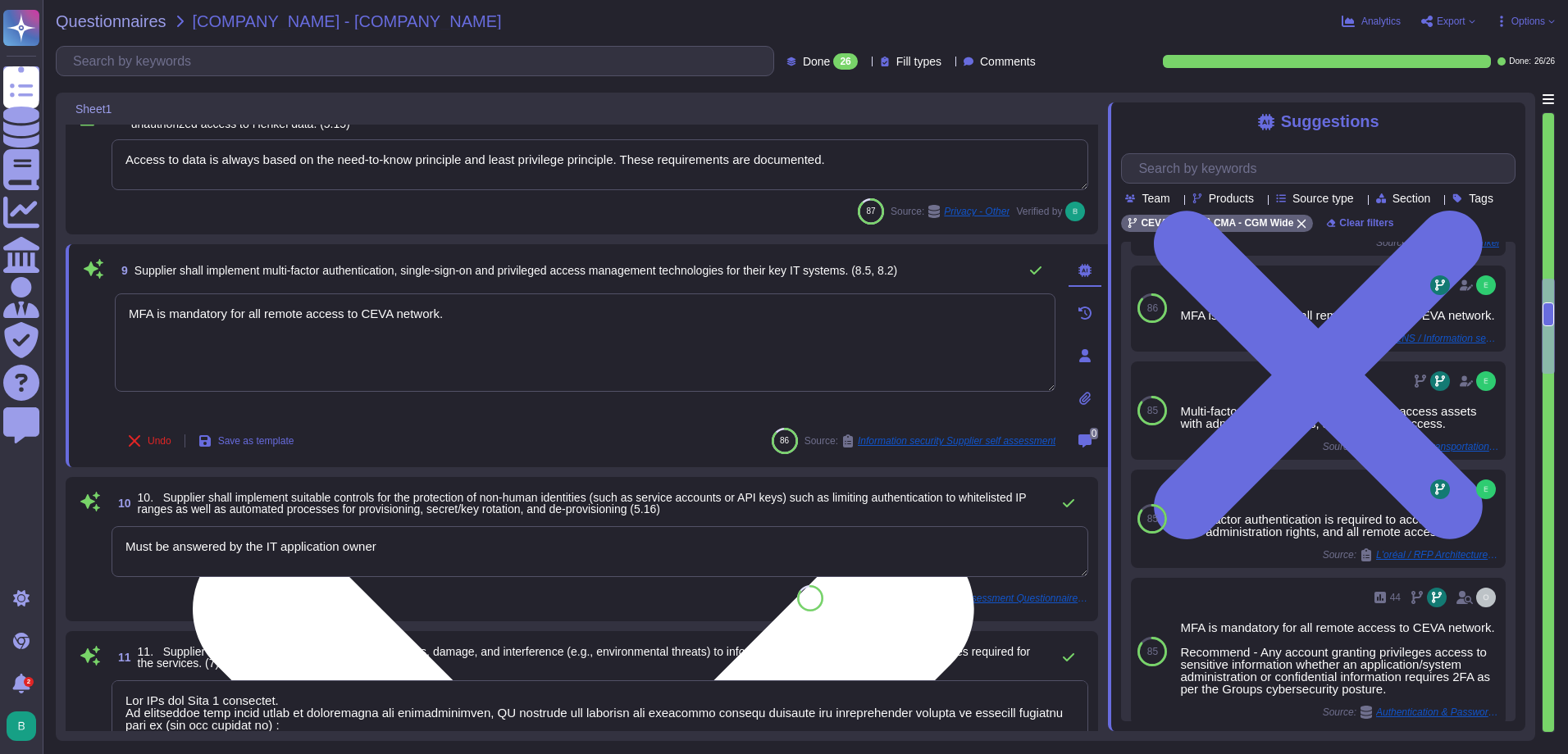 drag, startPoint x: 453, startPoint y: 316, endPoint x: 473, endPoint y: 316, distance: 20 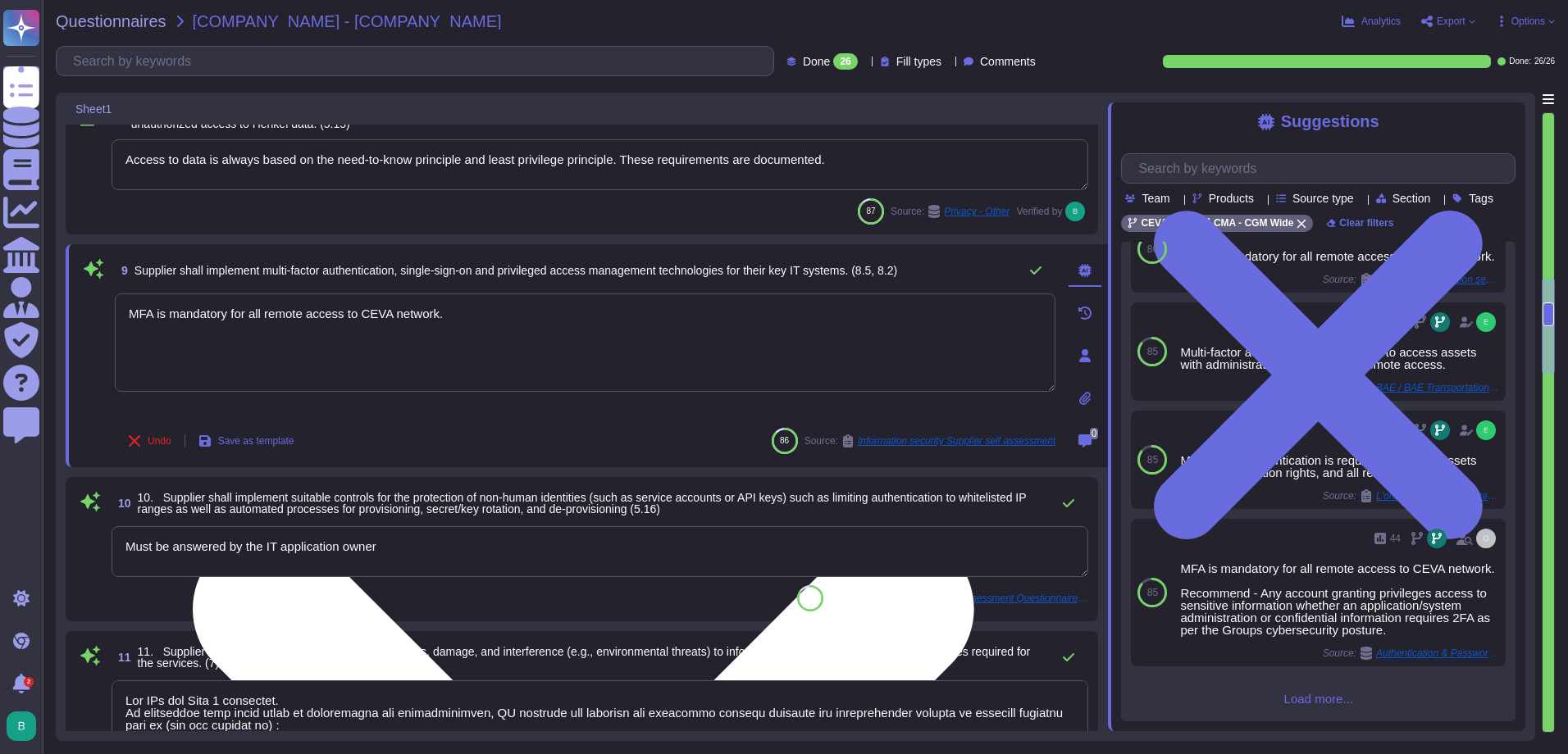 scroll, scrollTop: 197, scrollLeft: 0, axis: vertical 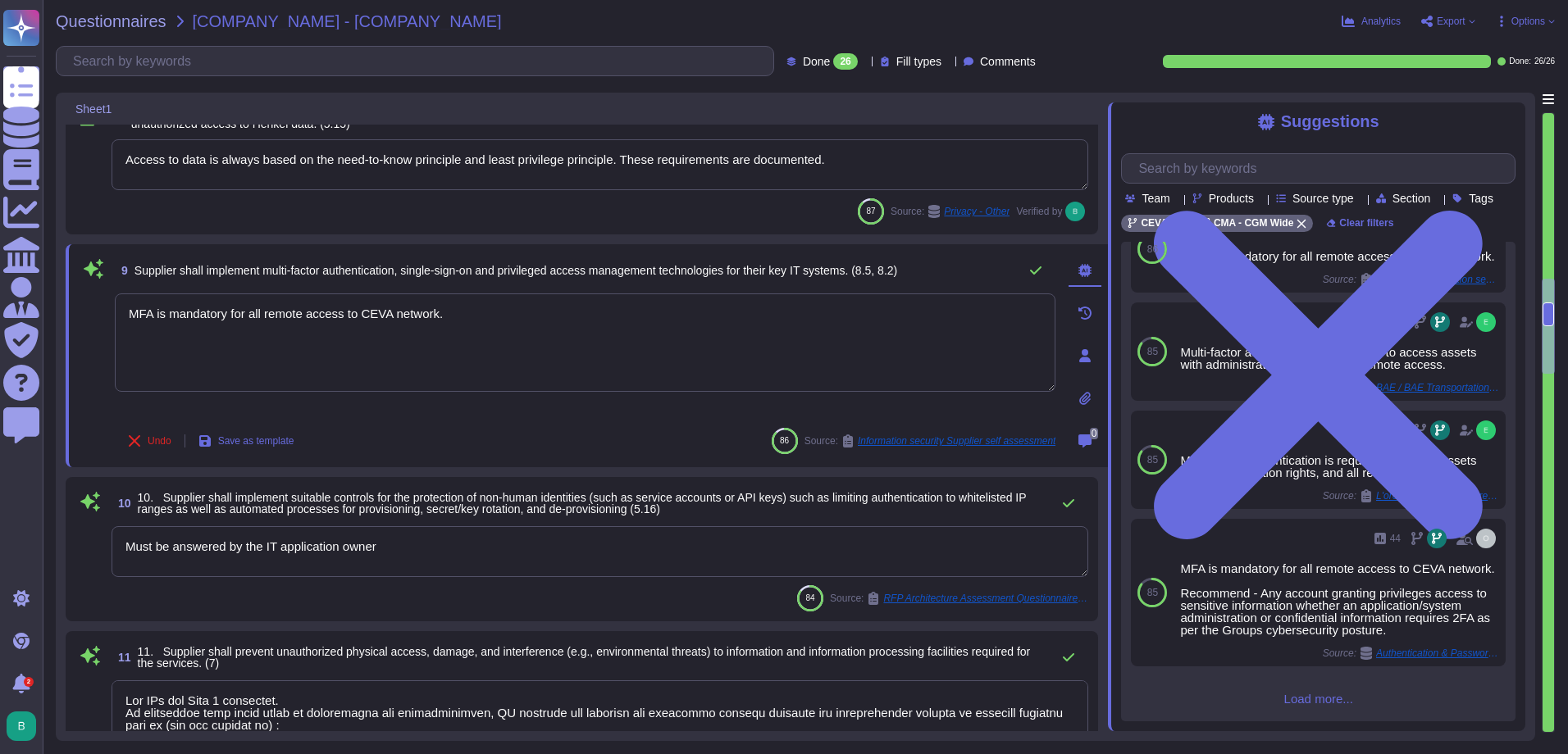 click on "Load more..." at bounding box center (1318, 698) 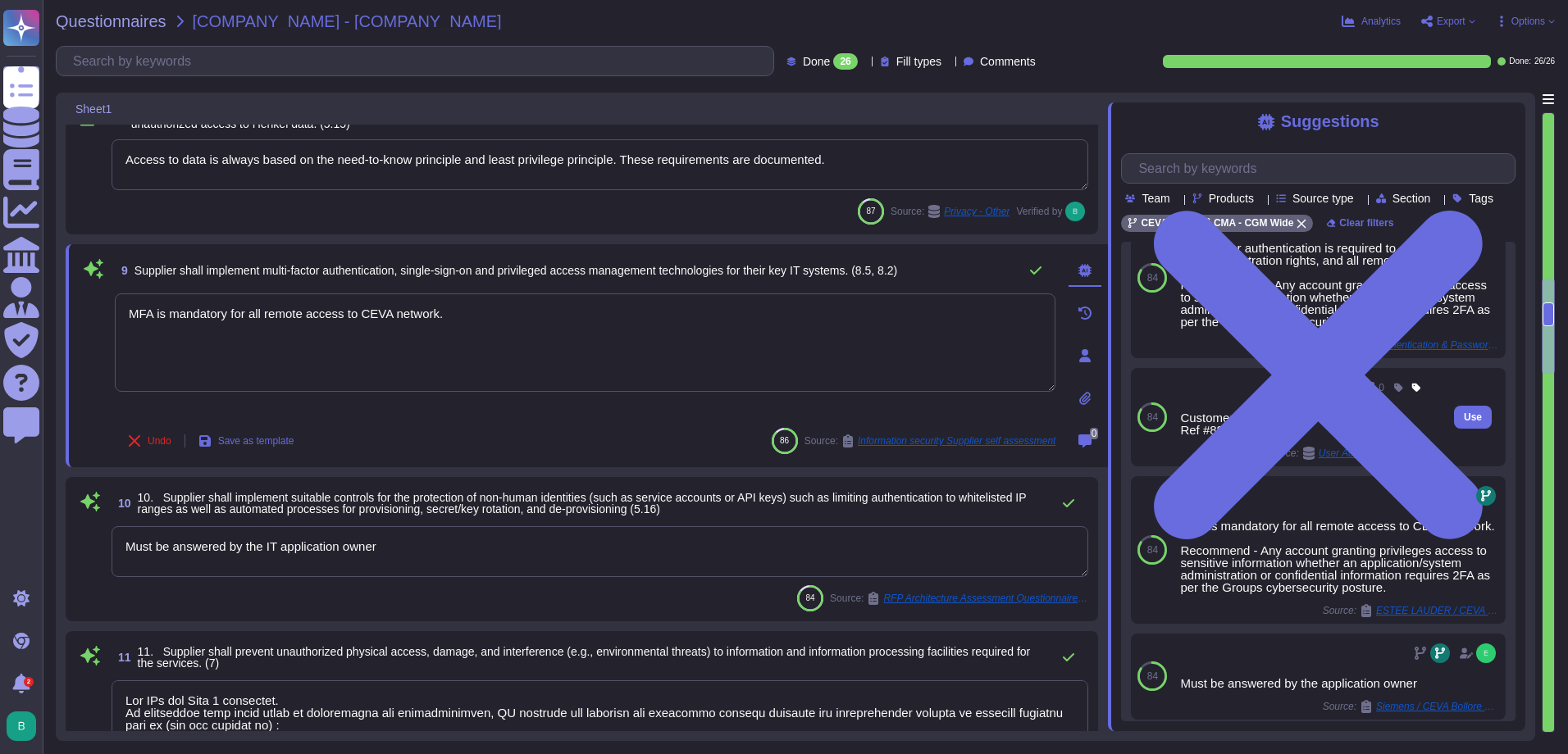 scroll, scrollTop: 688, scrollLeft: 0, axis: vertical 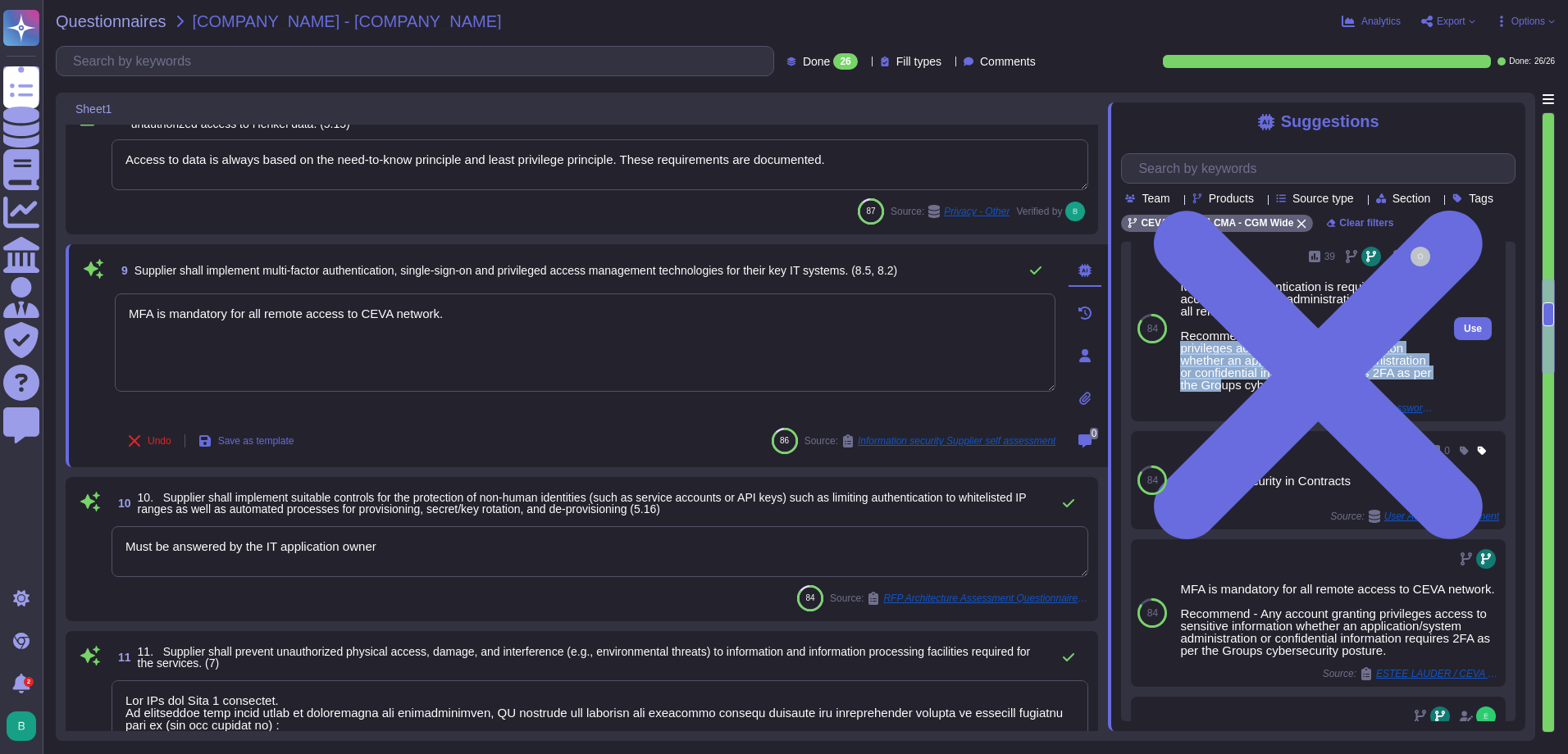 drag, startPoint x: 1274, startPoint y: 390, endPoint x: 1329, endPoint y: 442, distance: 75.690158 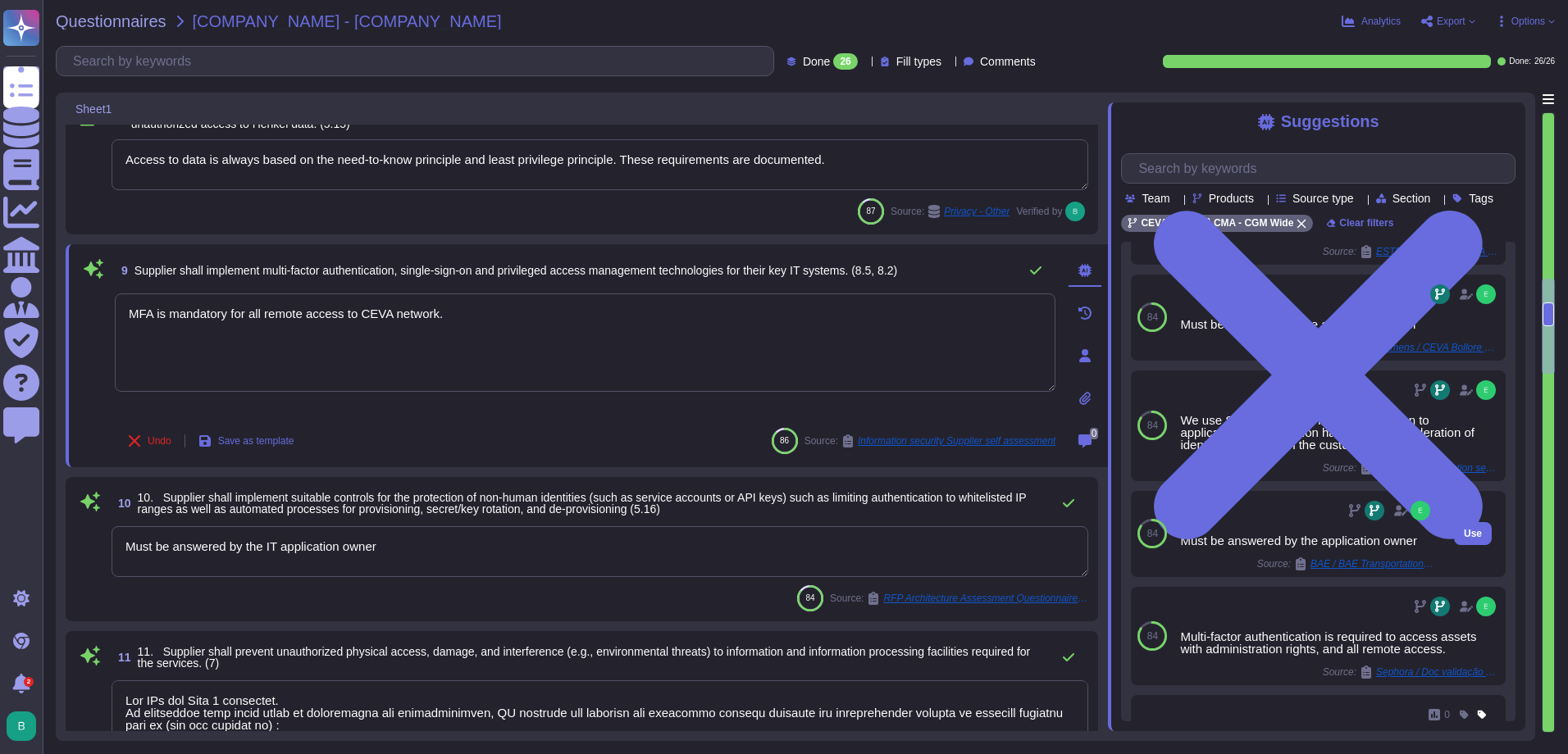 scroll, scrollTop: 1162, scrollLeft: 0, axis: vertical 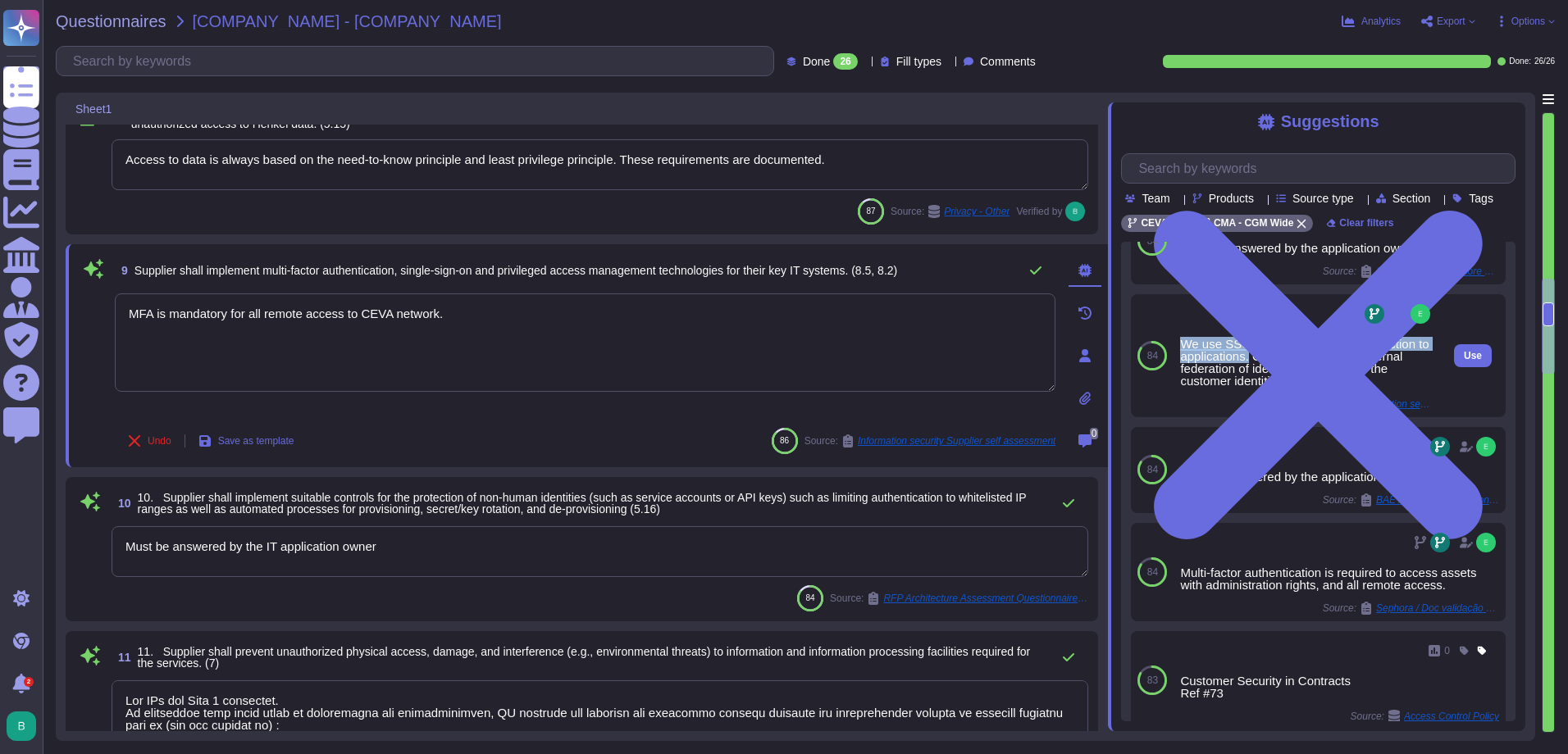 drag, startPoint x: 1183, startPoint y: 411, endPoint x: 1262, endPoint y: 426, distance: 80.41144 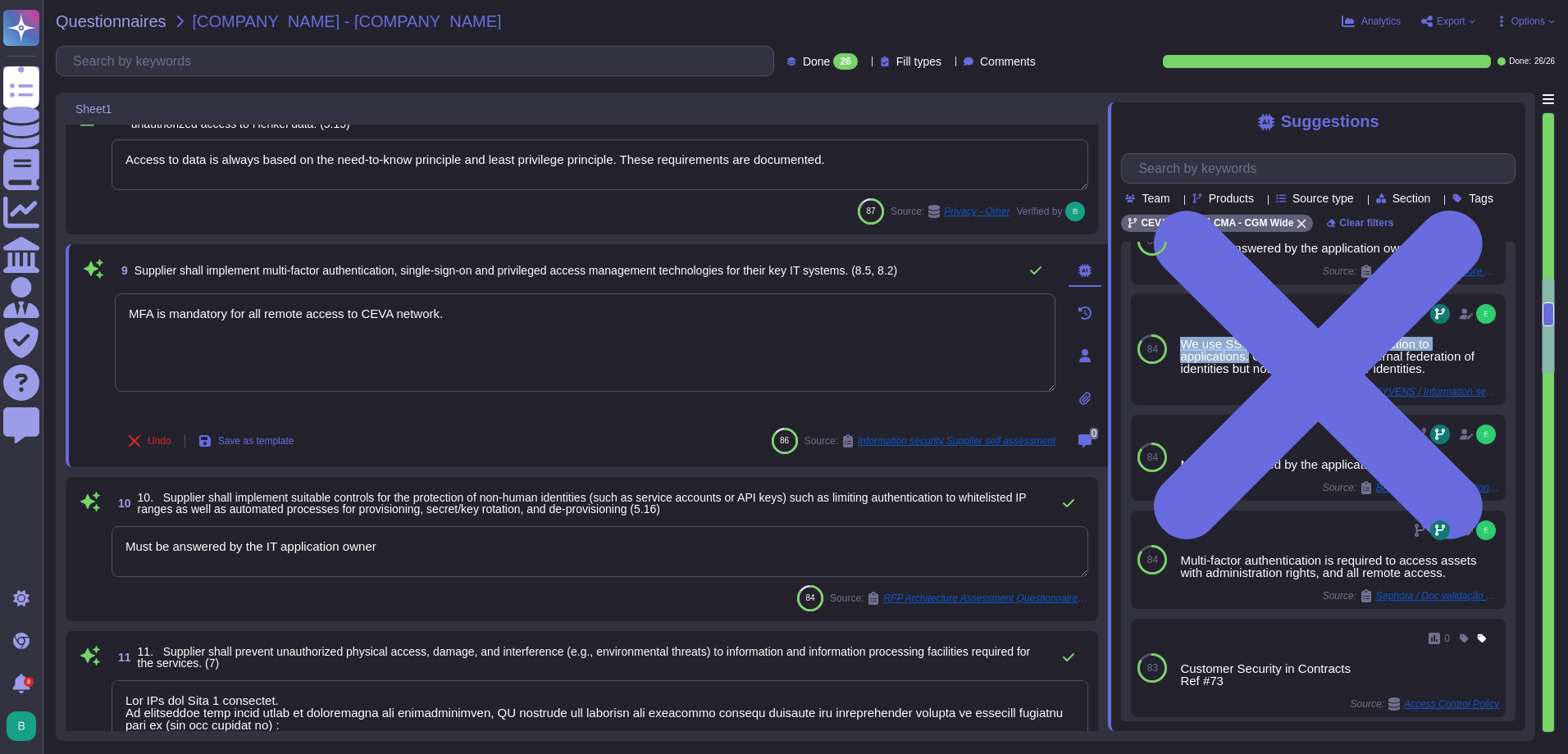 copy on "We use SSO connection for the connection to applications." 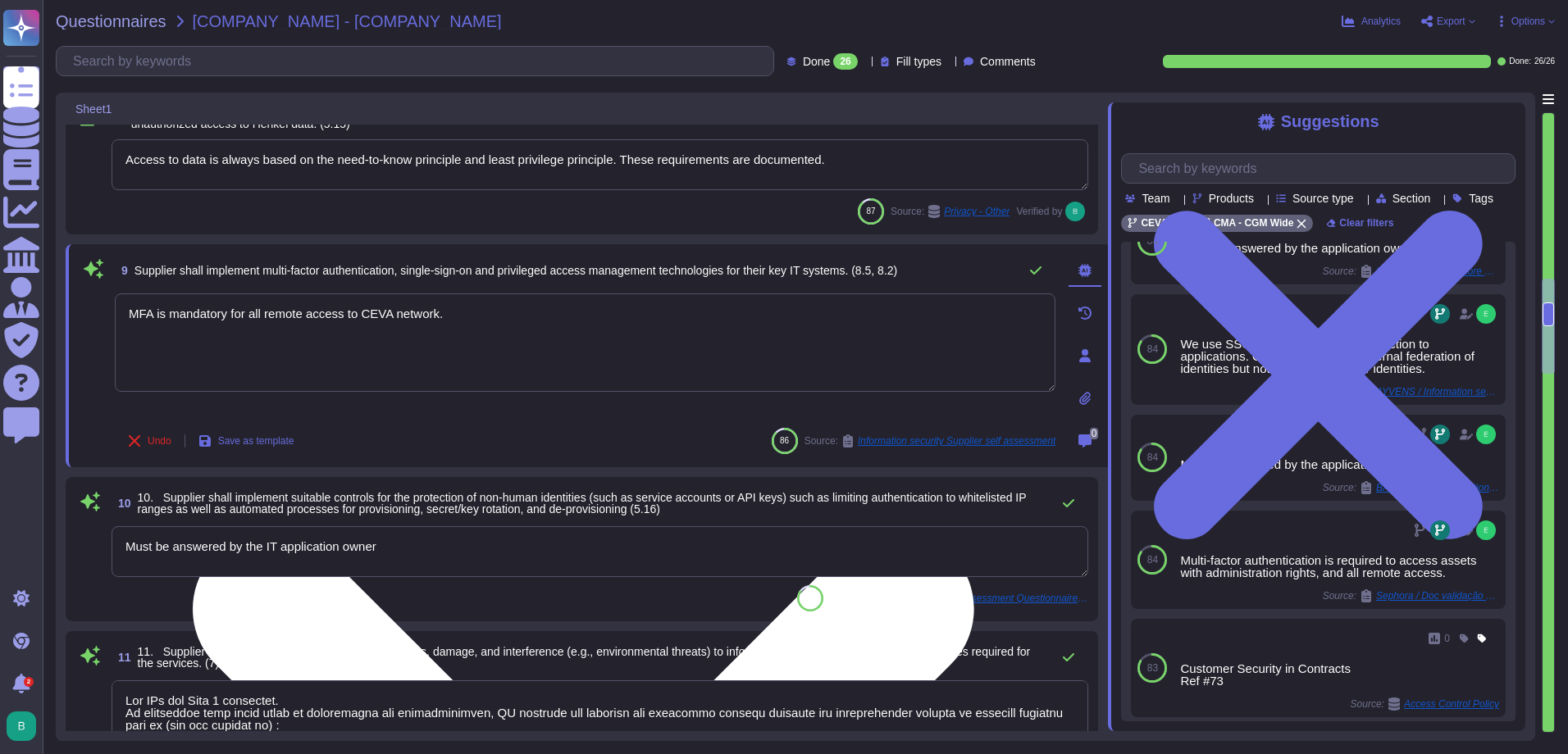 drag, startPoint x: 441, startPoint y: 315, endPoint x: 476, endPoint y: 306, distance: 36.138622 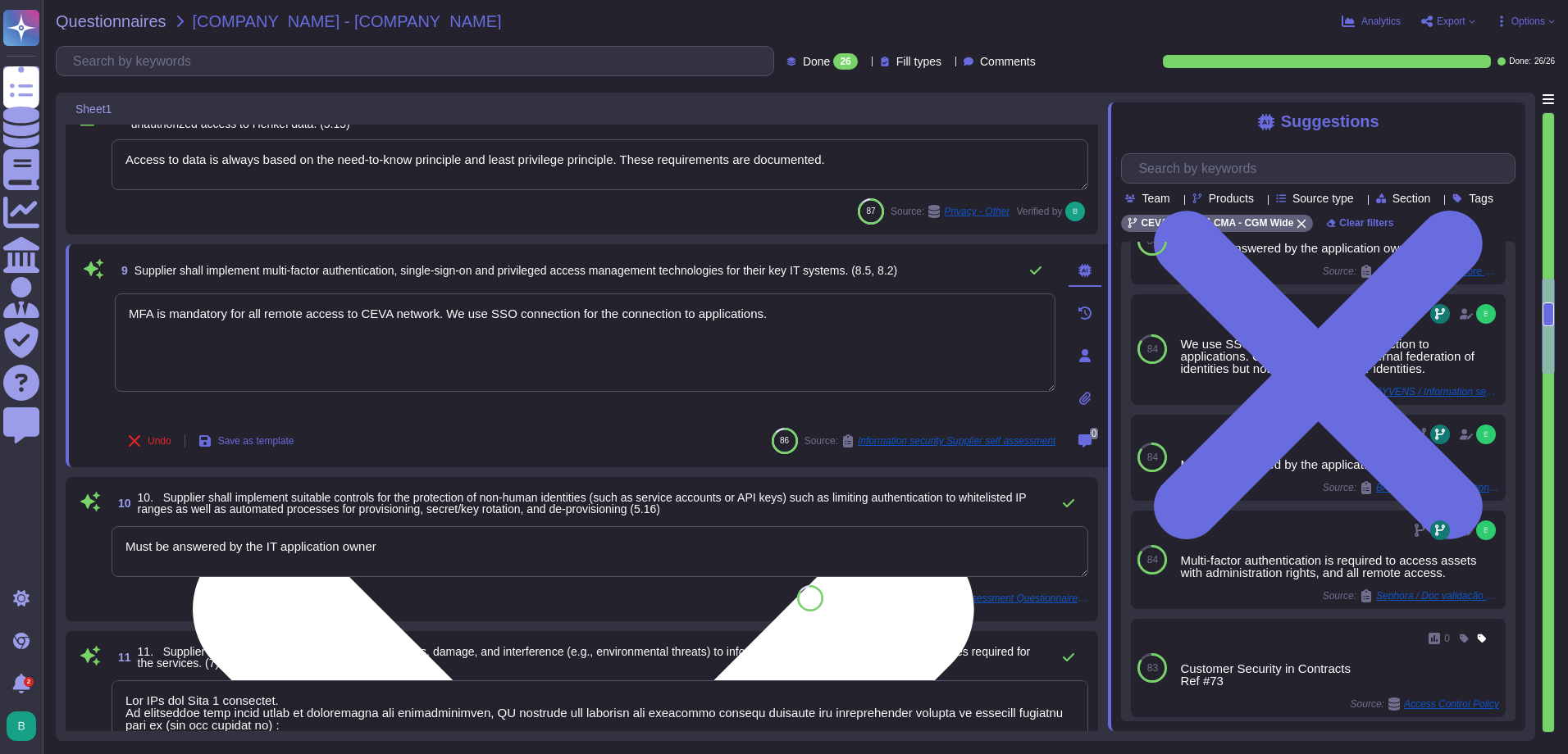 click on "MFA is mandatory for all remote access to CEVA network. We use SSO connection for the connection to applications." at bounding box center [585, 343] 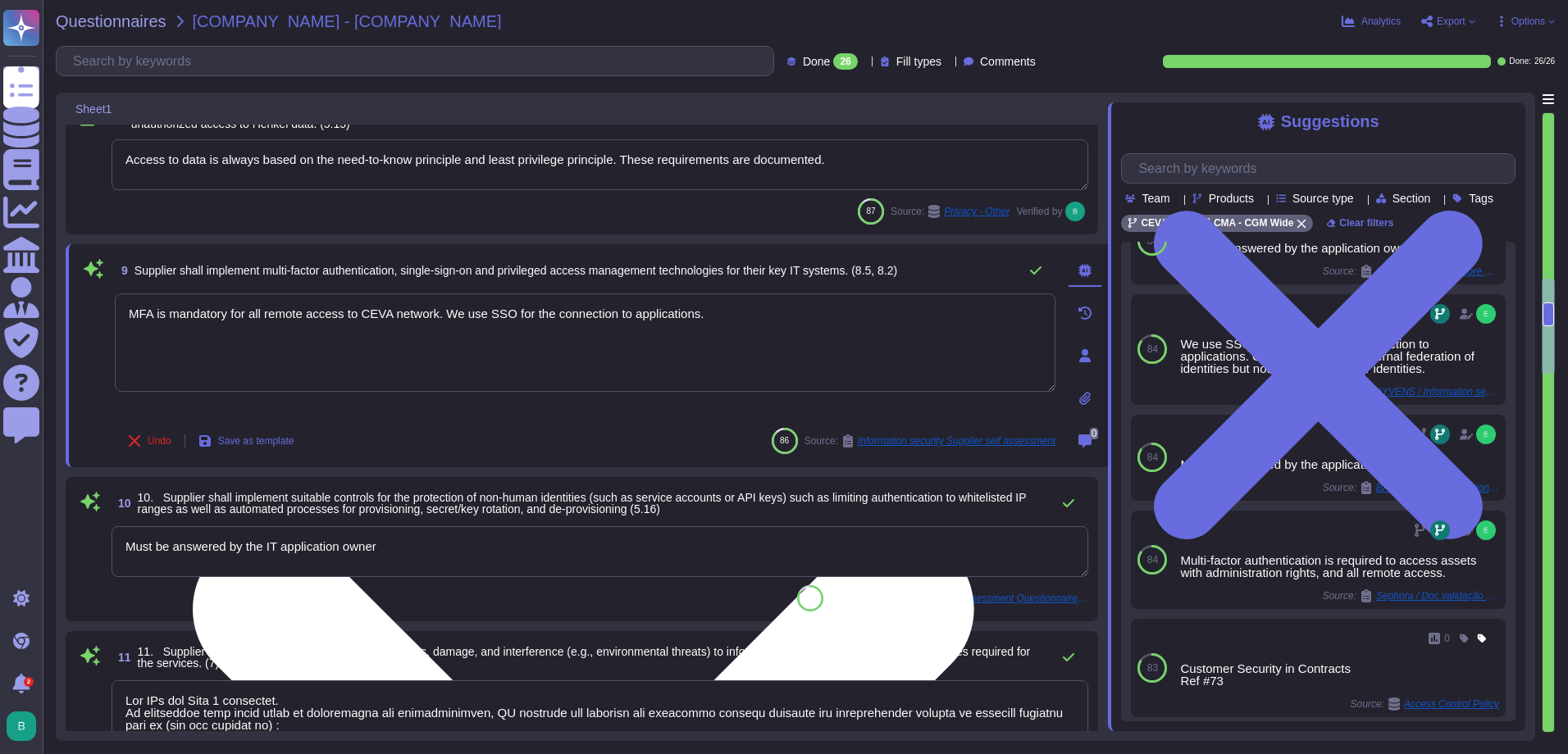 click on "MFA is mandatory for all remote access to CEVA network. We use SSO for the connection to applications." at bounding box center (585, 343) 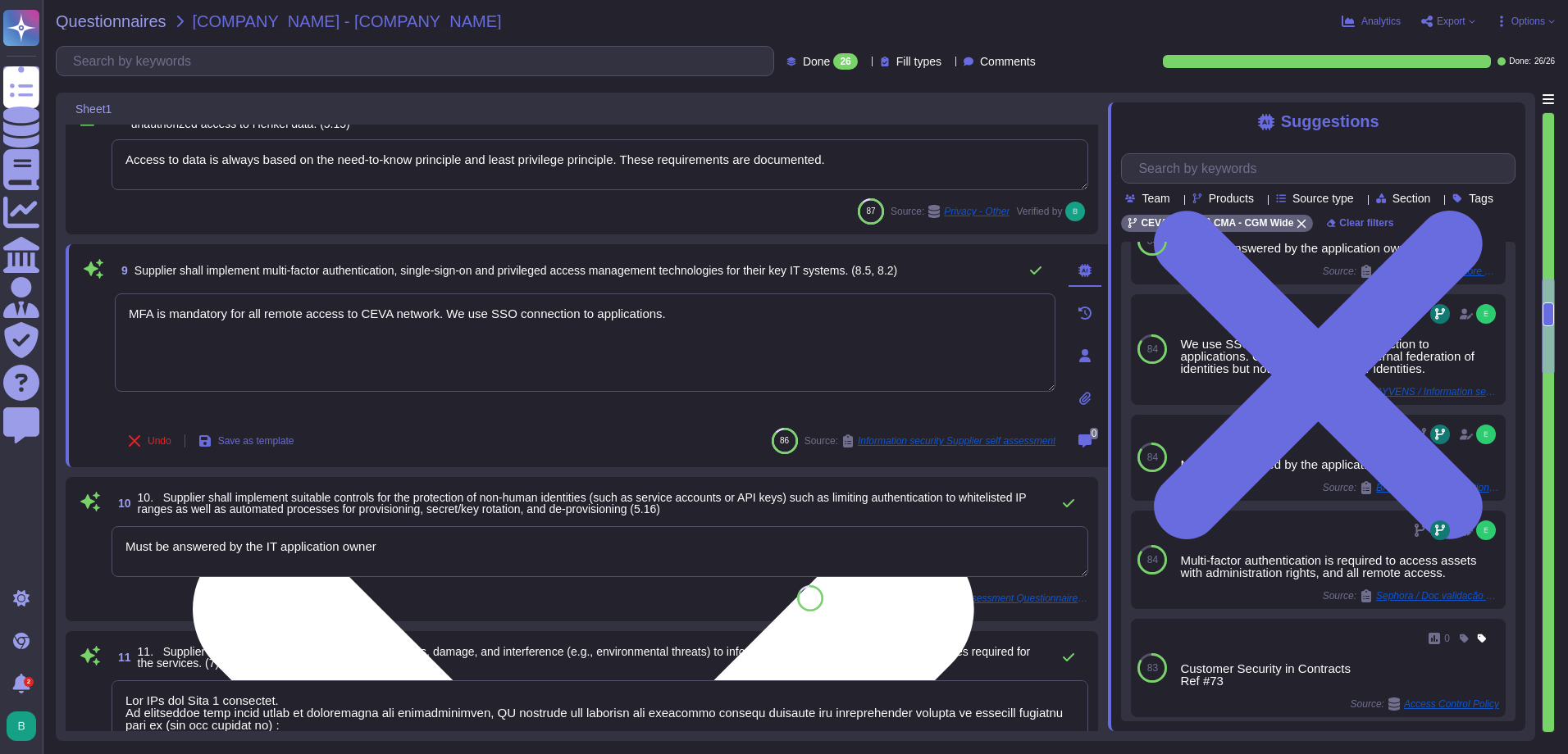 click on "MFA is mandatory for all remote access to CEVA network. We use SSO connection to applications." at bounding box center [585, 343] 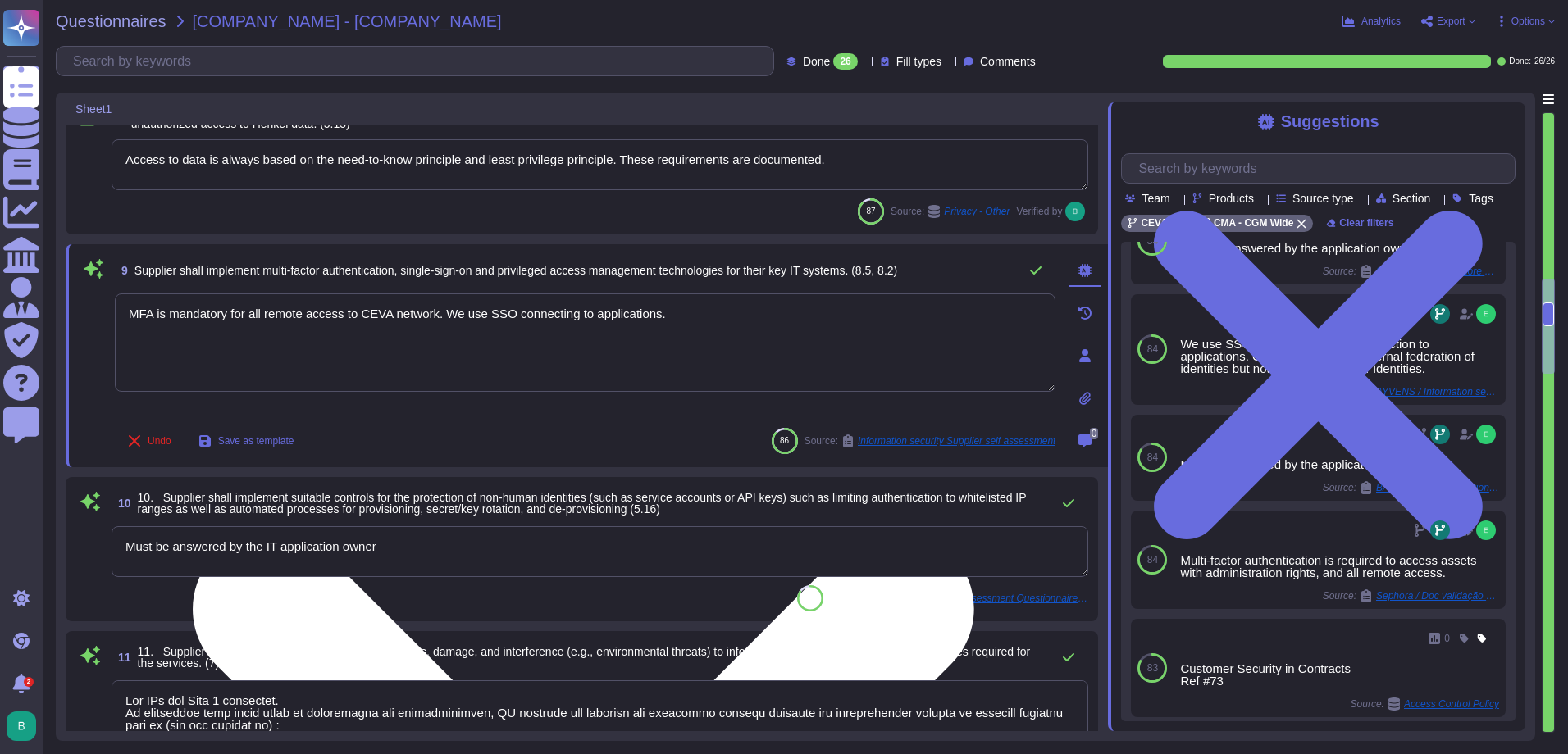 click on "MFA is mandatory for all remote access to CEVA network. We use SSO connecting to applications." at bounding box center [585, 343] 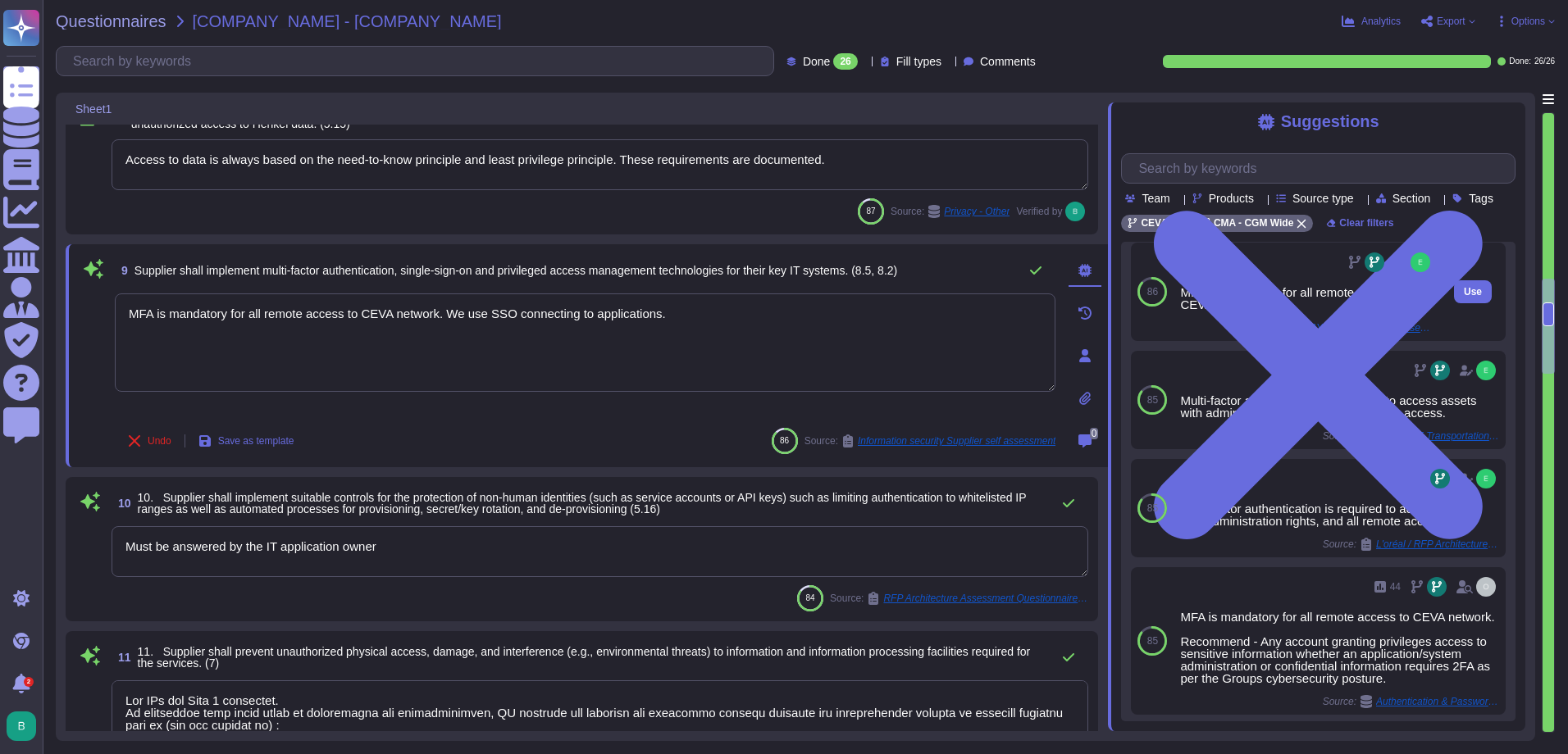 scroll, scrollTop: 106, scrollLeft: 0, axis: vertical 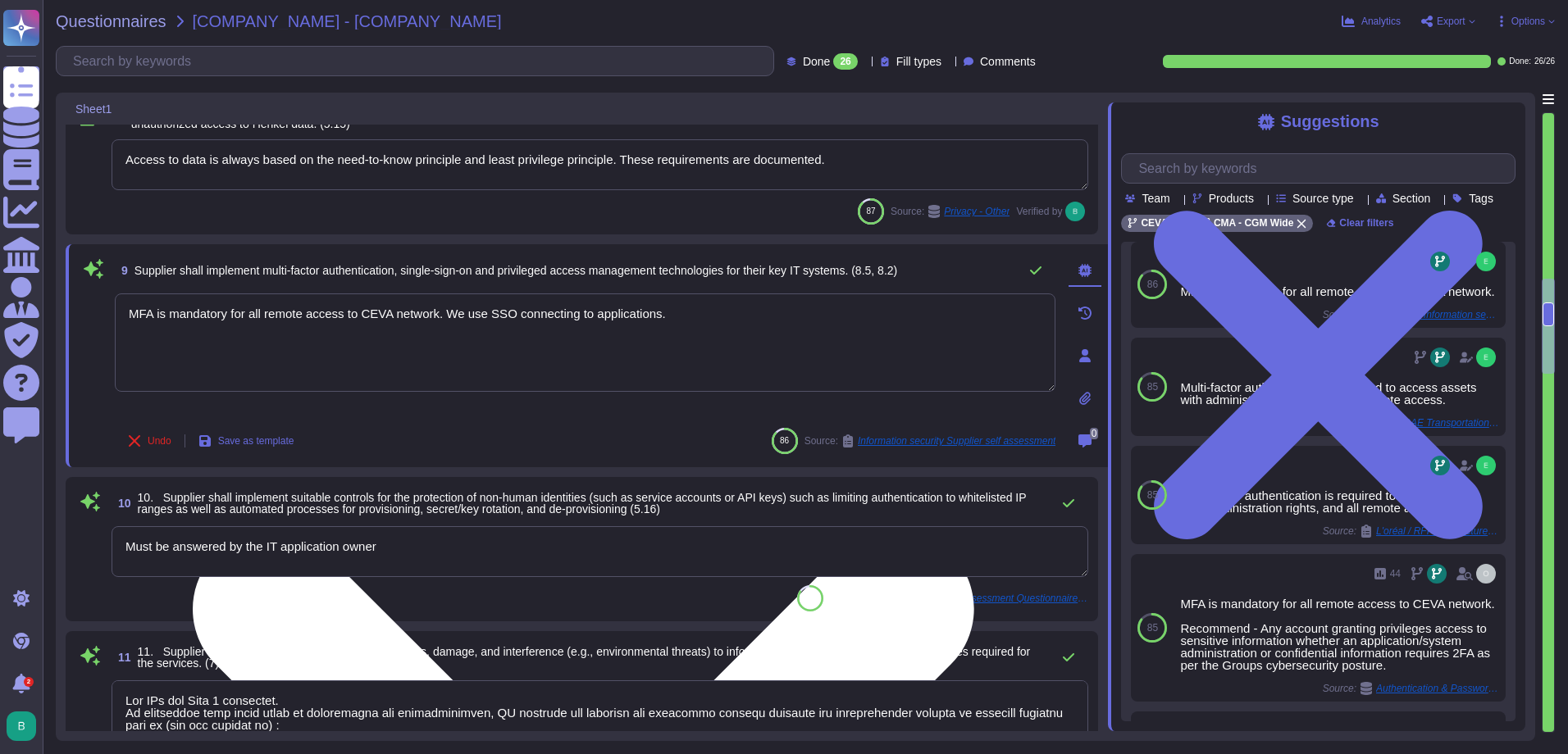 click on "MFA is mandatory for all remote access to CEVA network. We use SSO connecting to applications." at bounding box center [585, 343] 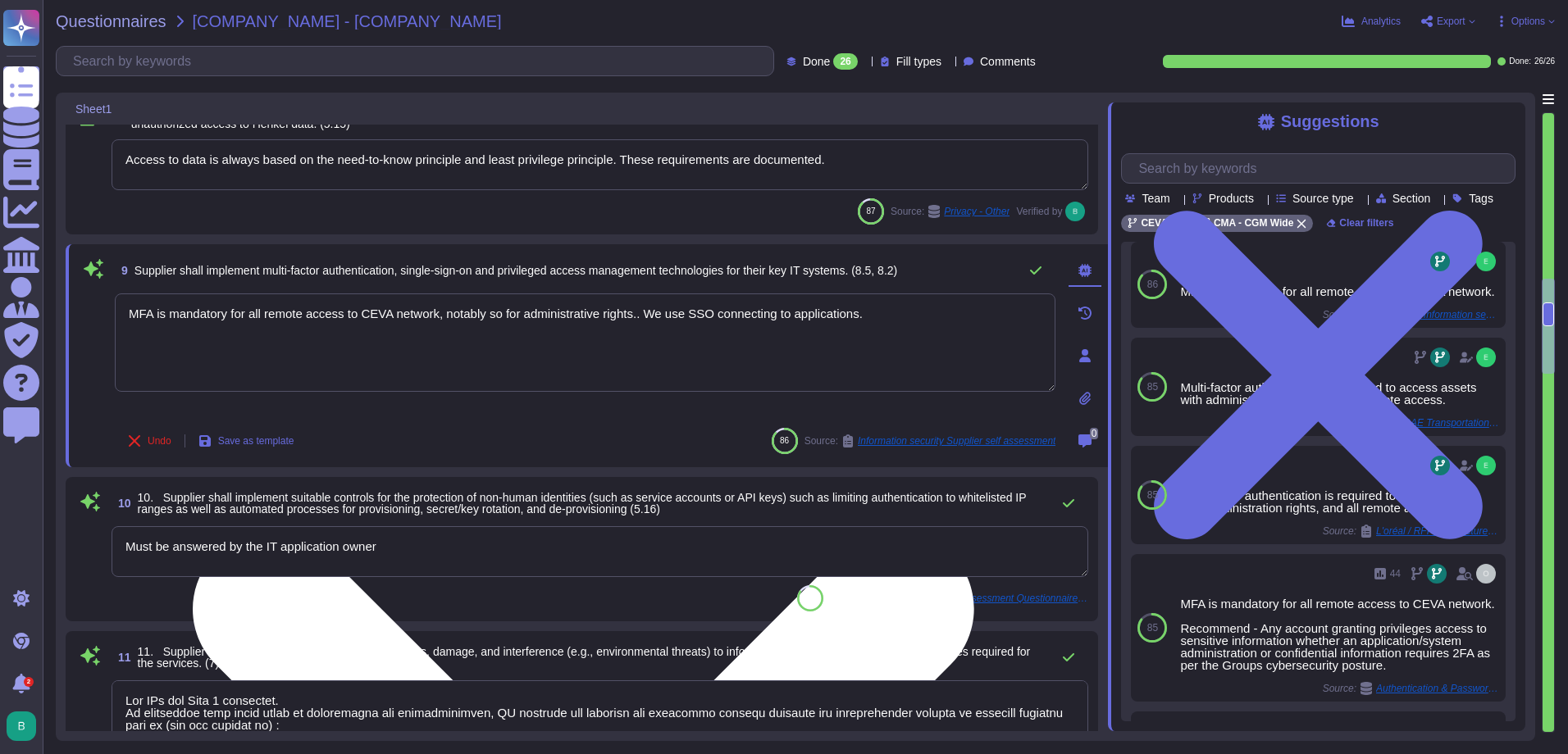 click on "MFA is mandatory for all remote access to CEVA network, notably so for administrative rights.. We use SSO connecting to applications." at bounding box center (585, 343) 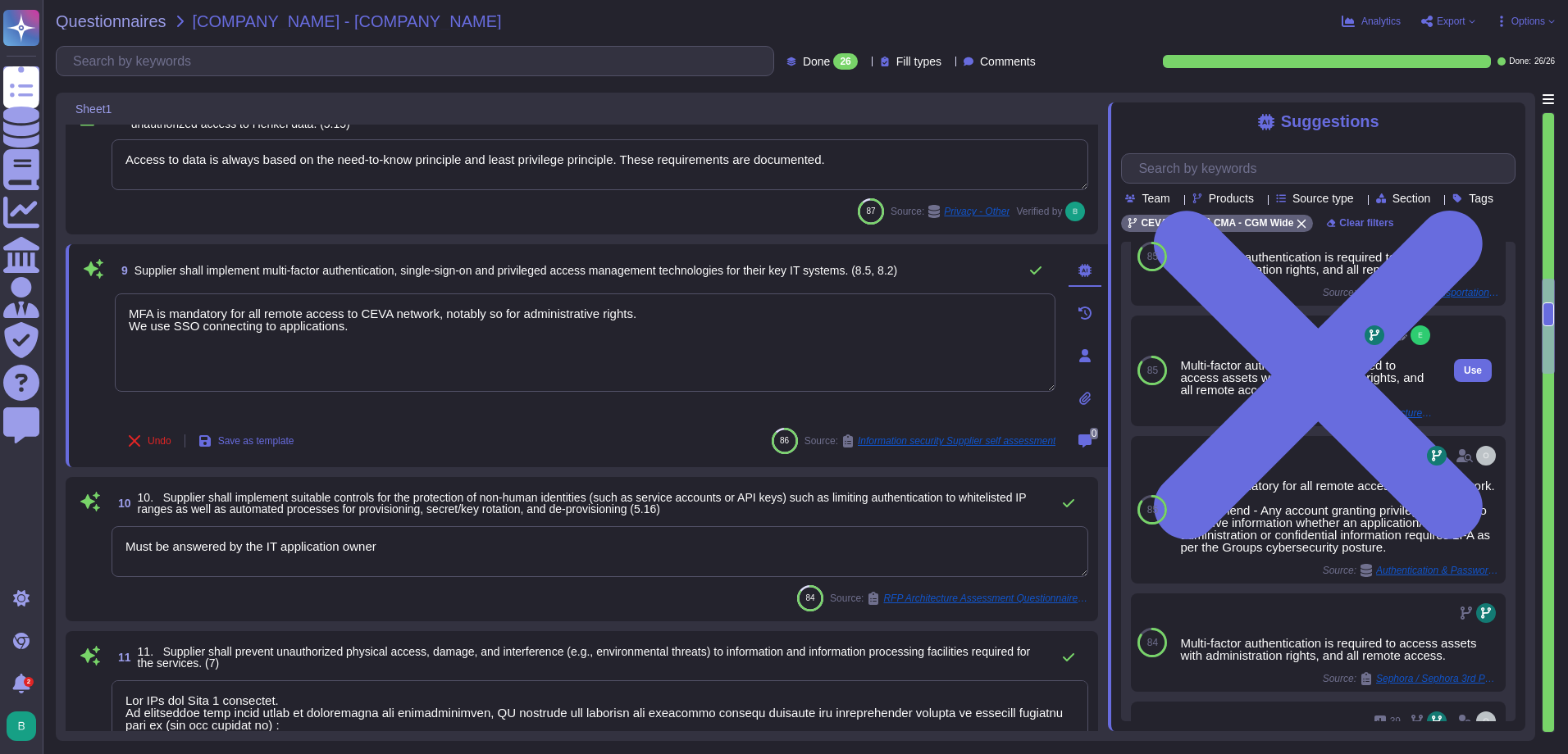 scroll, scrollTop: 238, scrollLeft: 0, axis: vertical 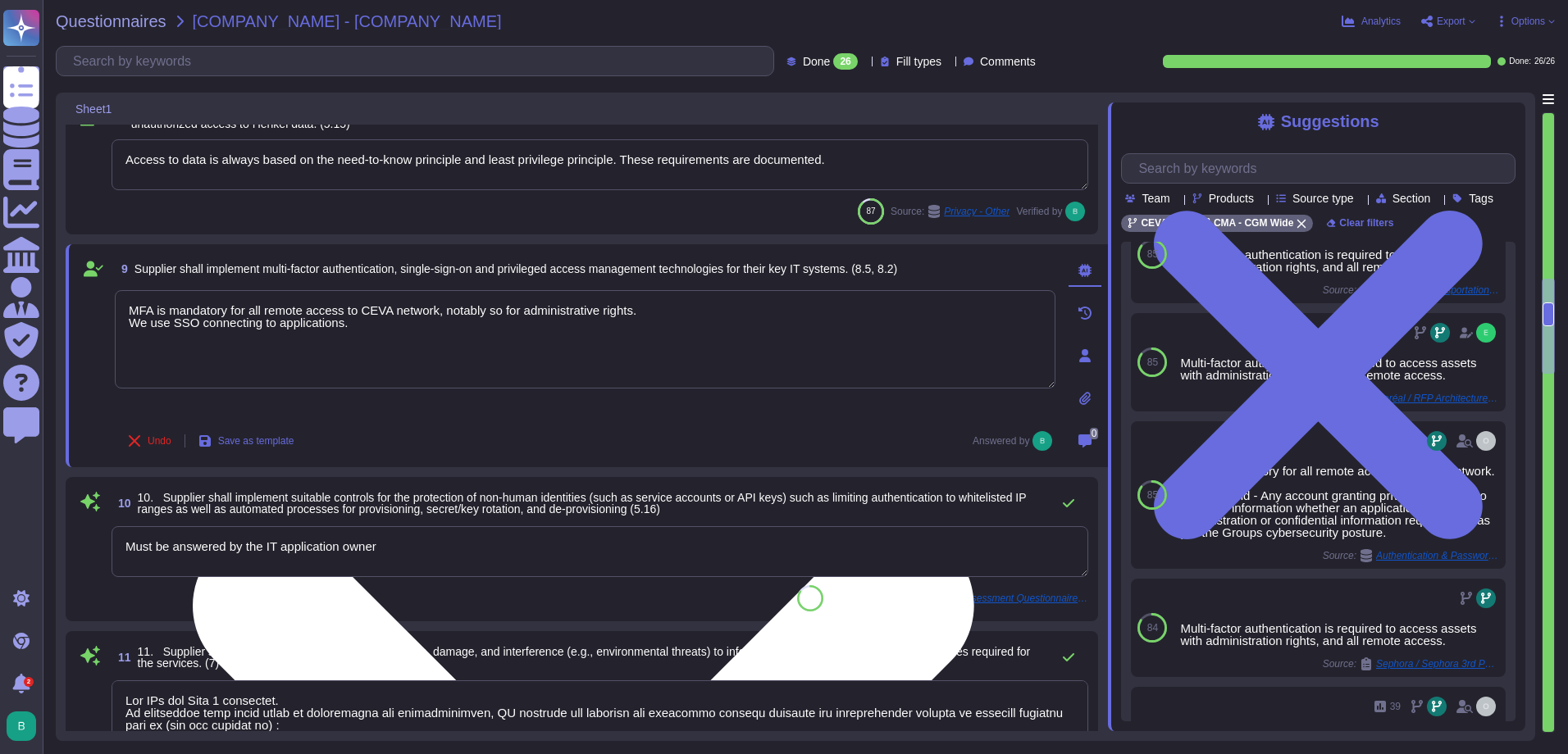 drag, startPoint x: 329, startPoint y: 325, endPoint x: 130, endPoint y: 324, distance: 199.00251 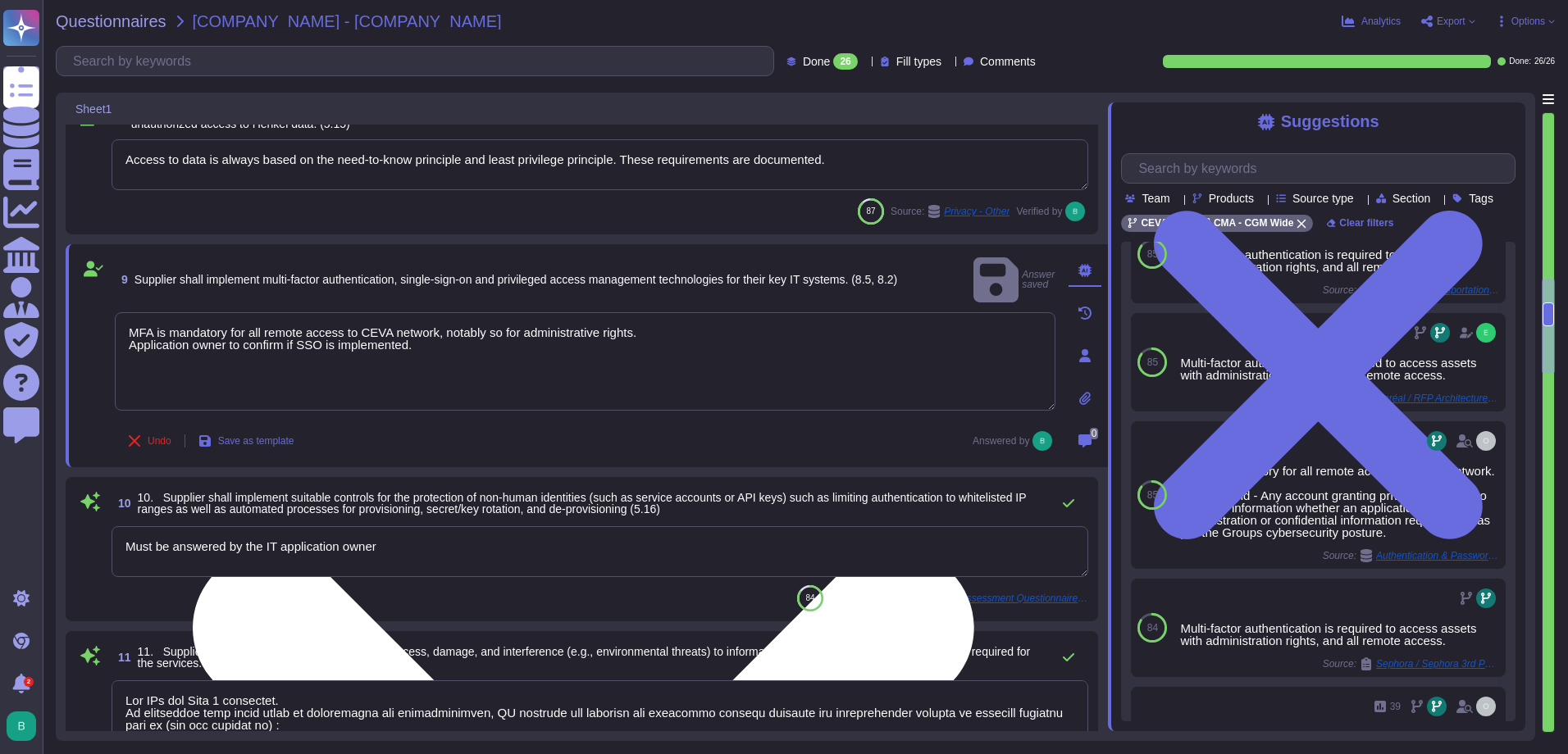 click on "MFA is mandatory for all remote access to CEVA network, notably so for administrative rights.
Application owner to confirm if SSO is implemented." at bounding box center [585, 361] 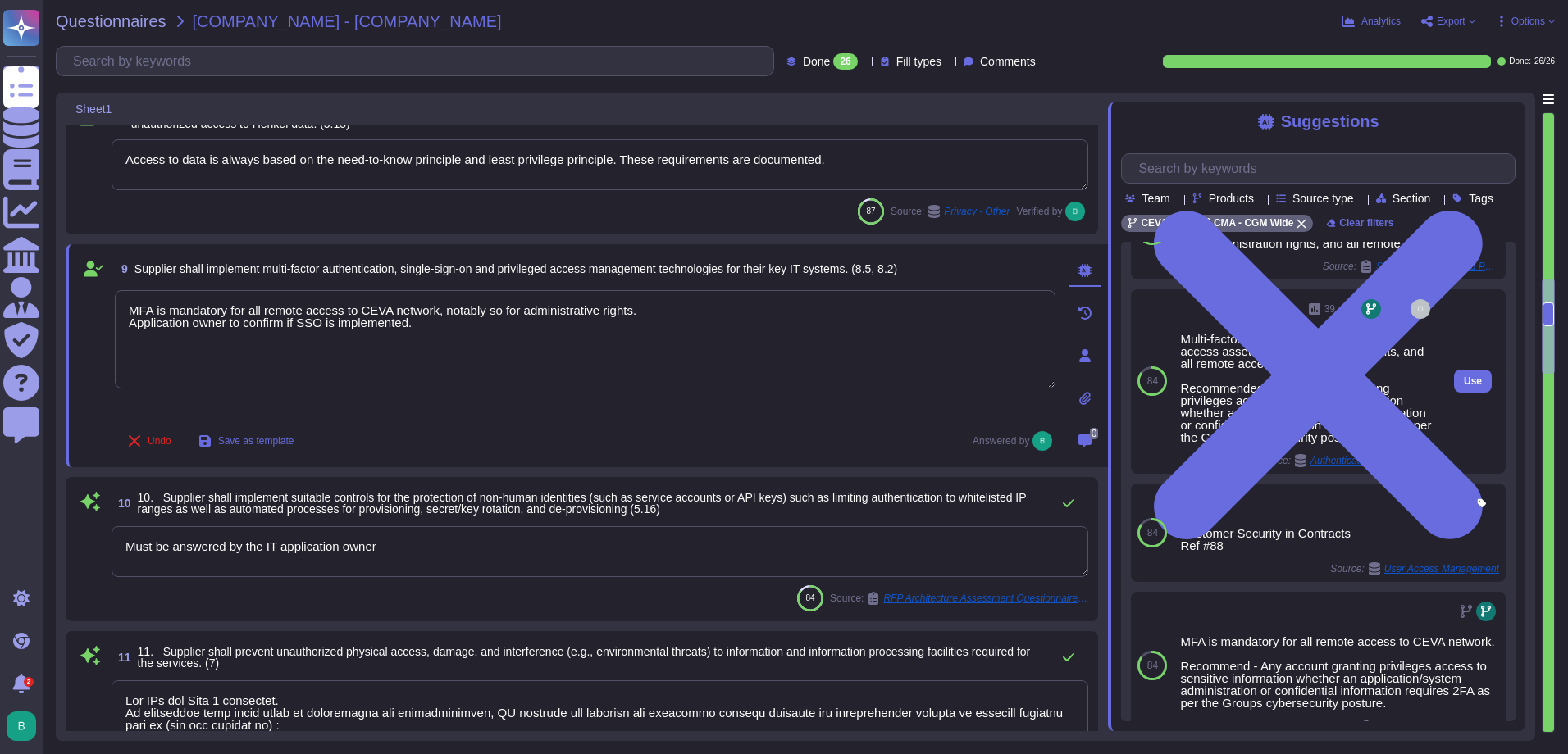 scroll, scrollTop: 629, scrollLeft: 0, axis: vertical 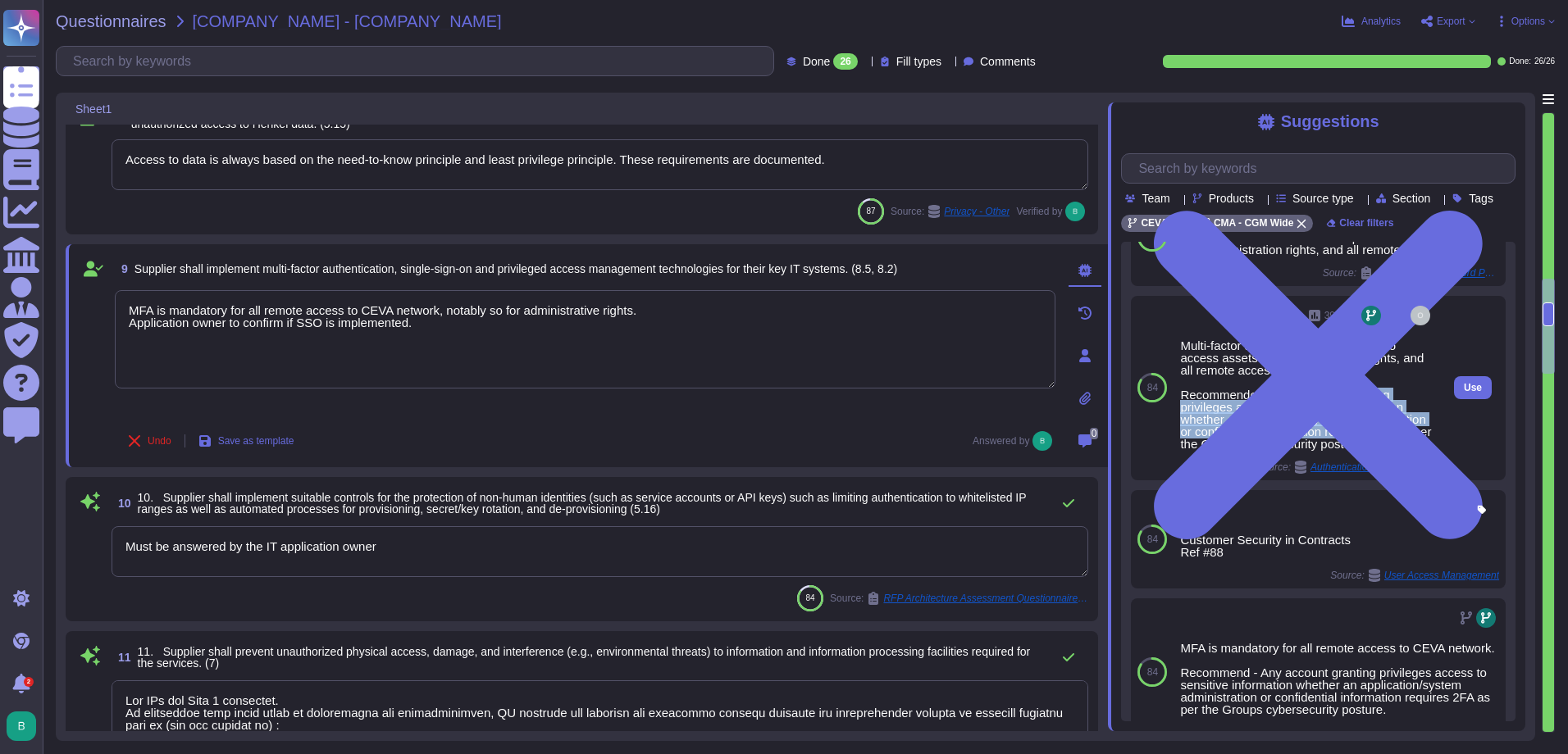 drag, startPoint x: 1275, startPoint y: 448, endPoint x: 1247, endPoint y: 498, distance: 57.306195 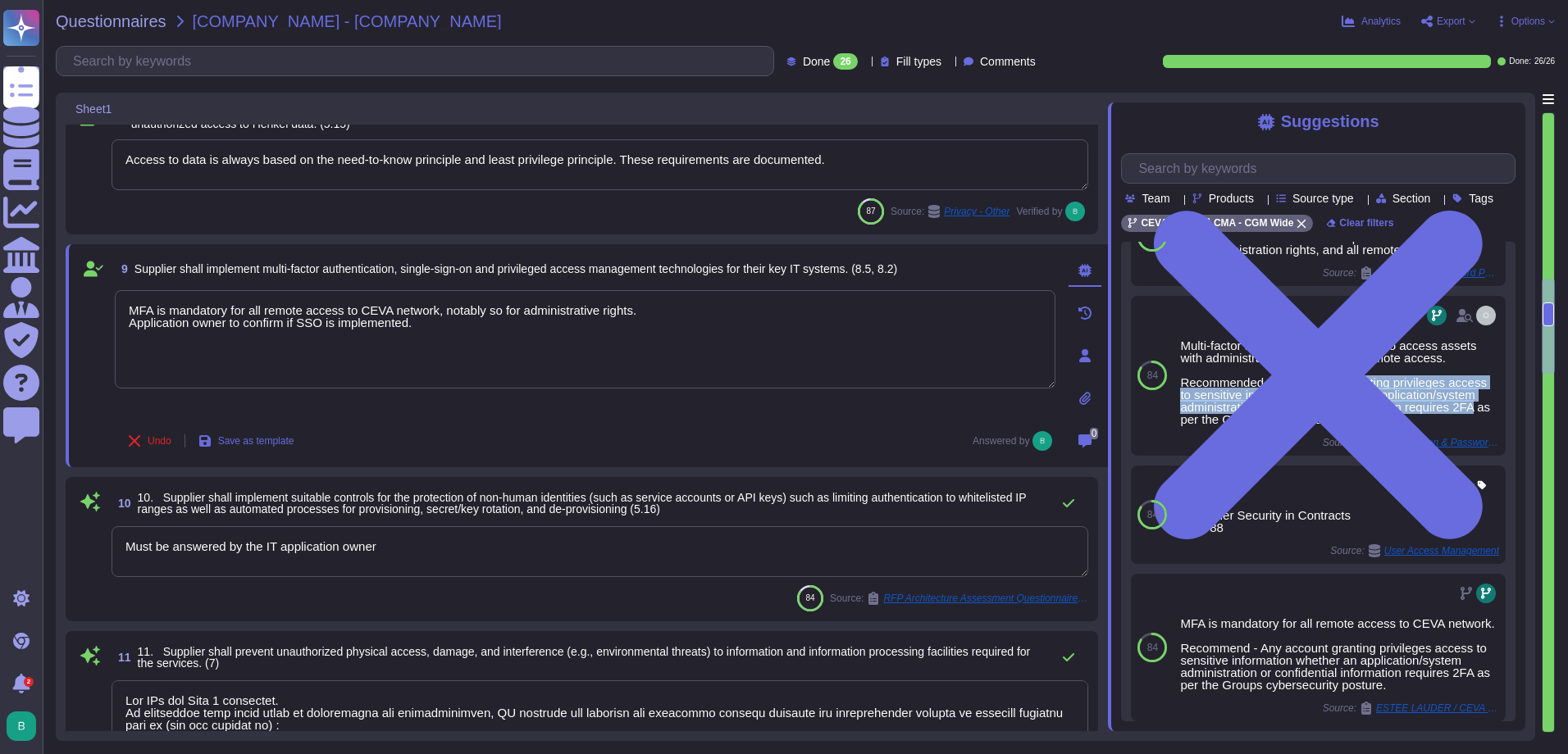 copy on "Any account granting privileges access to sensitive information whether an application/system administration or confidential information requires 2FA" 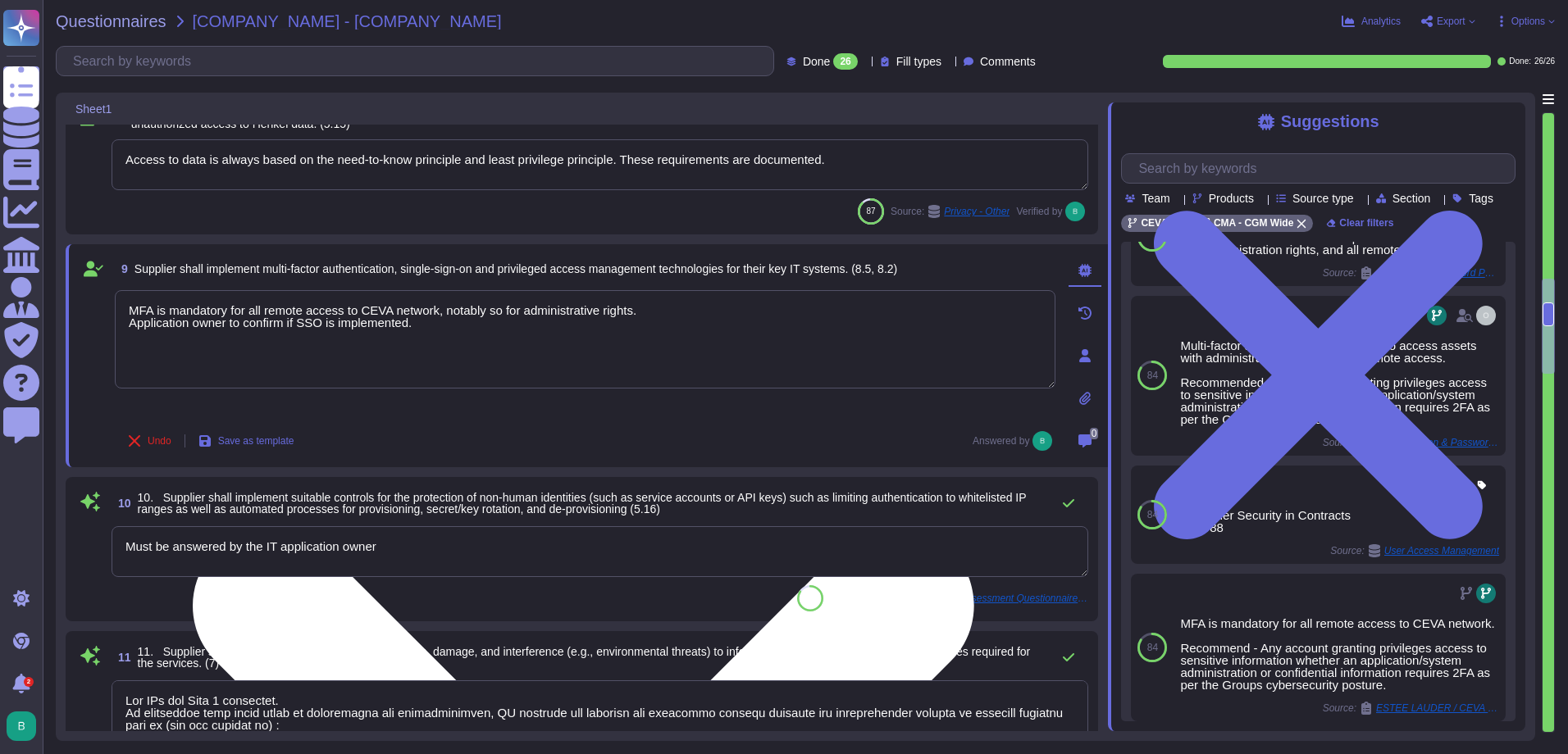 click on "MFA is mandatory for all remote access to CEVA network, notably so for administrative rights.
Application owner to confirm if SSO is implemented." at bounding box center [585, 339] 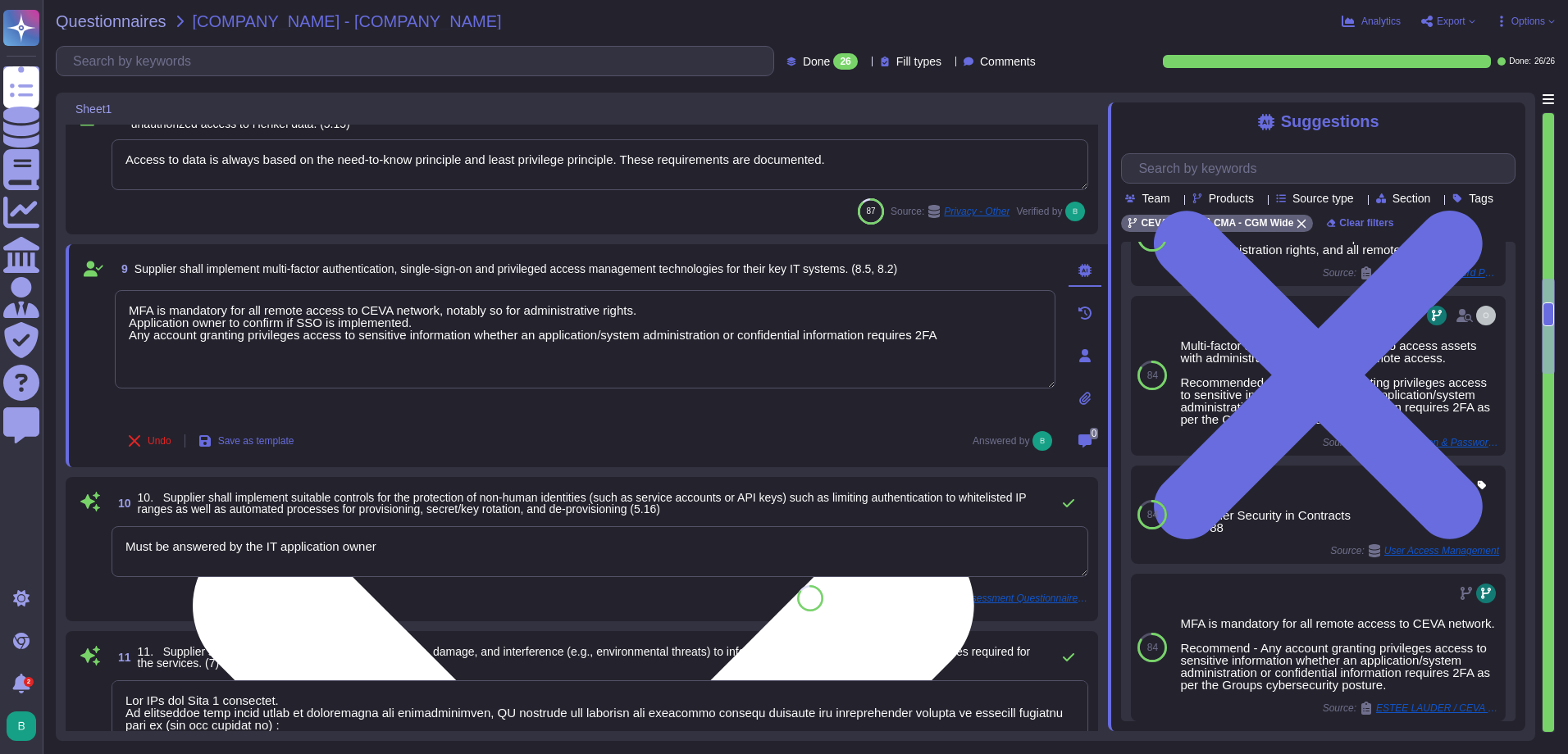 drag, startPoint x: 299, startPoint y: 334, endPoint x: 325, endPoint y: 402, distance: 72.801099 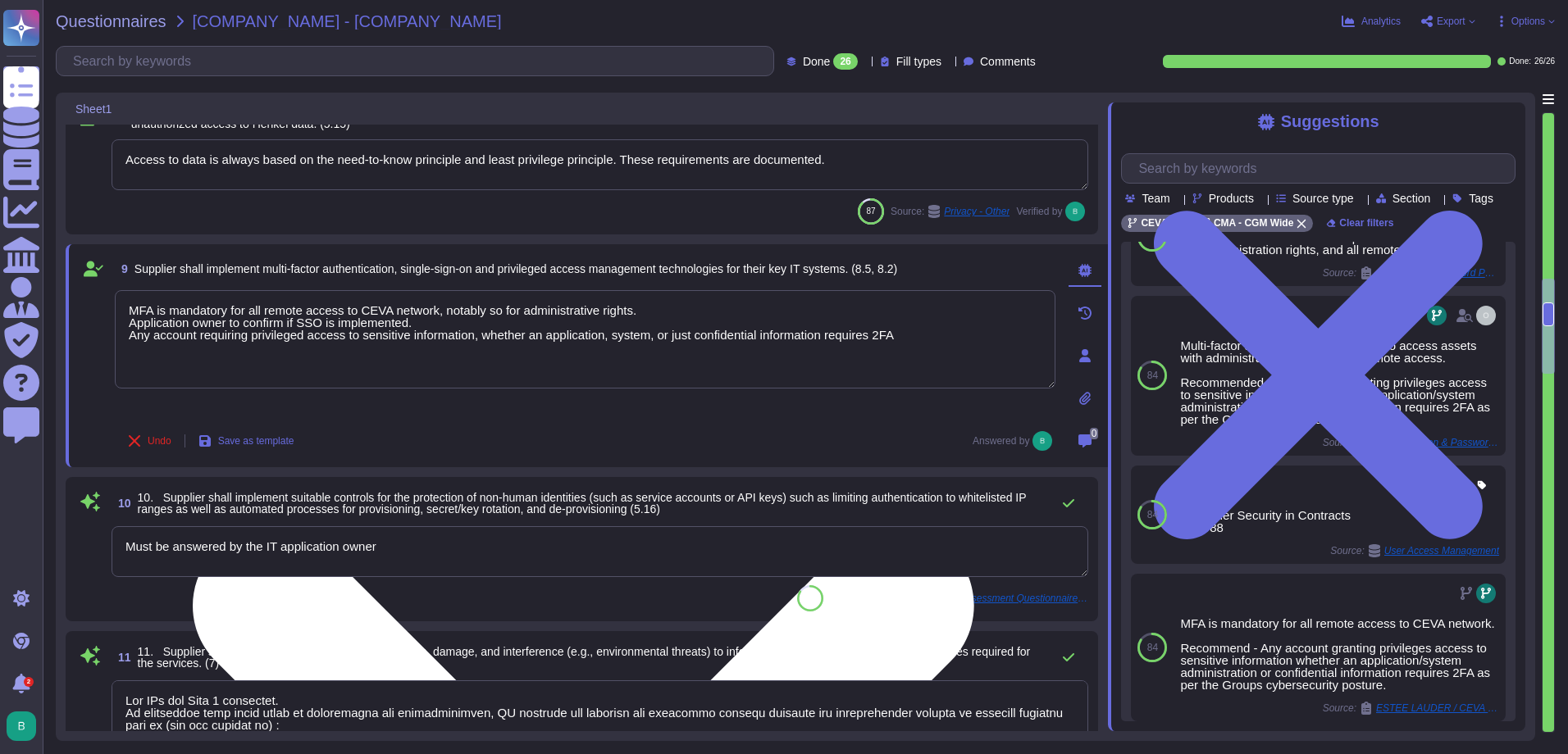 click on "MFA is mandatory for all remote access to CEVA network, notably so for administrative rights.
Application owner to confirm if SSO is implemented.
Any account requiring privileged access to sensitive information, whether an application, system, or just confidential information requires 2FA" at bounding box center (585, 339) 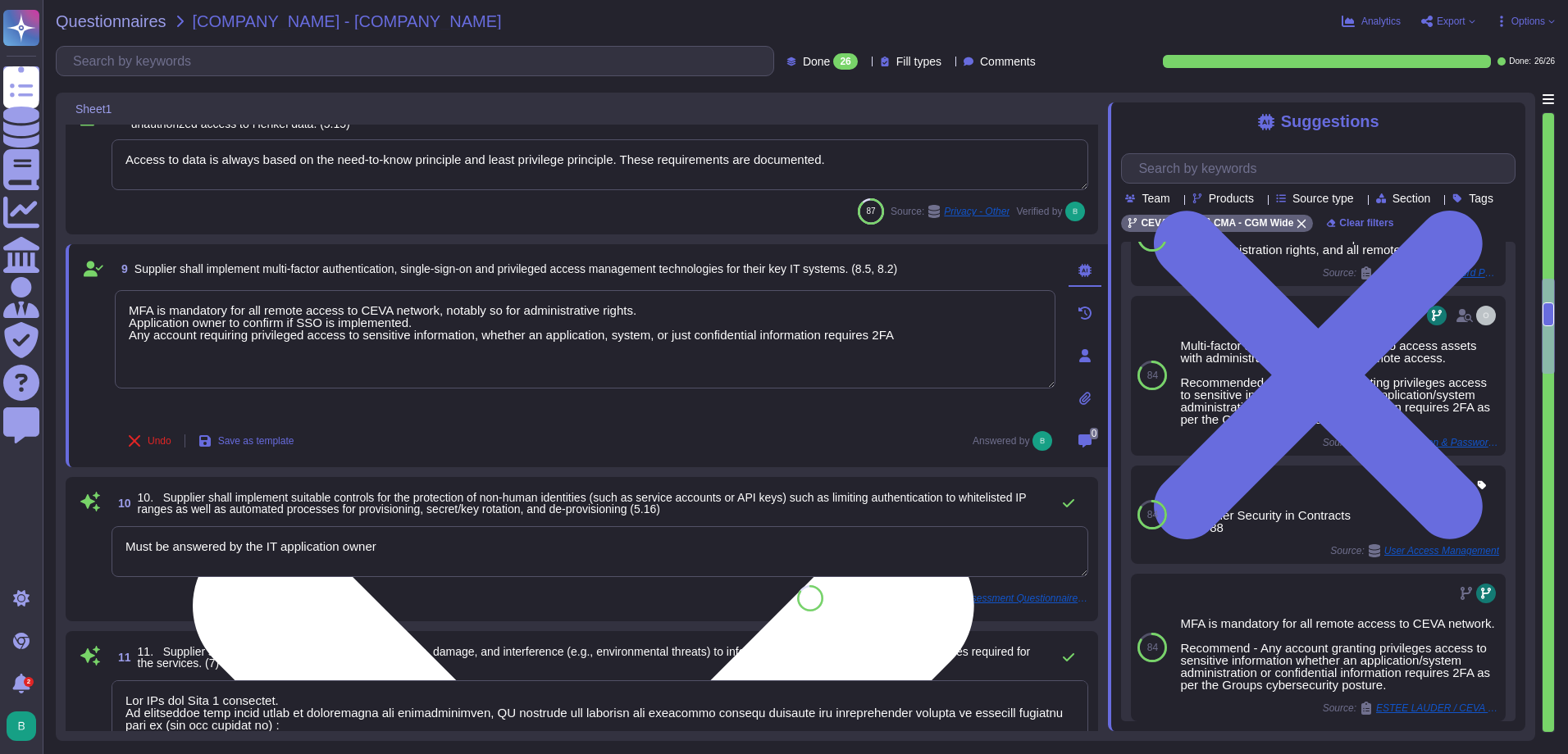 click on "MFA is mandatory for all remote access to CEVA network, notably so for administrative rights.
Application owner to confirm if SSO is implemented.
Any account requiring privileged access to sensitive information, whether an application, system, or just confidential information requires 2FA" at bounding box center [585, 339] 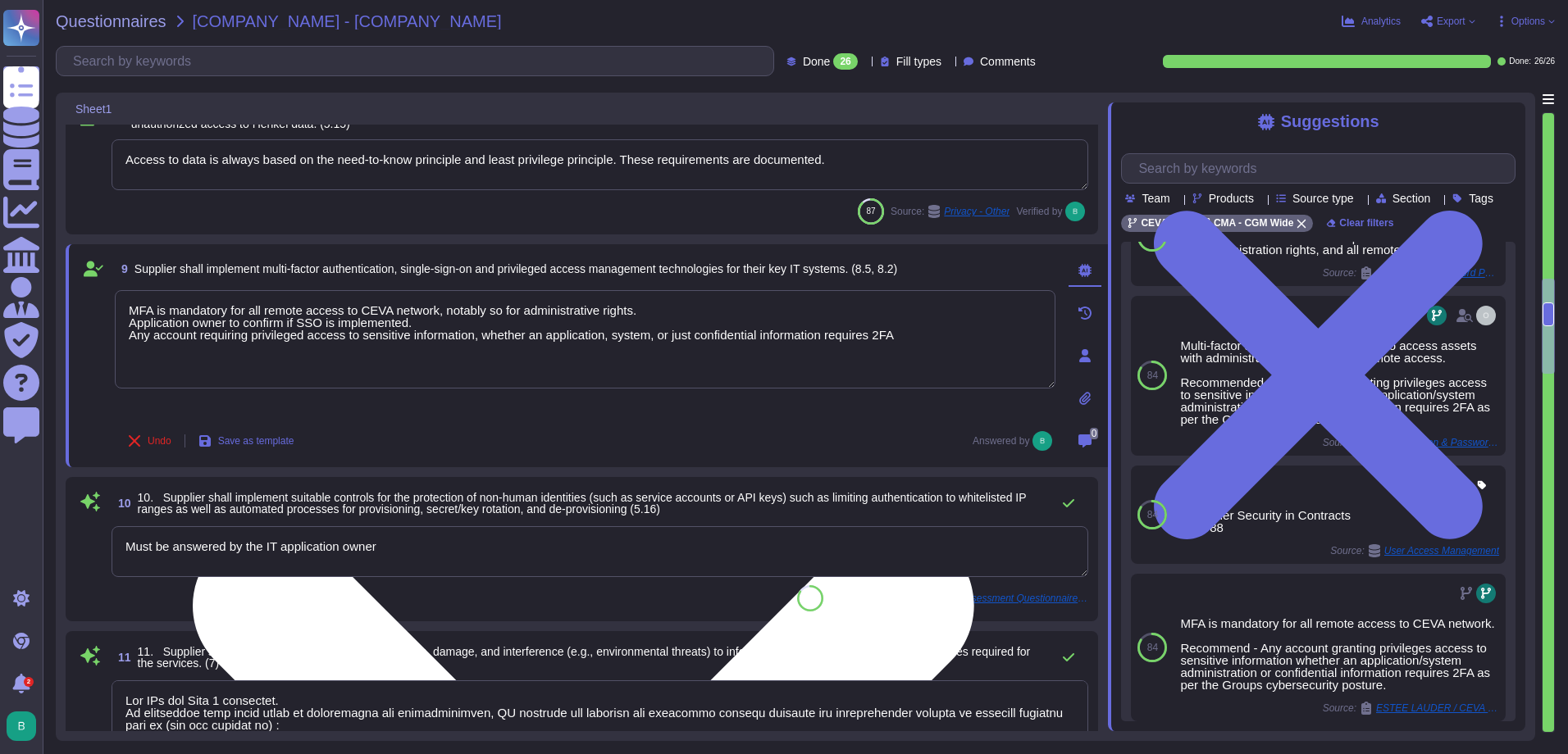 click on "MFA is mandatory for all remote access to CEVA network, notably so for administrative rights.
Application owner to confirm if SSO is implemented.
Any account requiring privileged access to sensitive information, whether an application, system, or just confidential information requires 2FA" at bounding box center (585, 339) 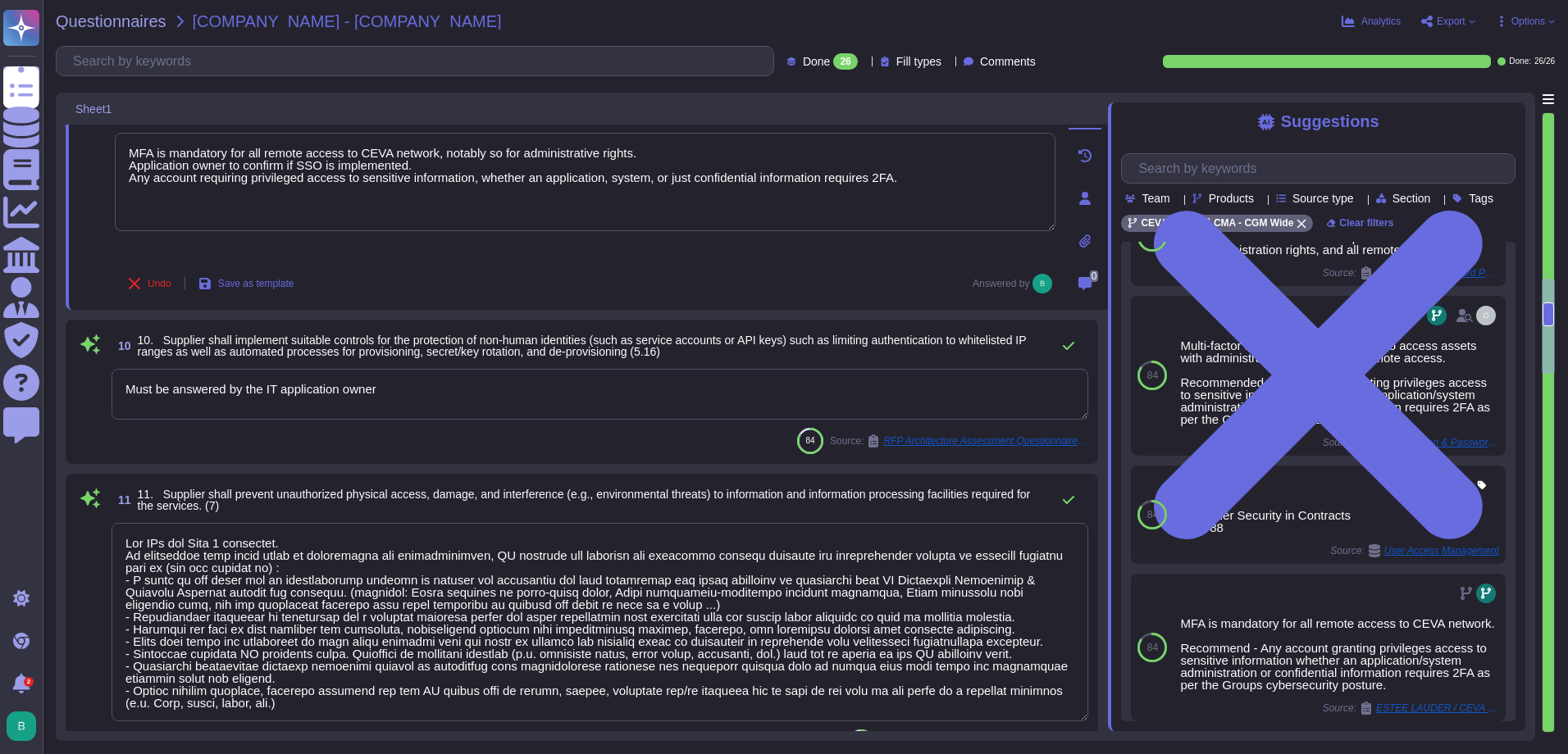 scroll, scrollTop: 1396, scrollLeft: 0, axis: vertical 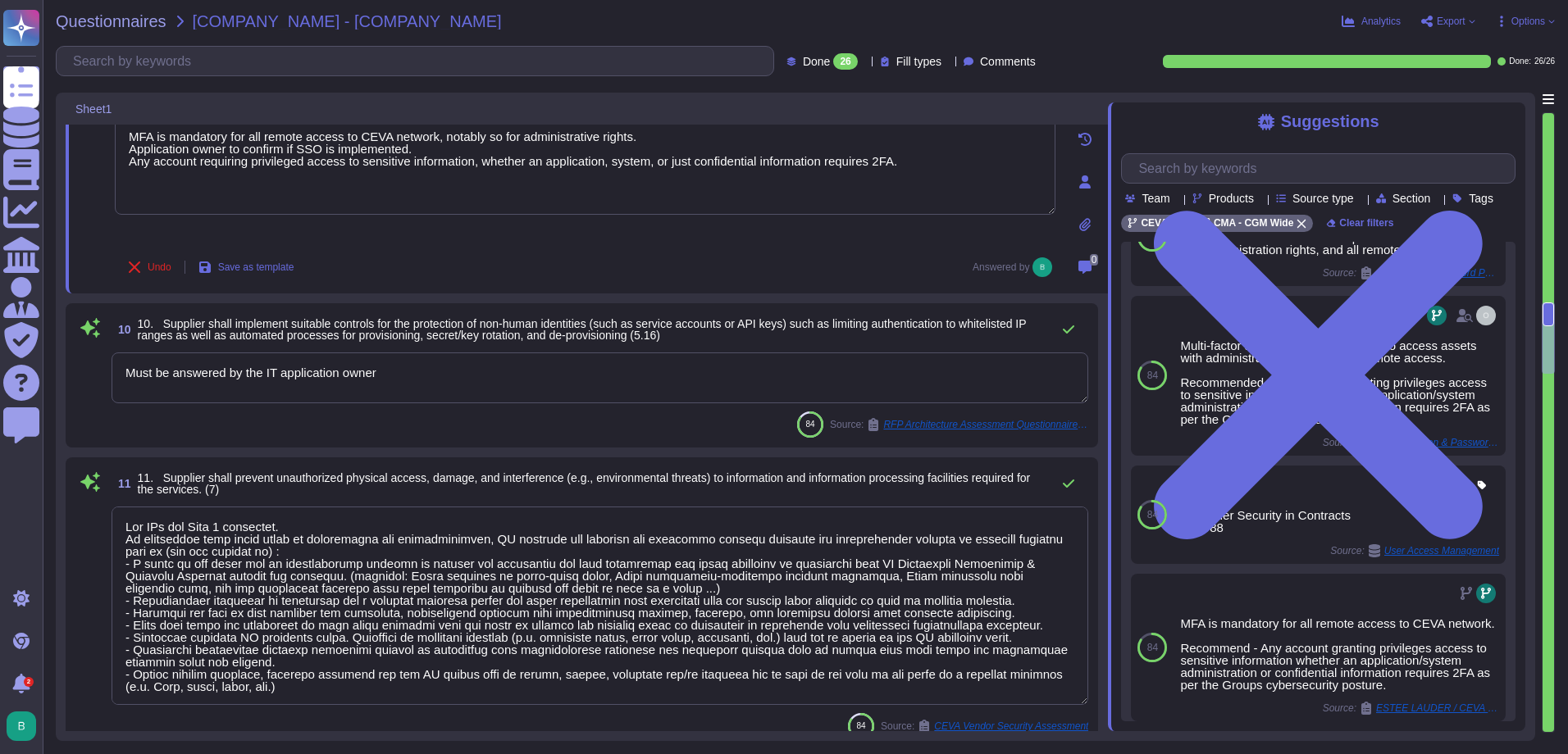 type on "We have an anomaly-based IDS and IPS in place. Sensors are in place at strategic points throughout the network and Network logs are sent, stored, and analyzed in the SIEM where the Group CERT/SOC Team handles the discovery and the remediation of security threats and vulnerabilities." 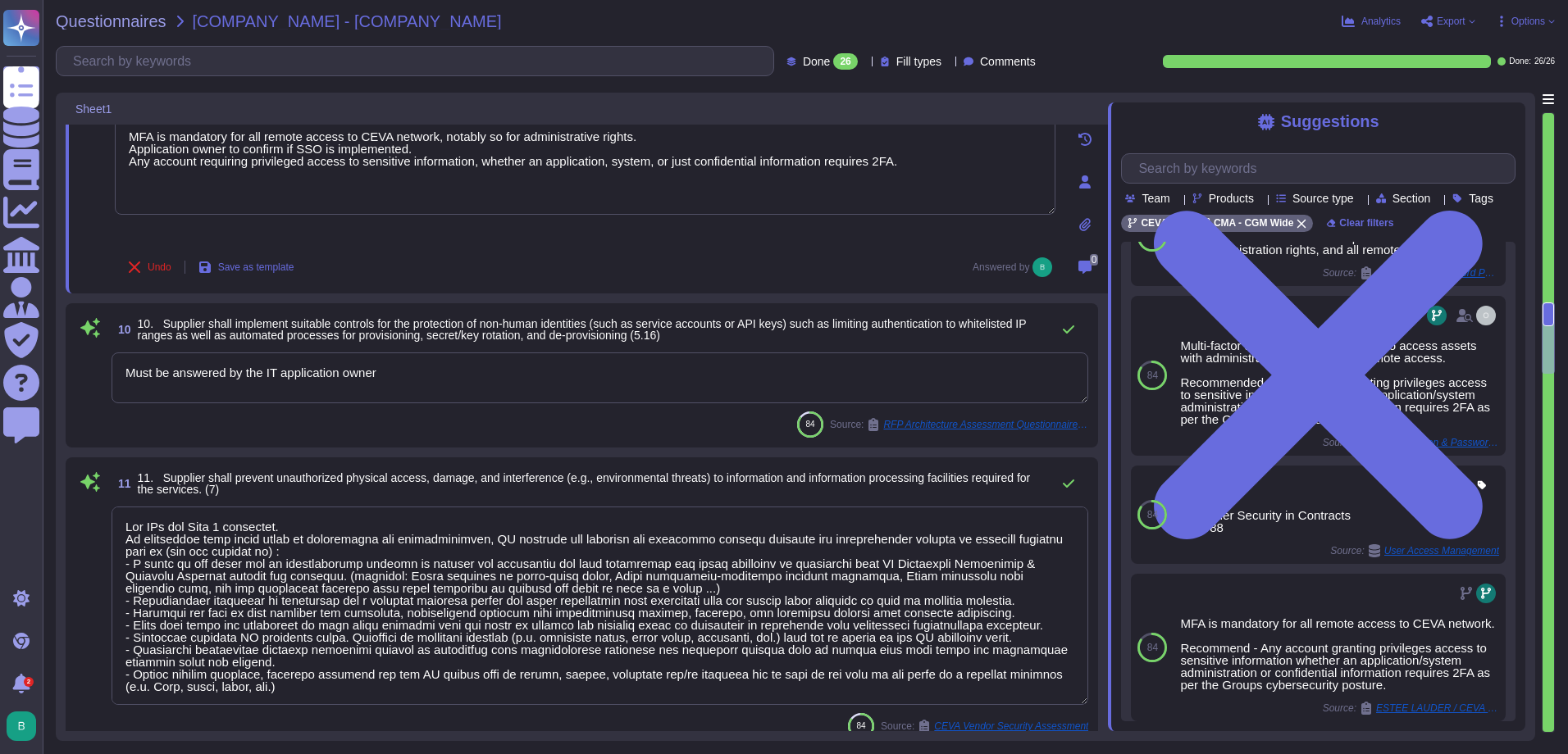 type on "MFA is mandatory for all remote access to CEVA network, notably so for administrative rights.
Application owner to confirm if SSO is implemented.
Any account requiring privileged access to sensitive information, whether an application, system, or just confidential information requires 2FA." 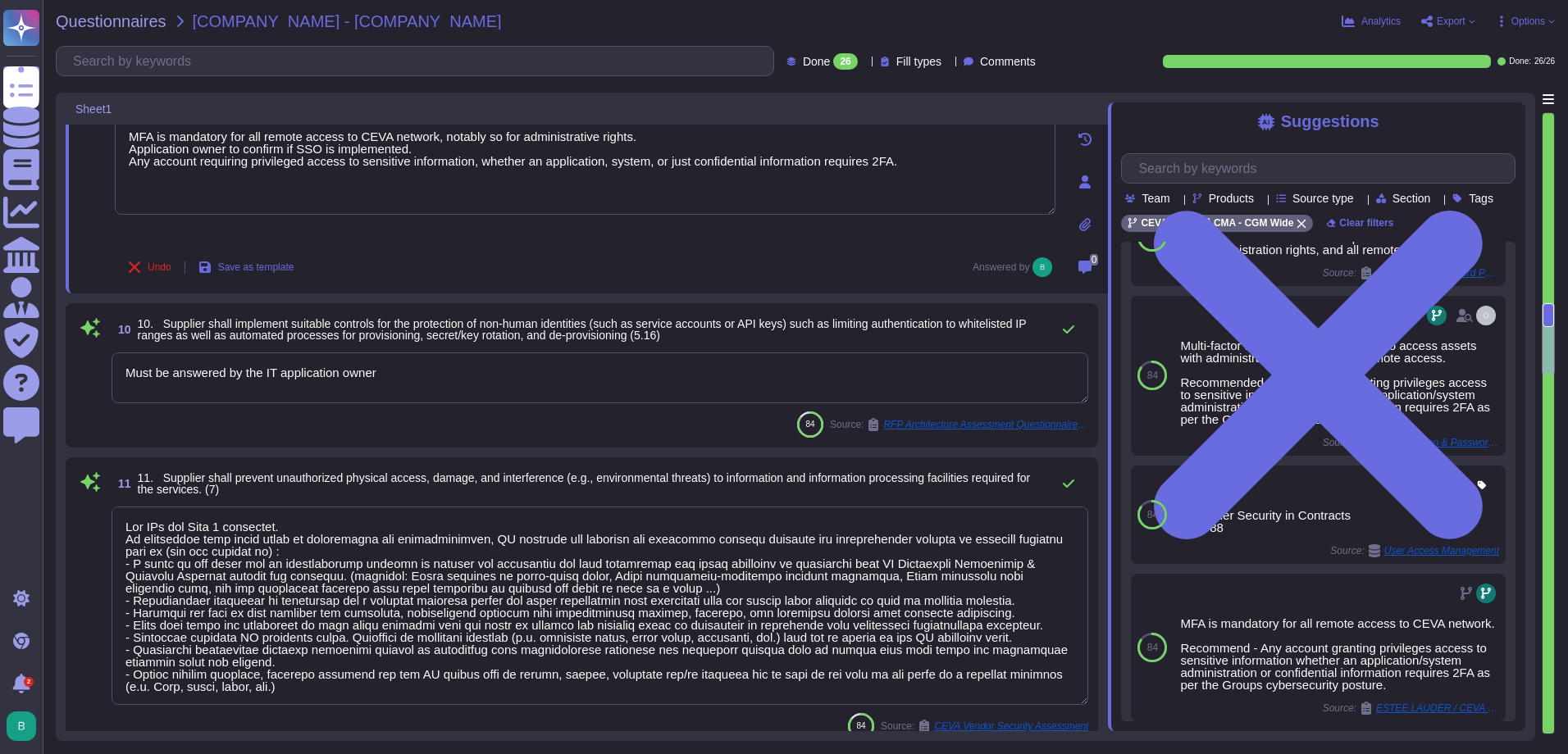 scroll, scrollTop: 1396, scrollLeft: 0, axis: vertical 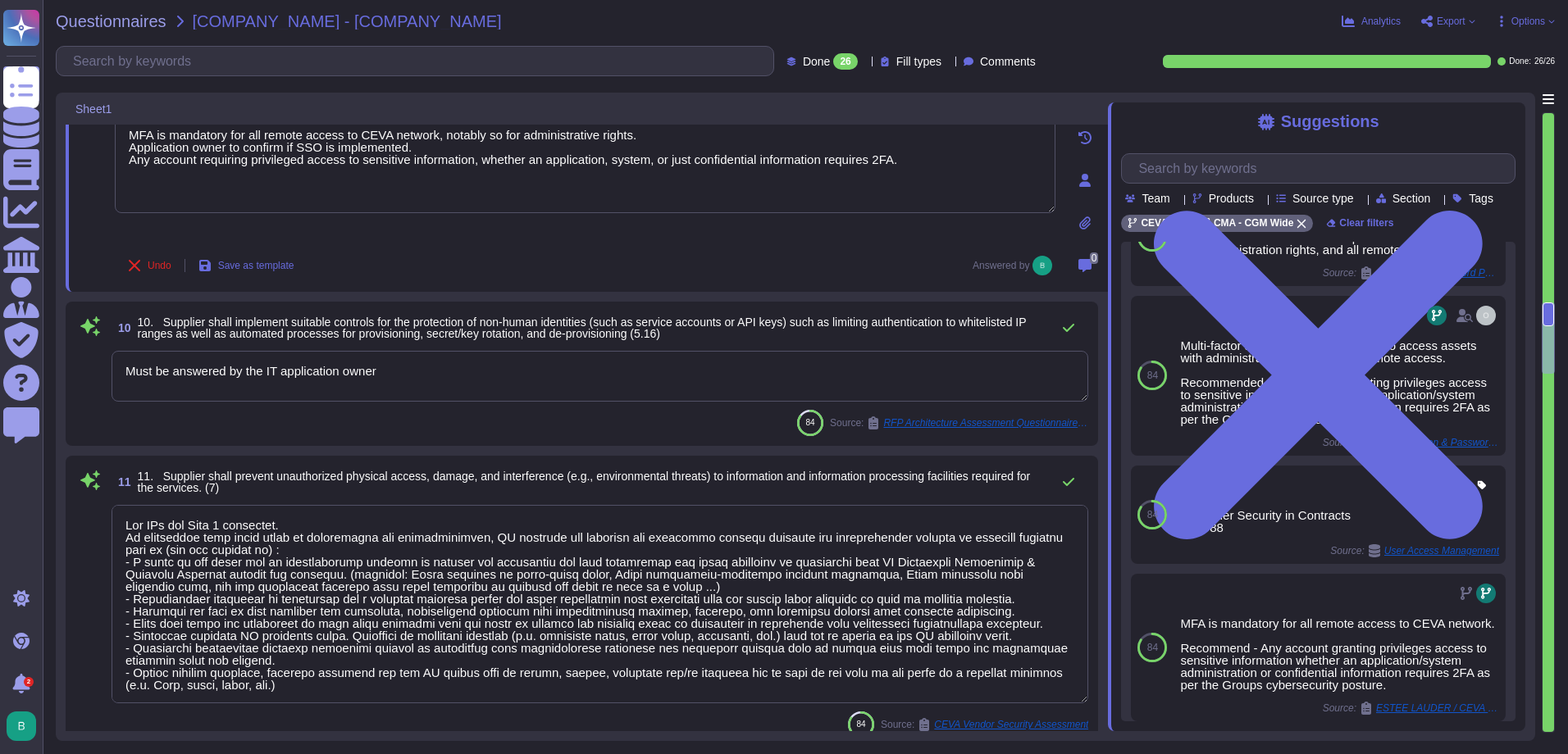 type on "We have an anomaly-based IDS and IPS in place. Sensors are in place at strategic points throughout the network and Network logs are sent, stored, and analyzed in the SIEM where the Group CERT/SOC Team handles the discovery and the remediation of security threats and vulnerabilities." 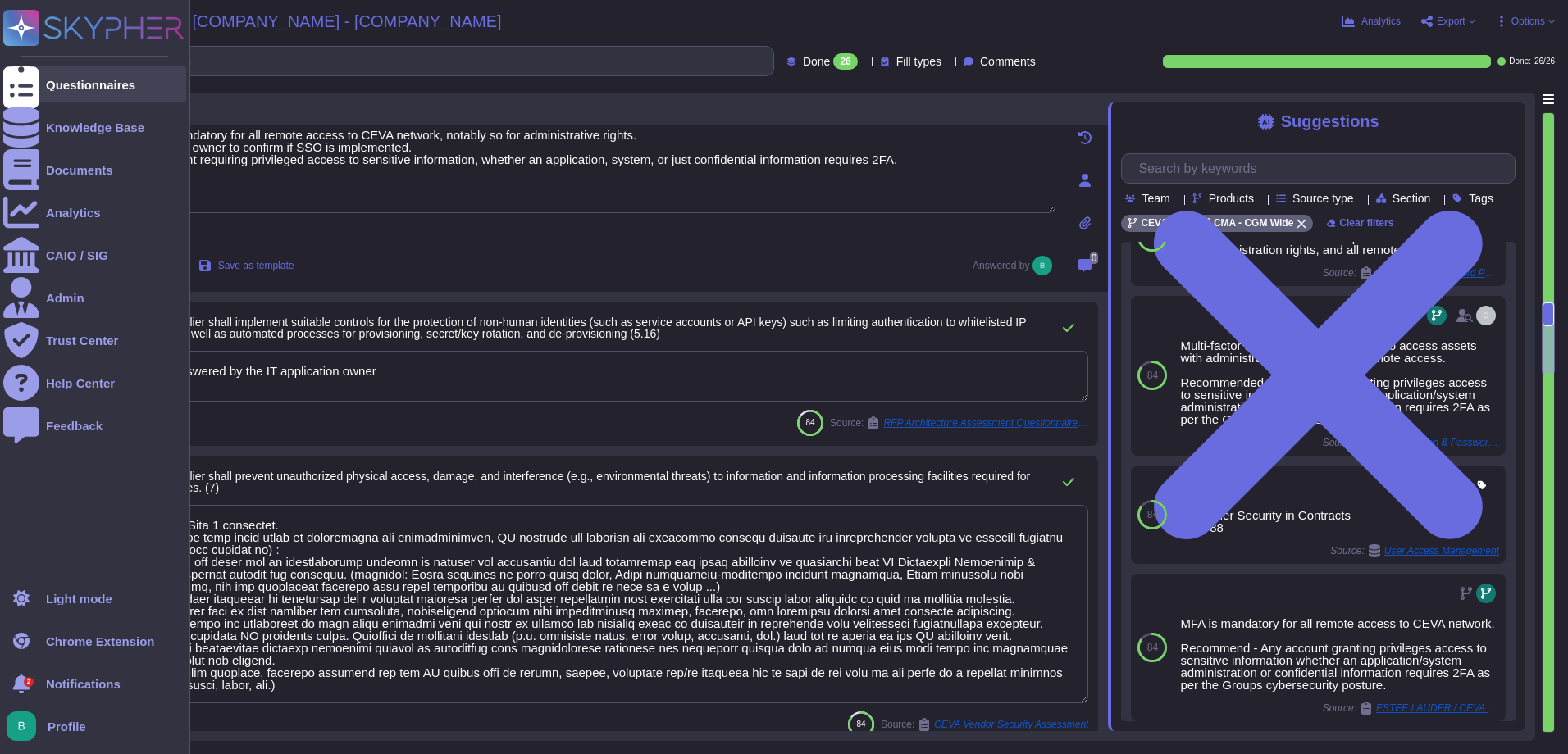 click on "Questionnaires" at bounding box center (94, 84) 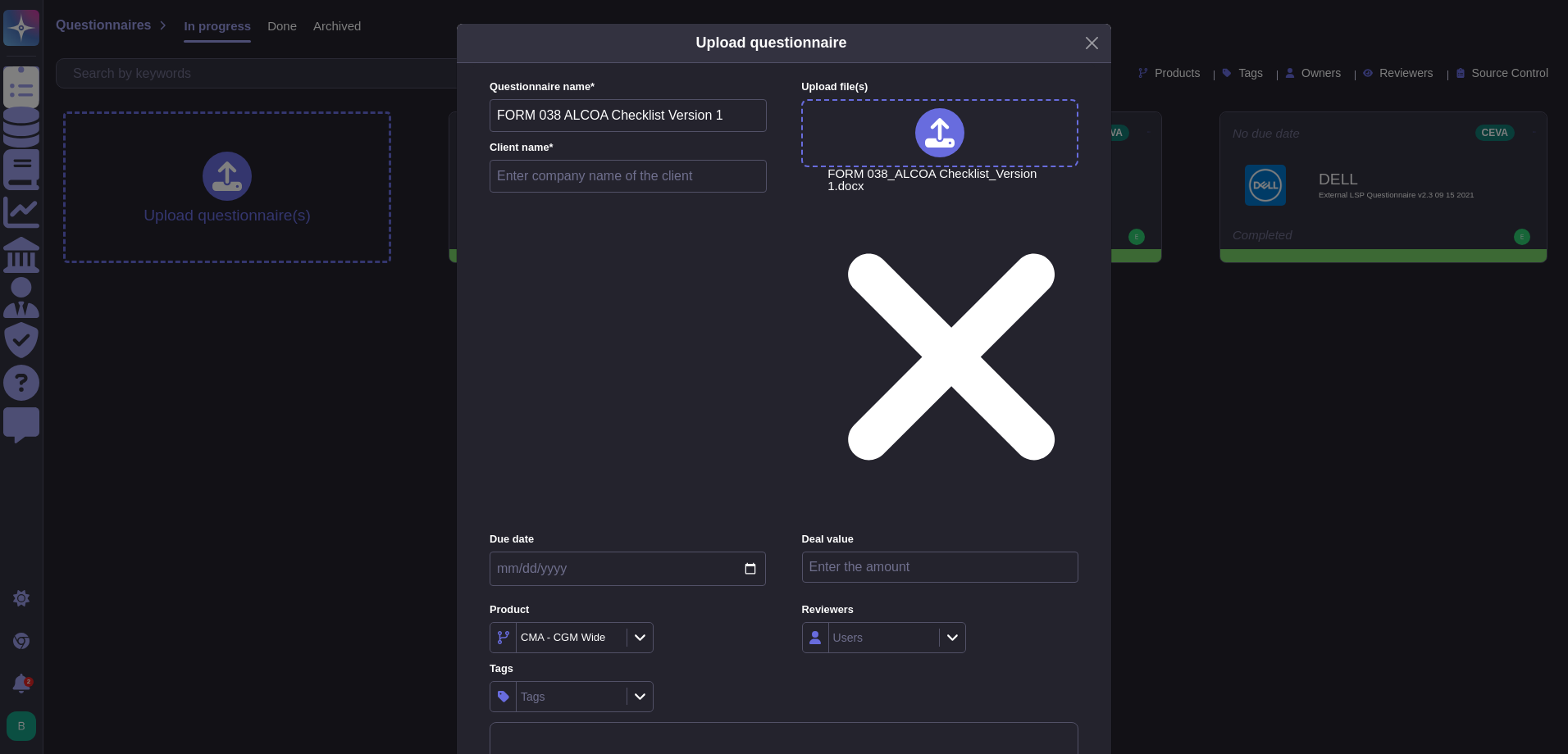 click at bounding box center [628, 176] 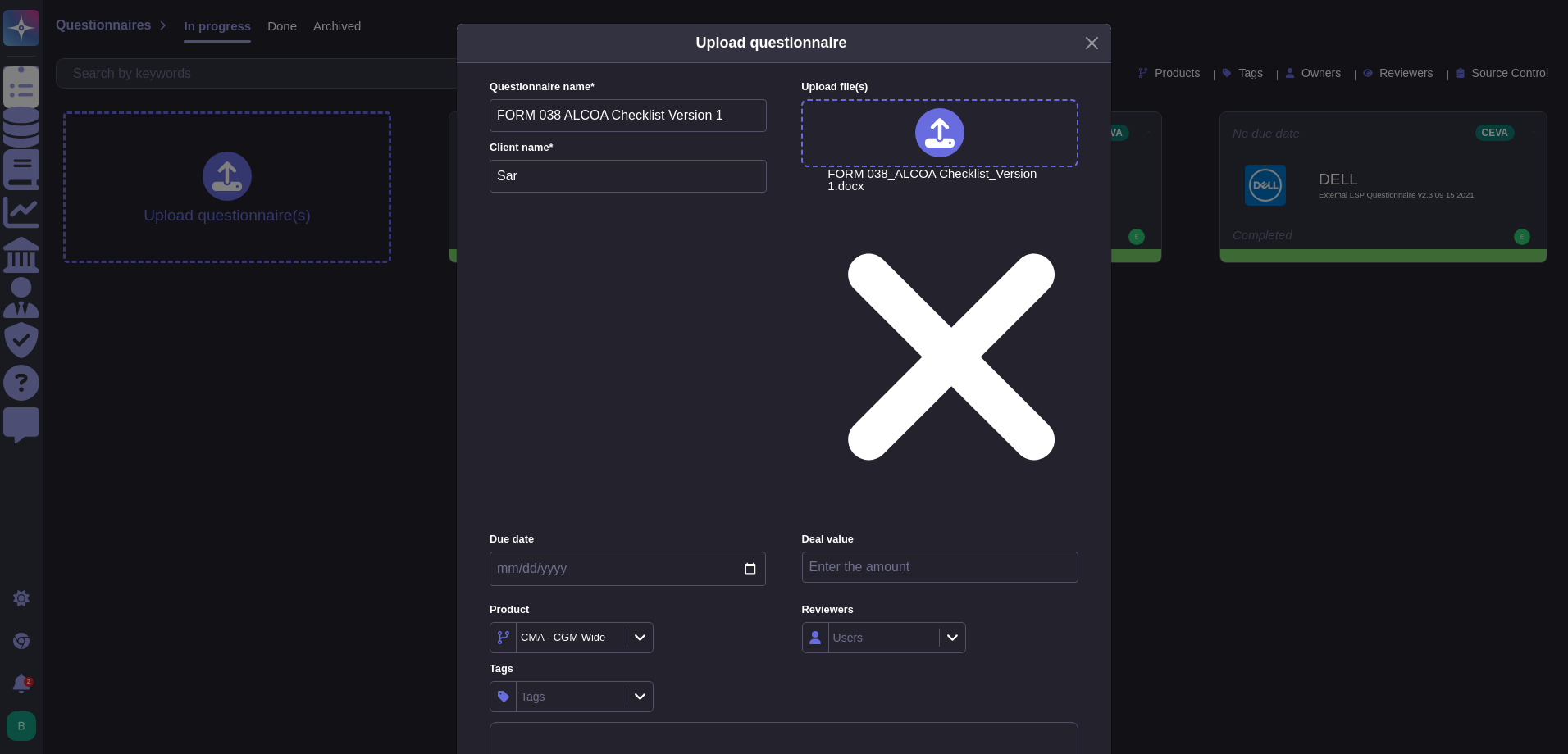 type on "[LAST]" 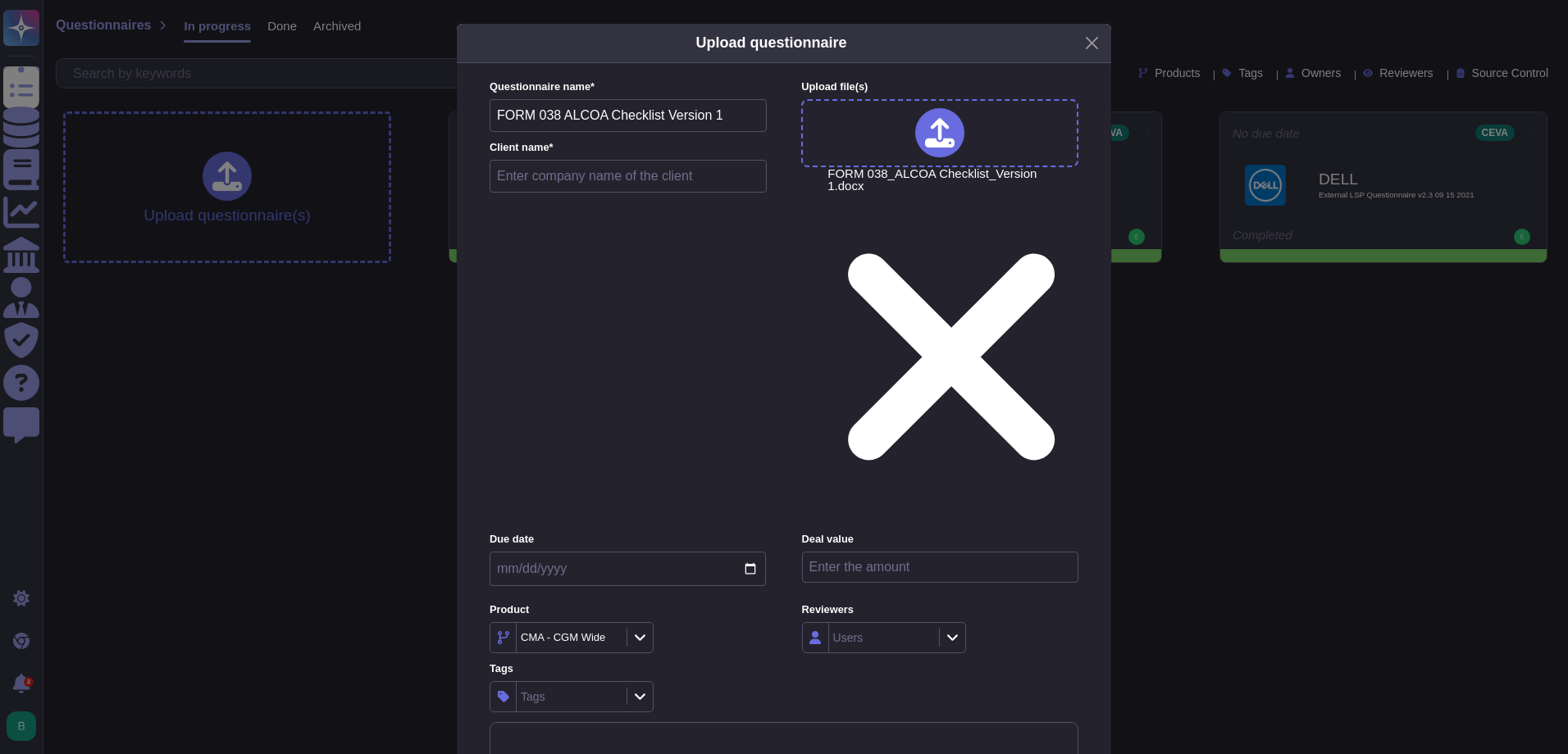 type on "A" 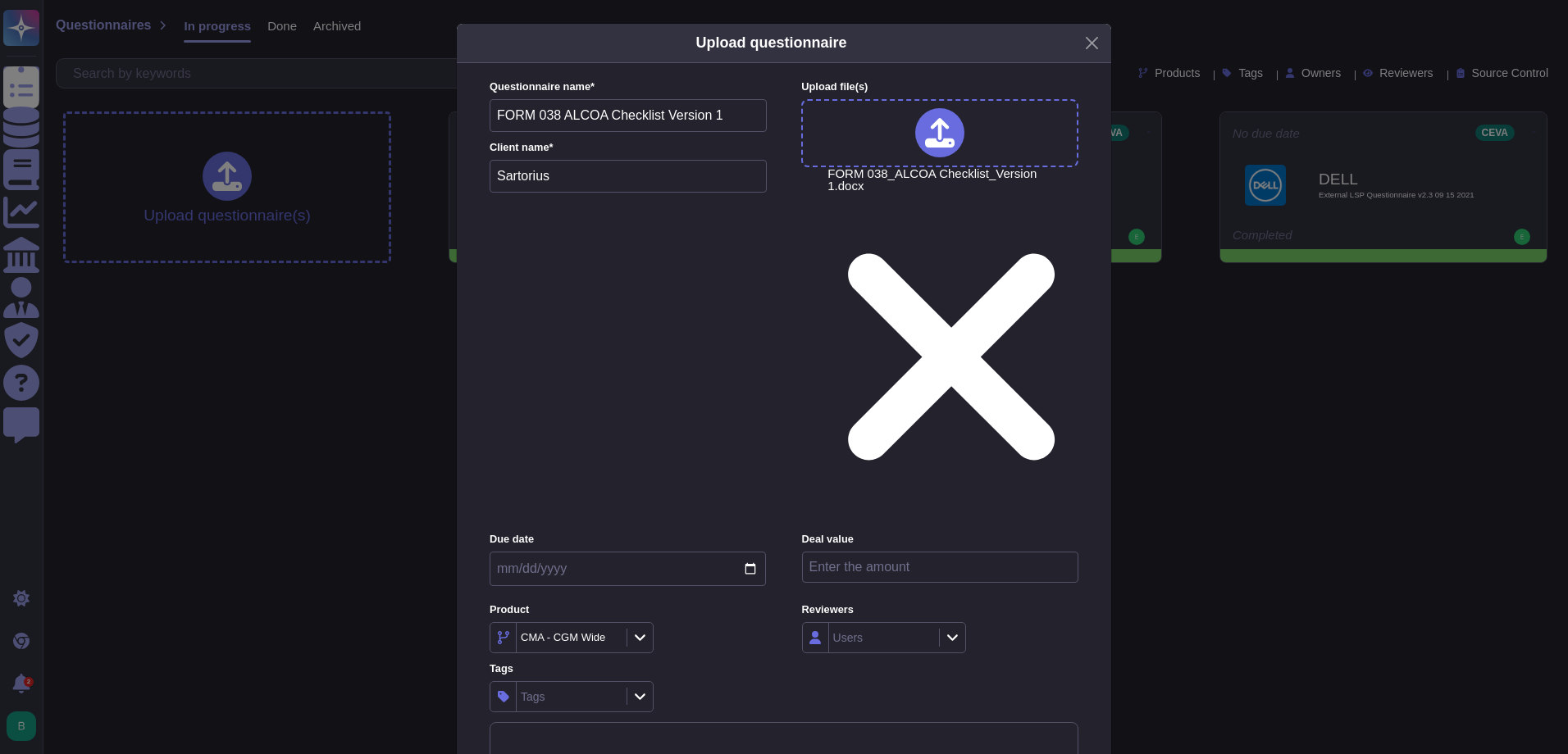 type on "Sartorius" 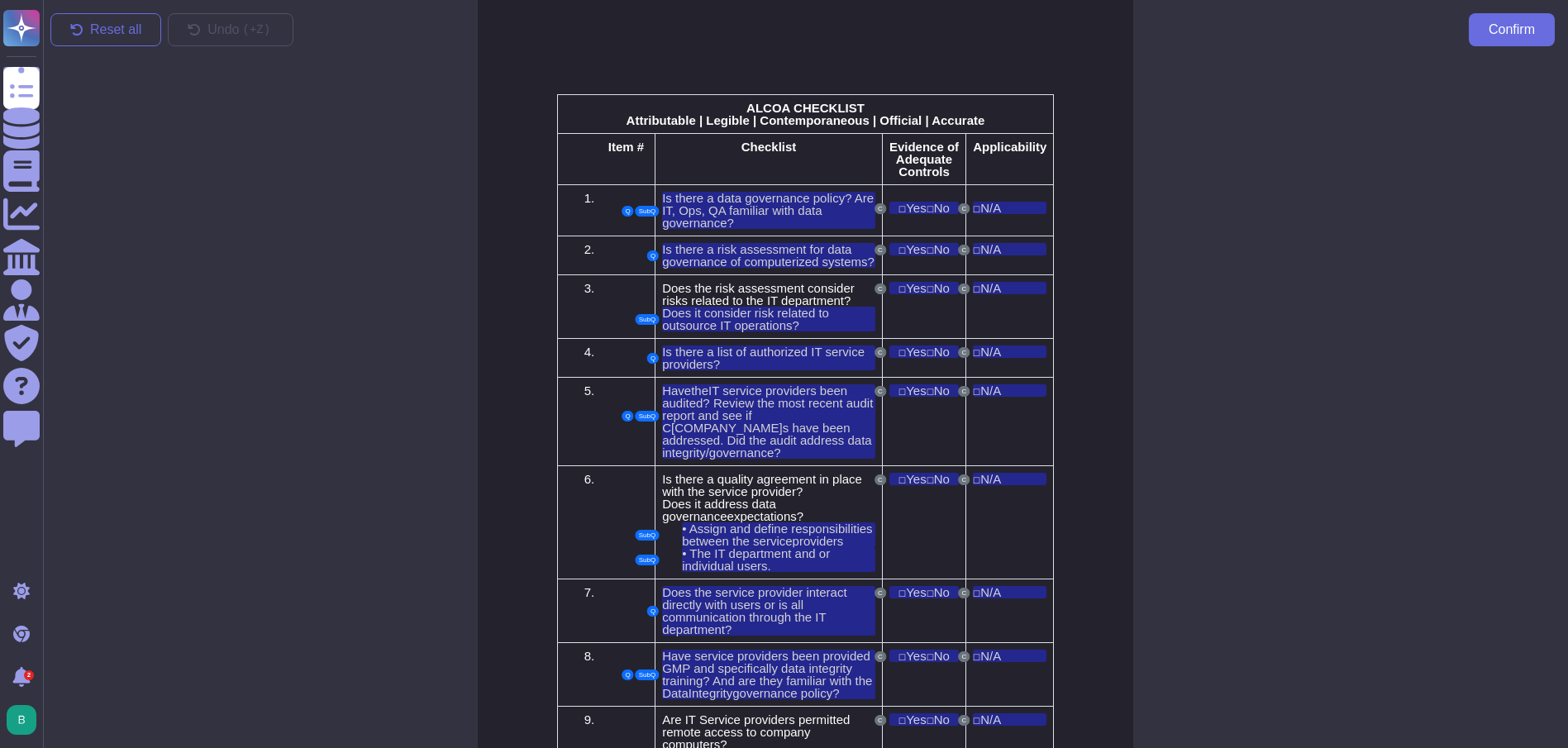 click at bounding box center [1351, 403] 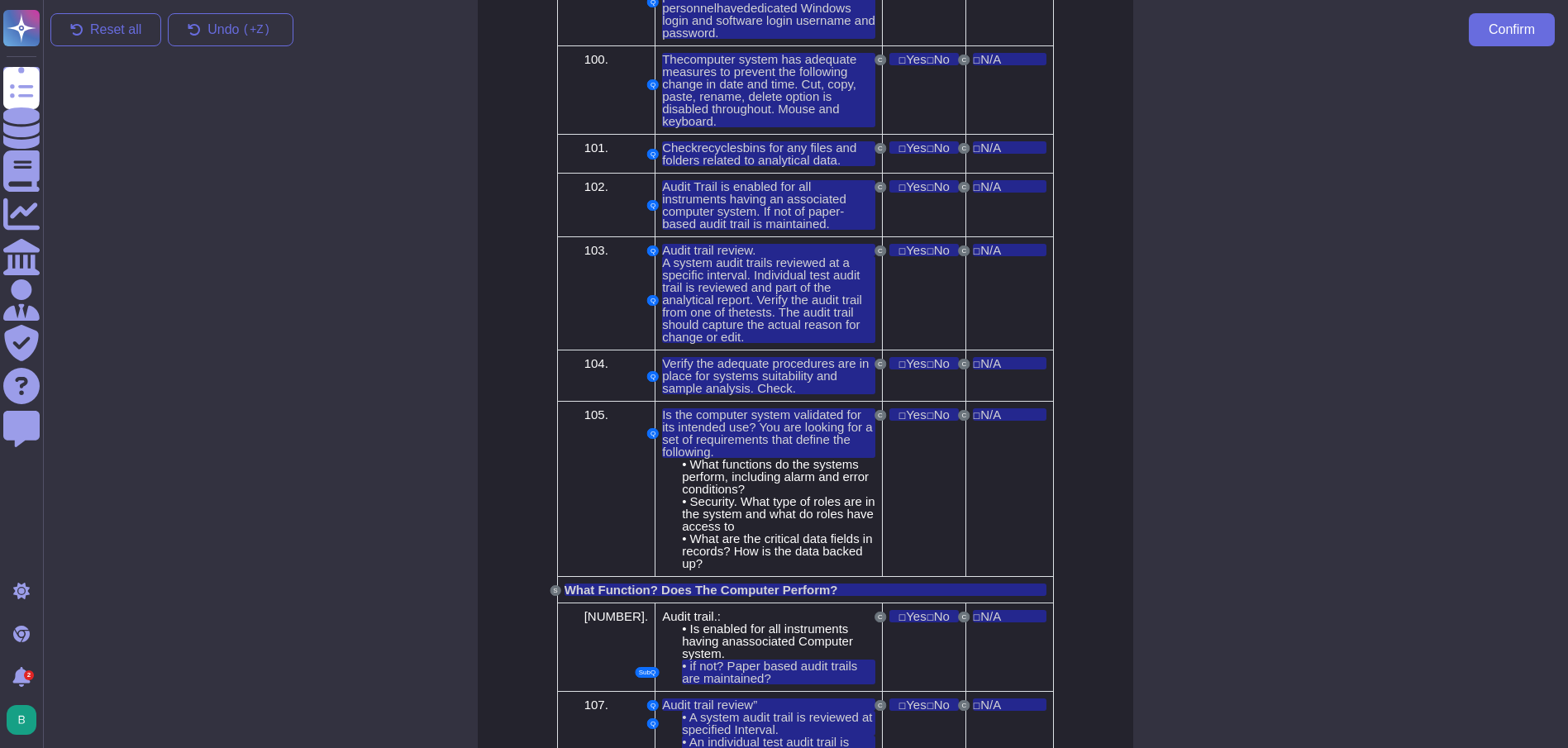 scroll, scrollTop: 6024, scrollLeft: 0, axis: vertical 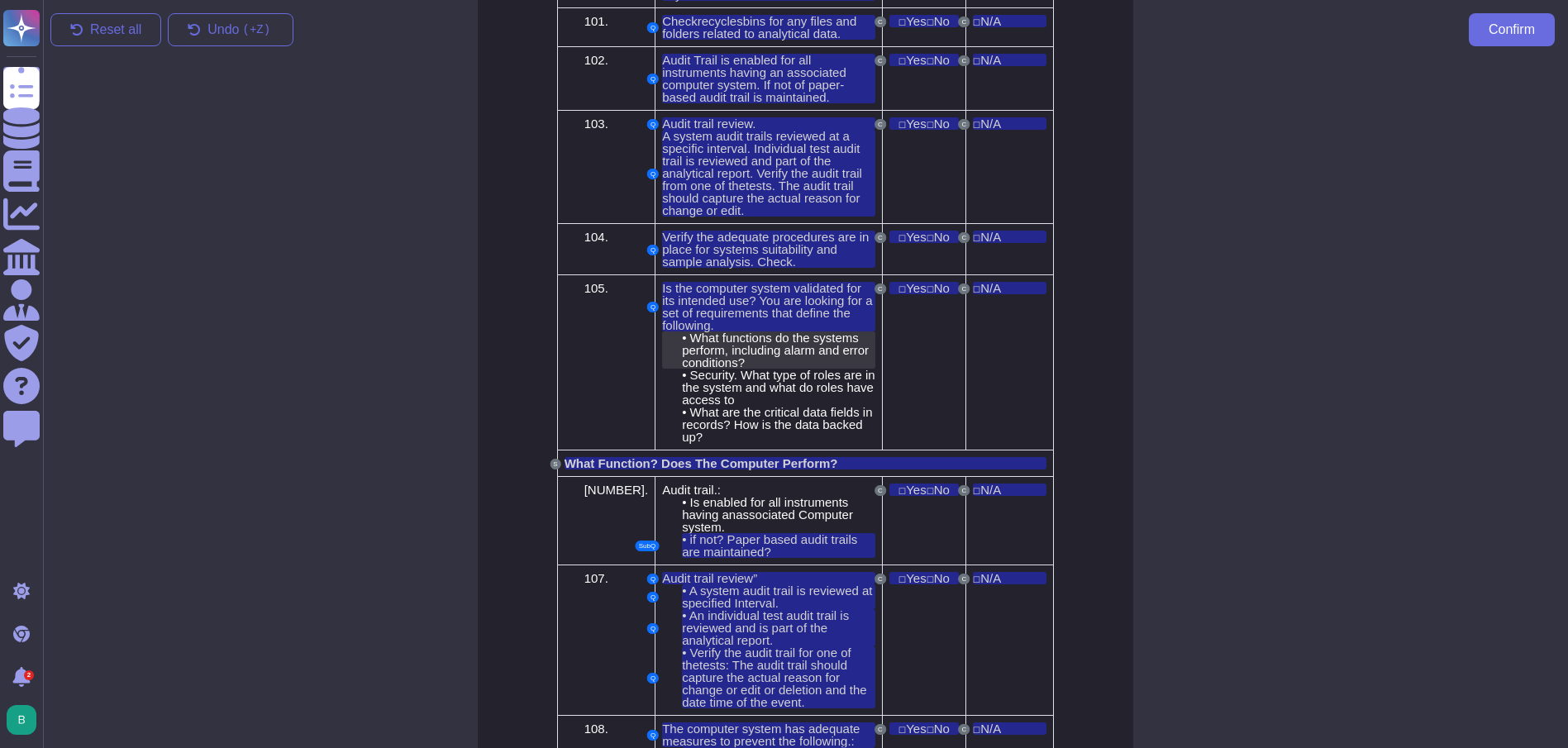 click on "What functions do the systems perform, including alarm and error conditions?" at bounding box center [775, 350] 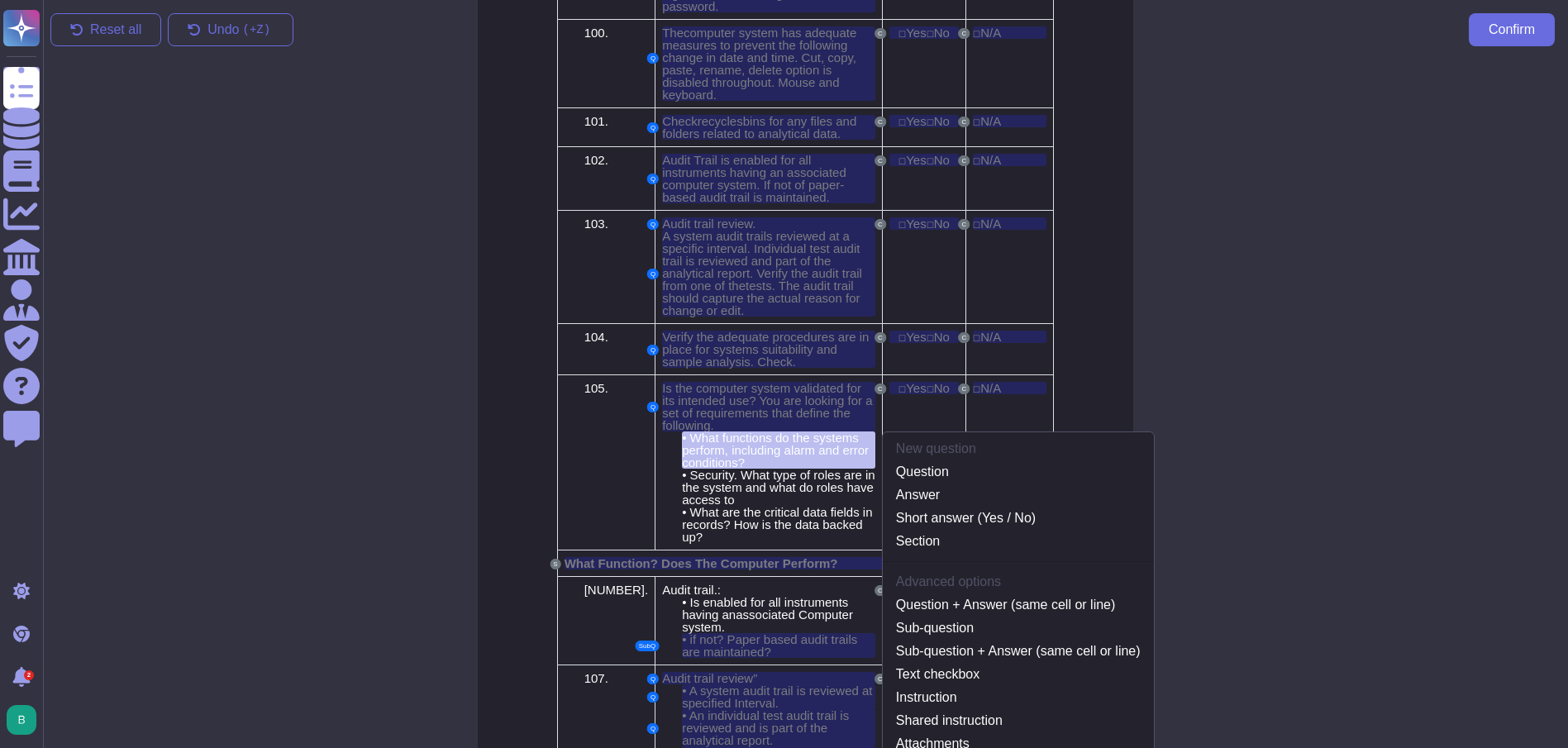 scroll, scrollTop: 5864, scrollLeft: 0, axis: vertical 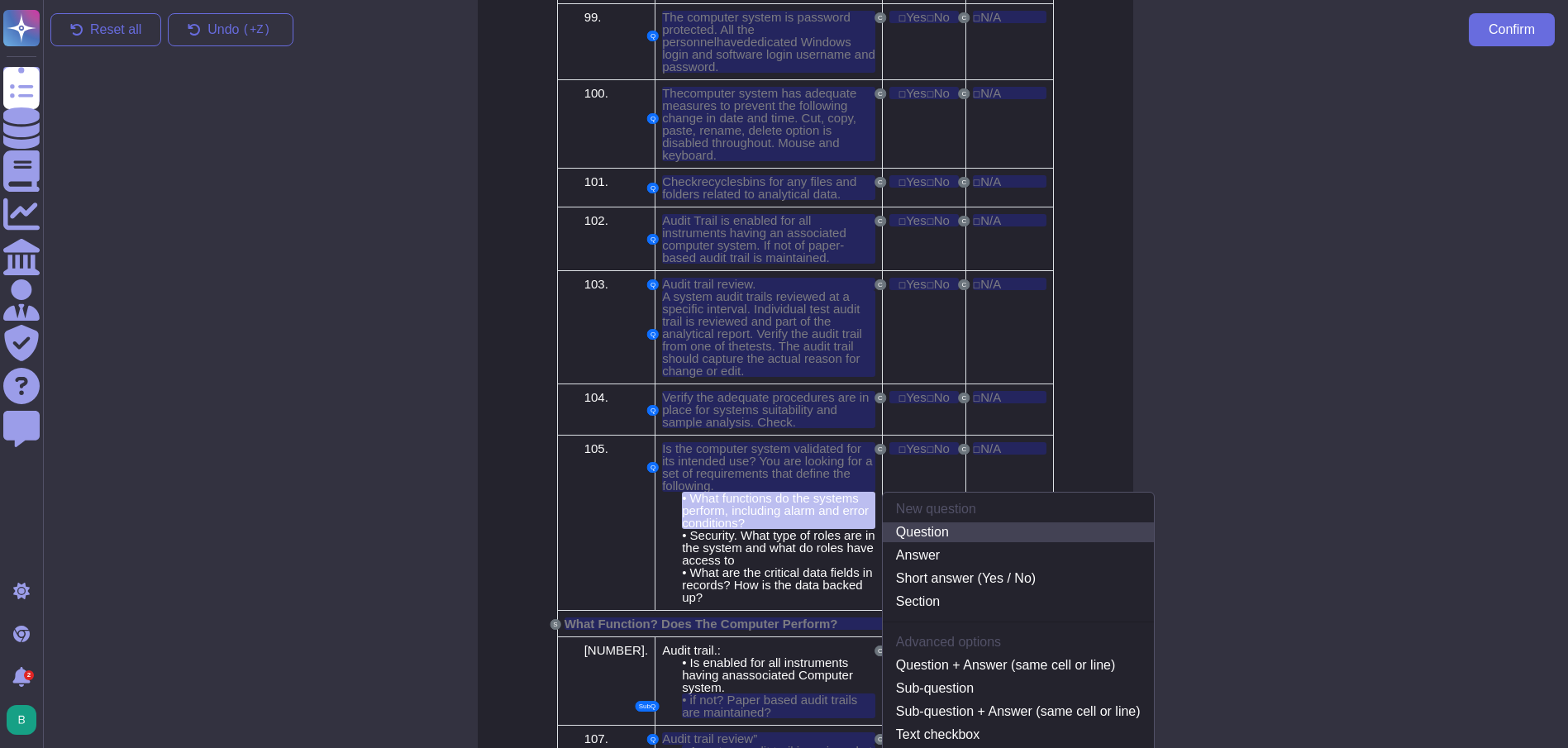 click on "Question" at bounding box center (1018, 532) 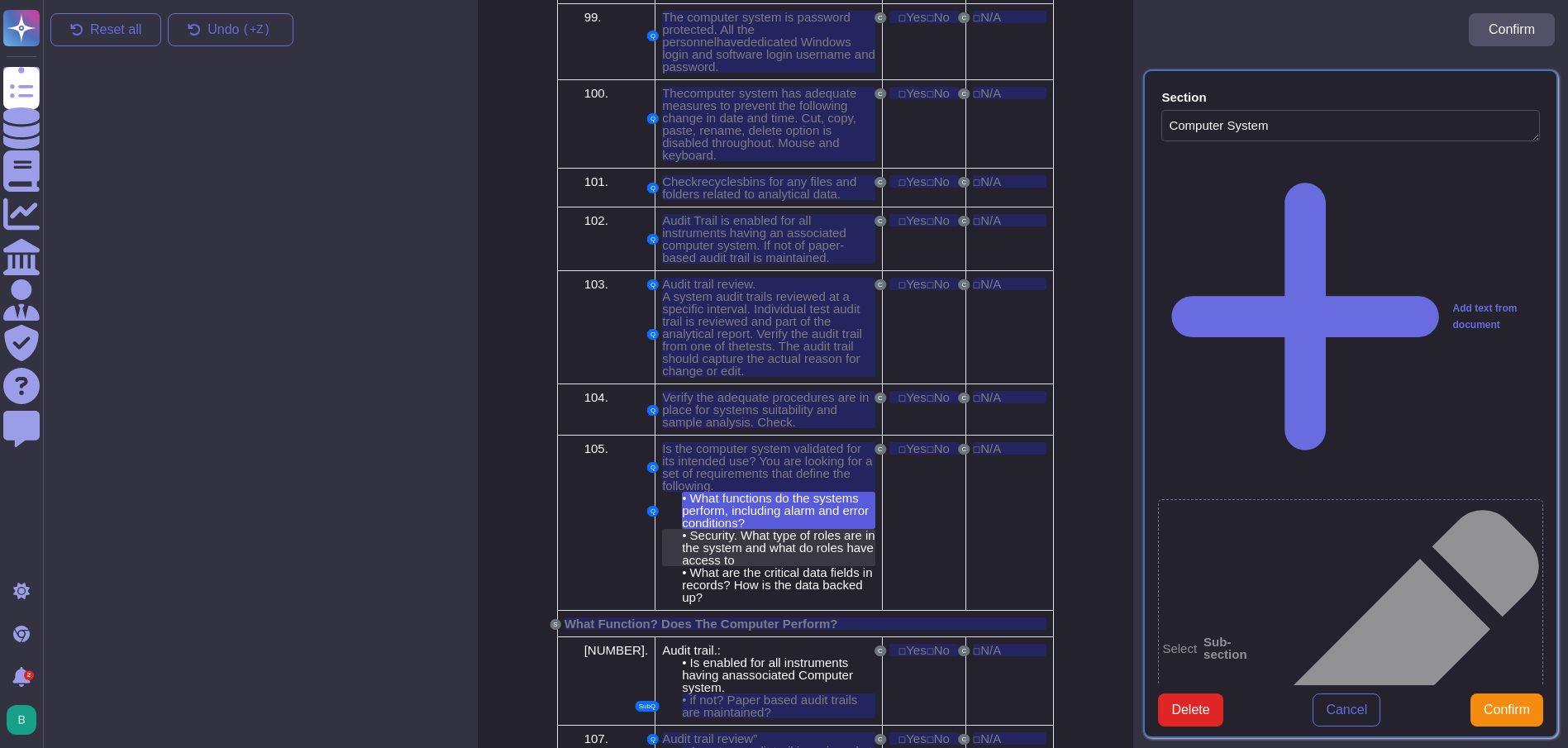 type on "Computer System" 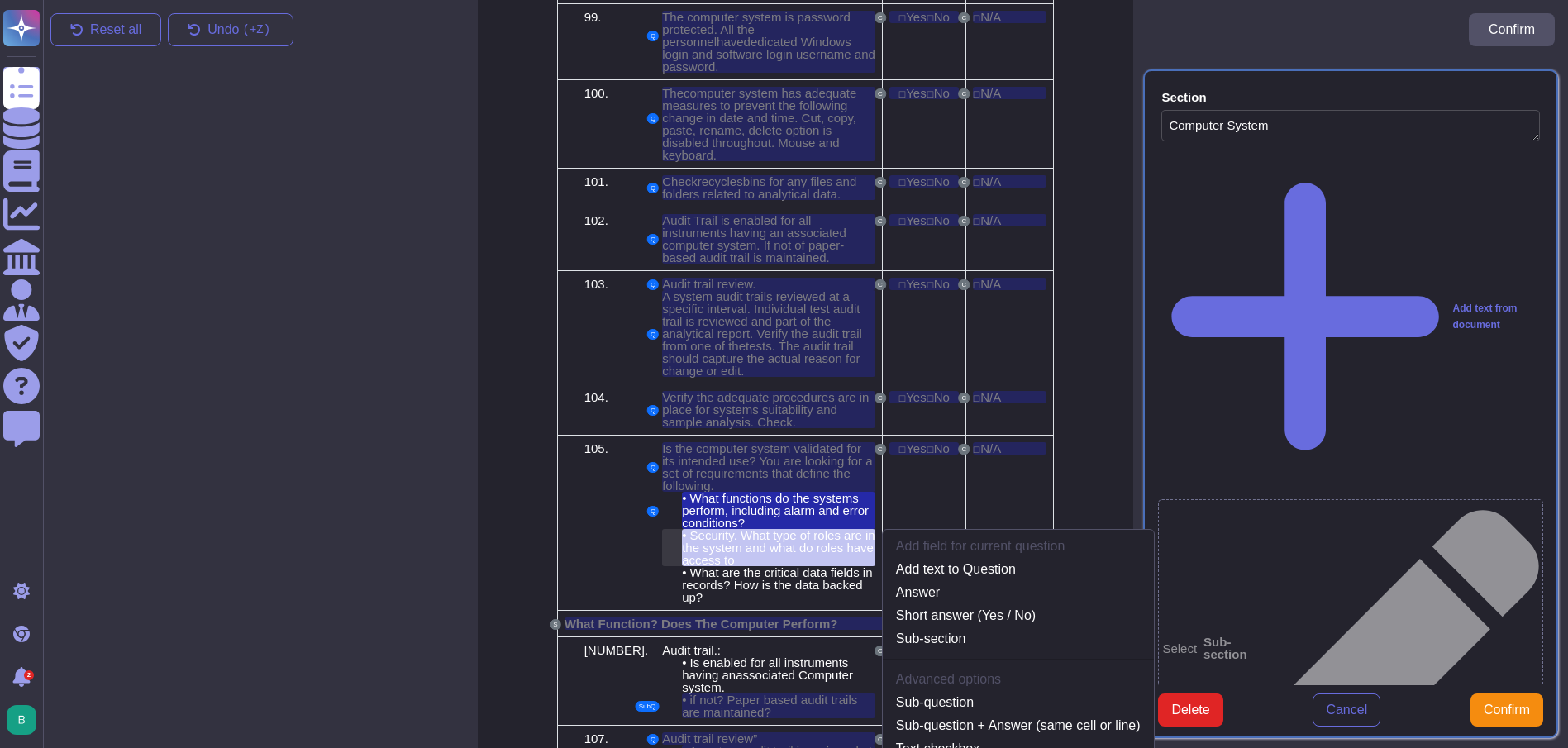 scroll, scrollTop: 5901, scrollLeft: 0, axis: vertical 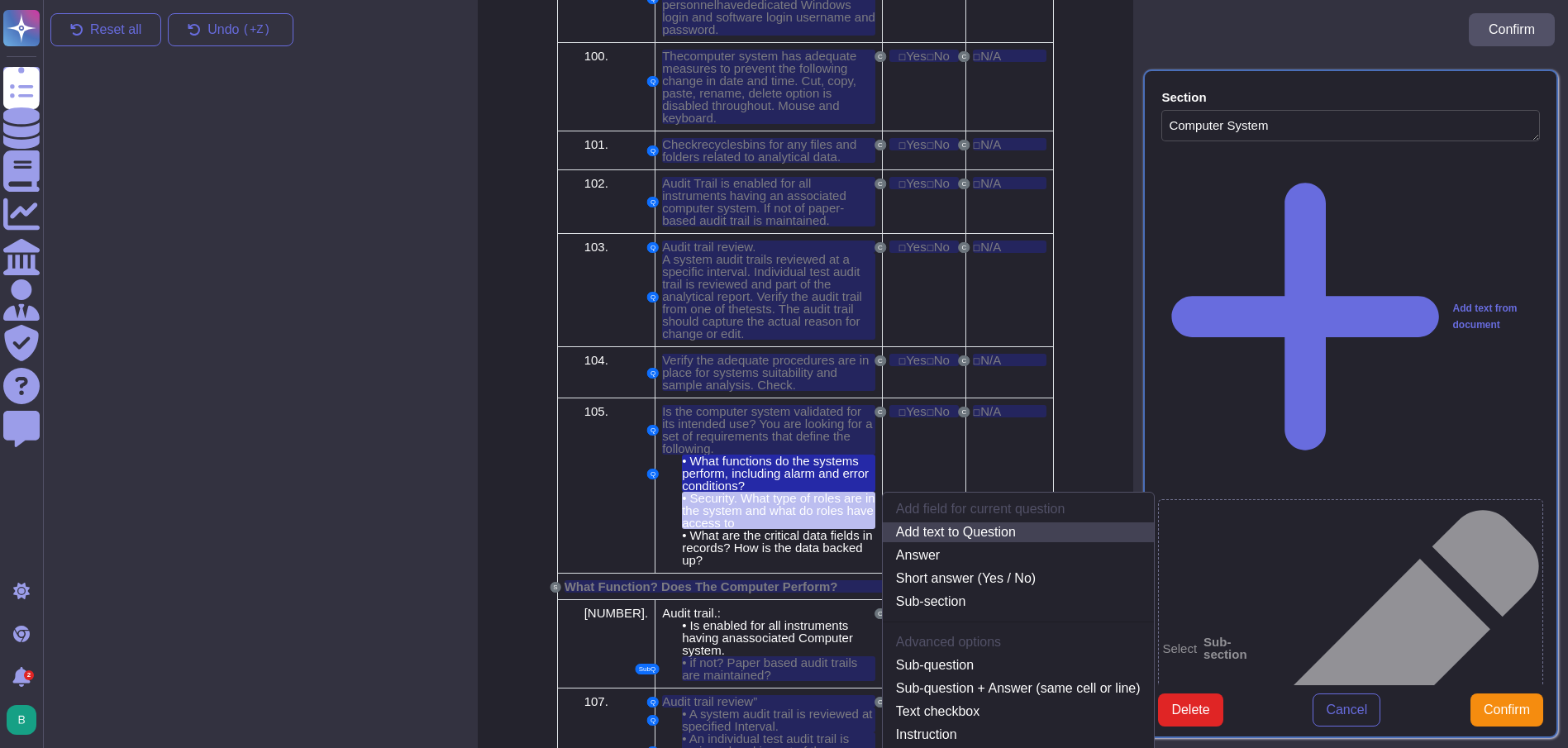 click on "Add text to   Question" at bounding box center [1018, 532] 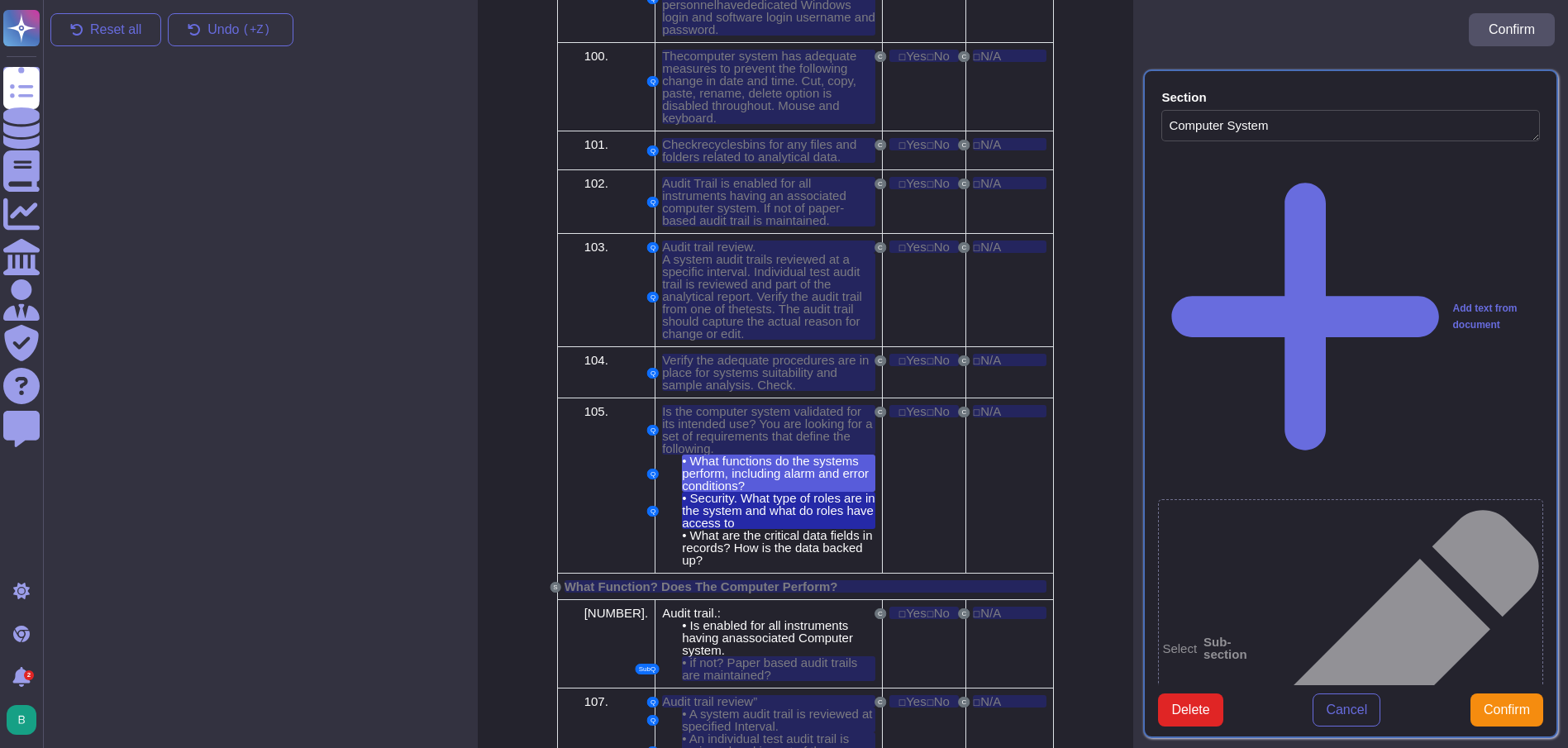 scroll, scrollTop: 5864, scrollLeft: 0, axis: vertical 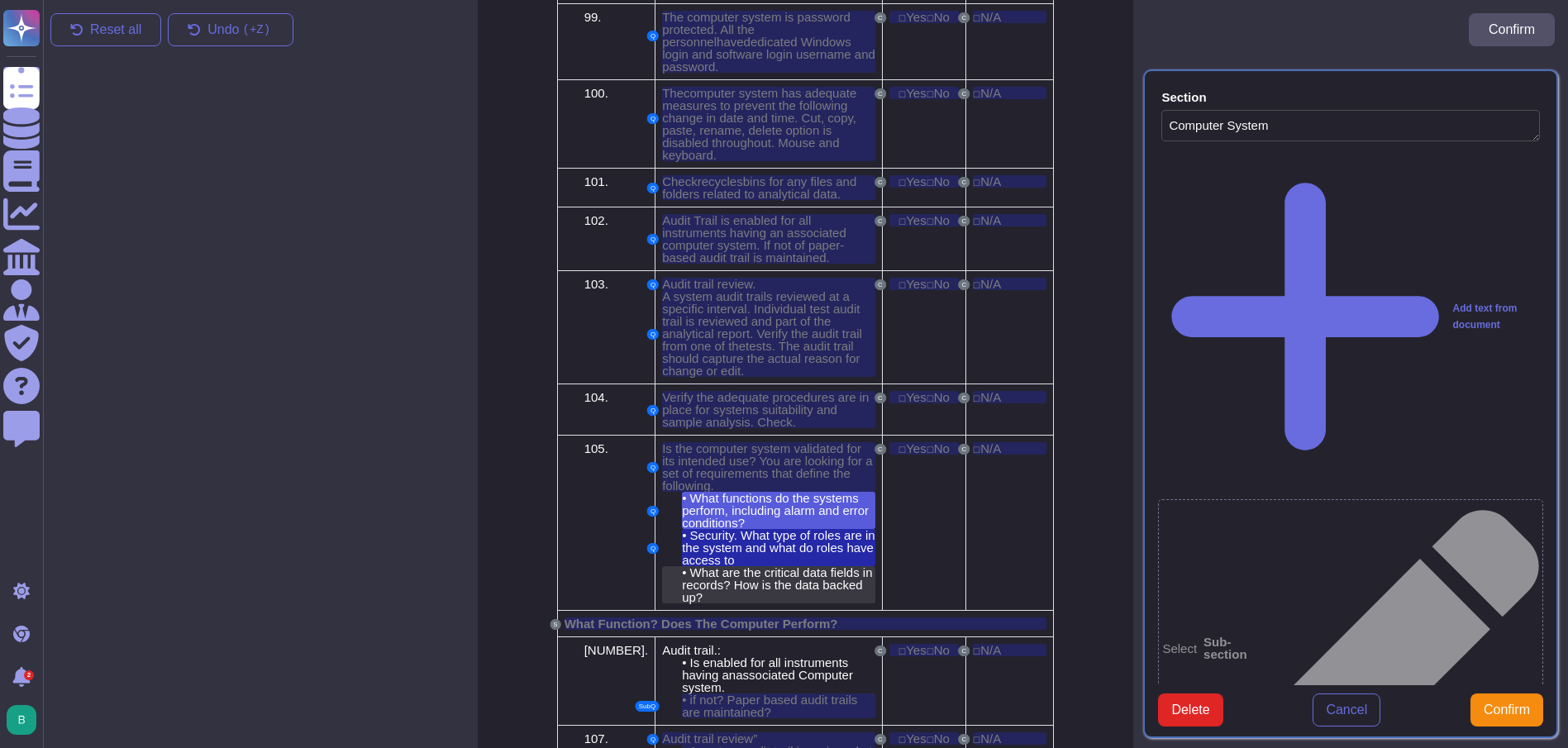 click on "What are the critical data fields in records? How is the data backed up?" at bounding box center [777, 584] 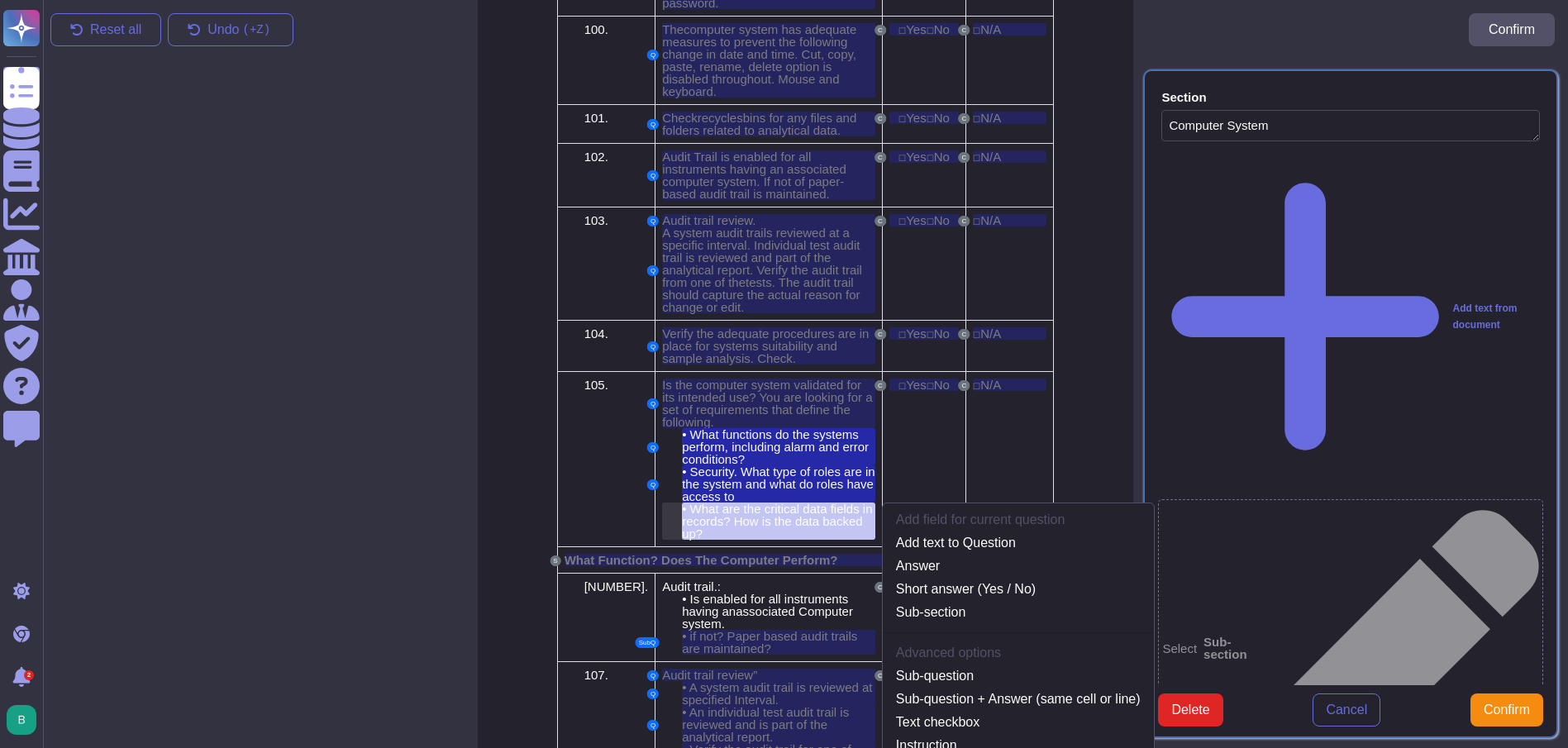 scroll, scrollTop: 5939, scrollLeft: 0, axis: vertical 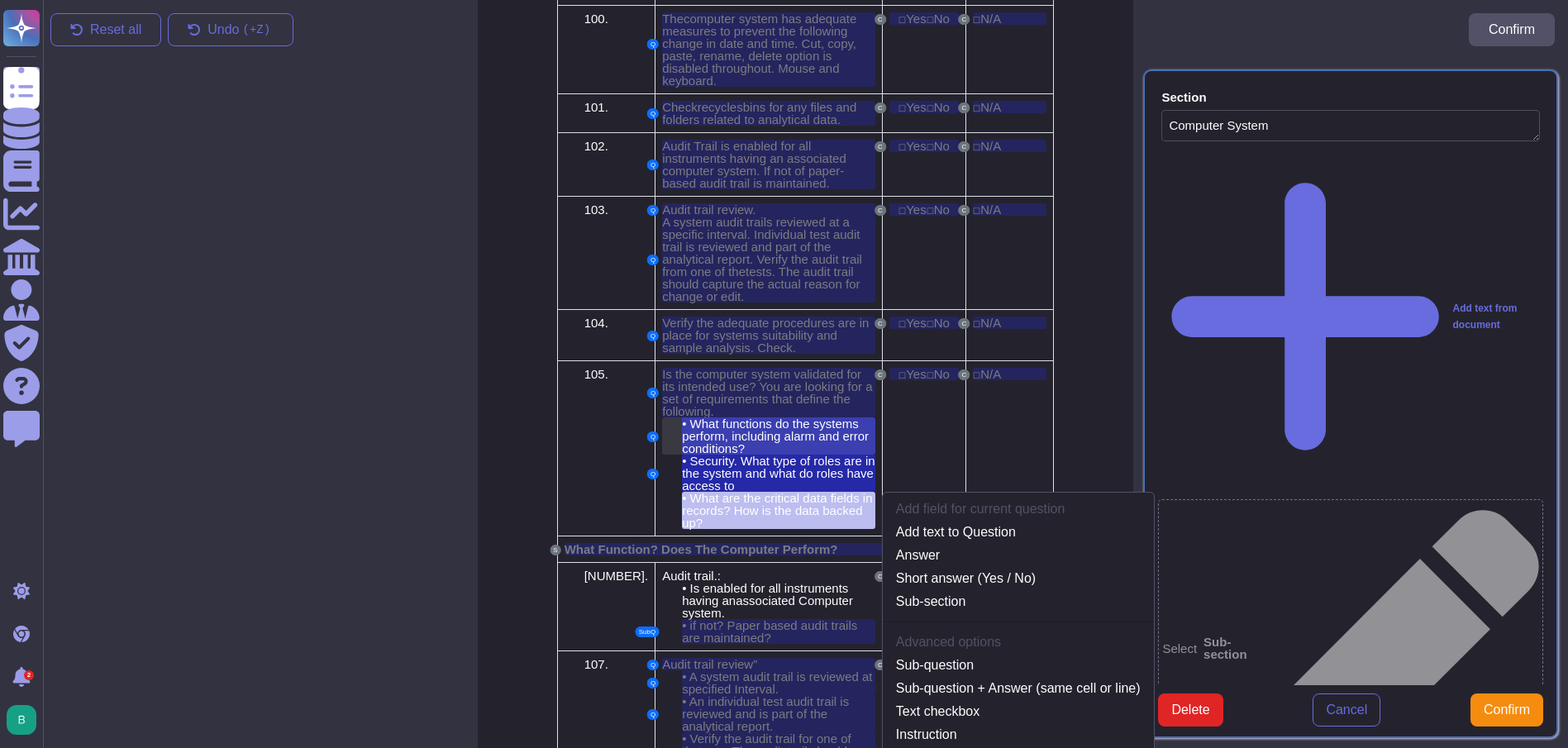click on "What functions do the systems perform, including alarm and error conditions?" at bounding box center (775, 436) 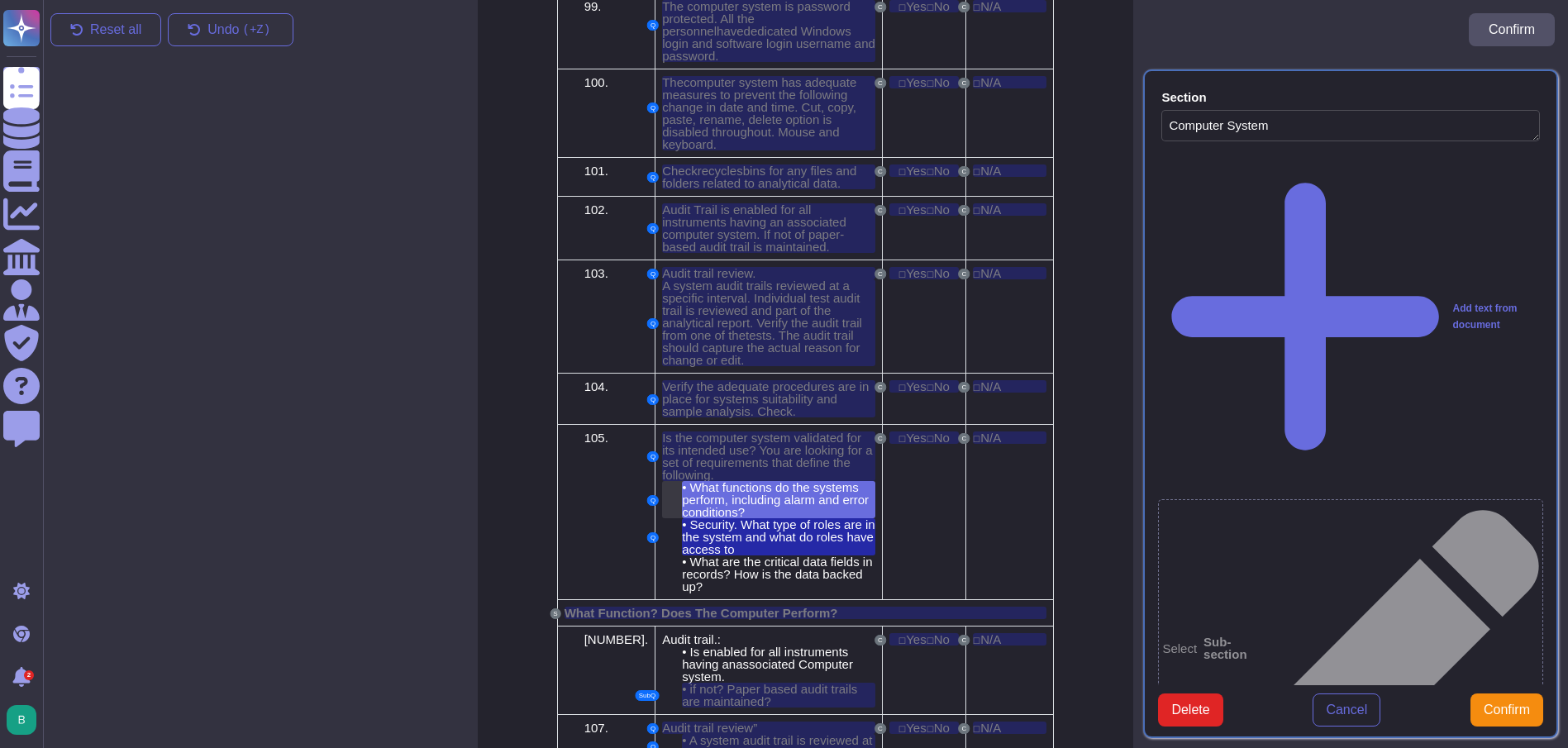 scroll, scrollTop: 5864, scrollLeft: 0, axis: vertical 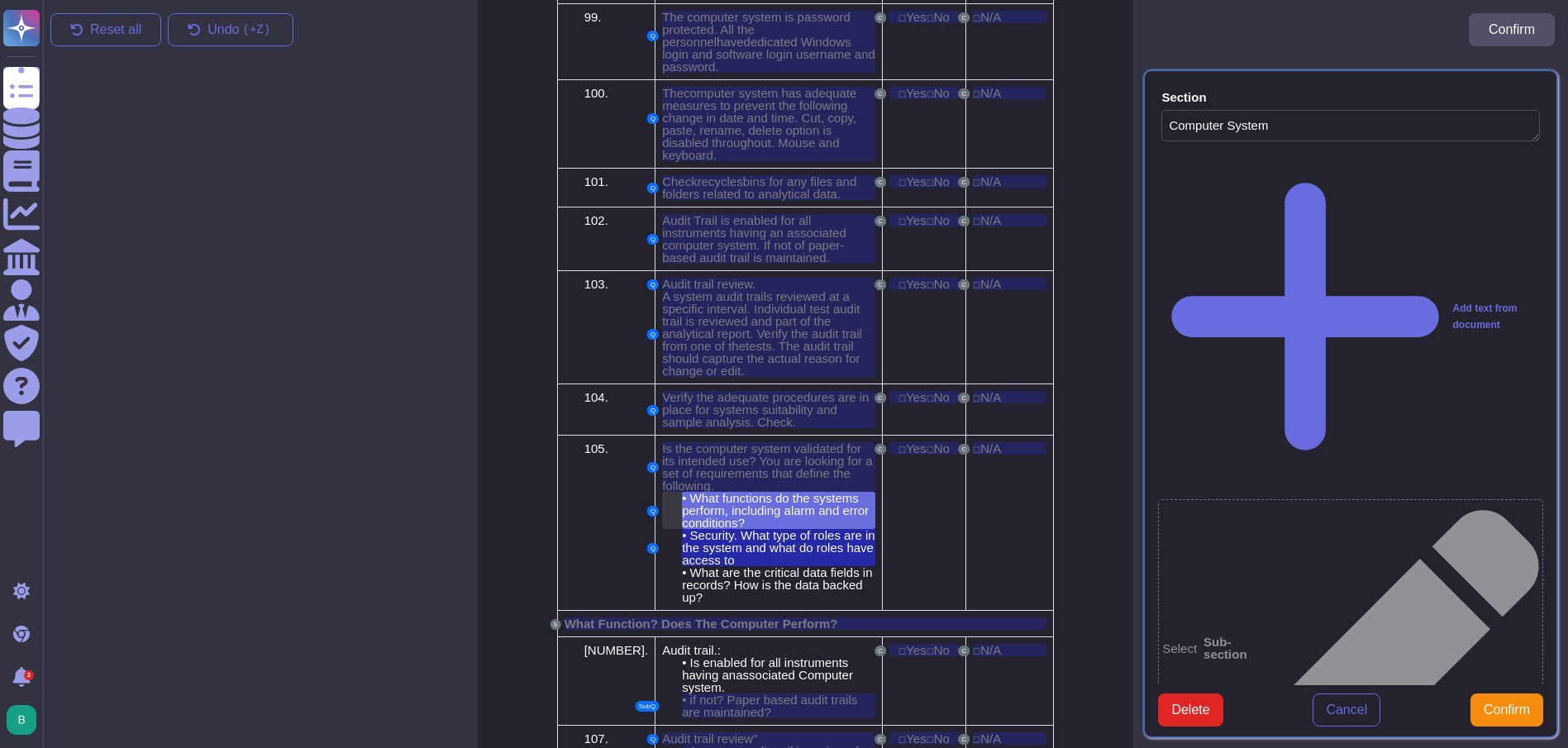 click on "What functions do the systems perform, including alarm and error conditions?" at bounding box center (775, 510) 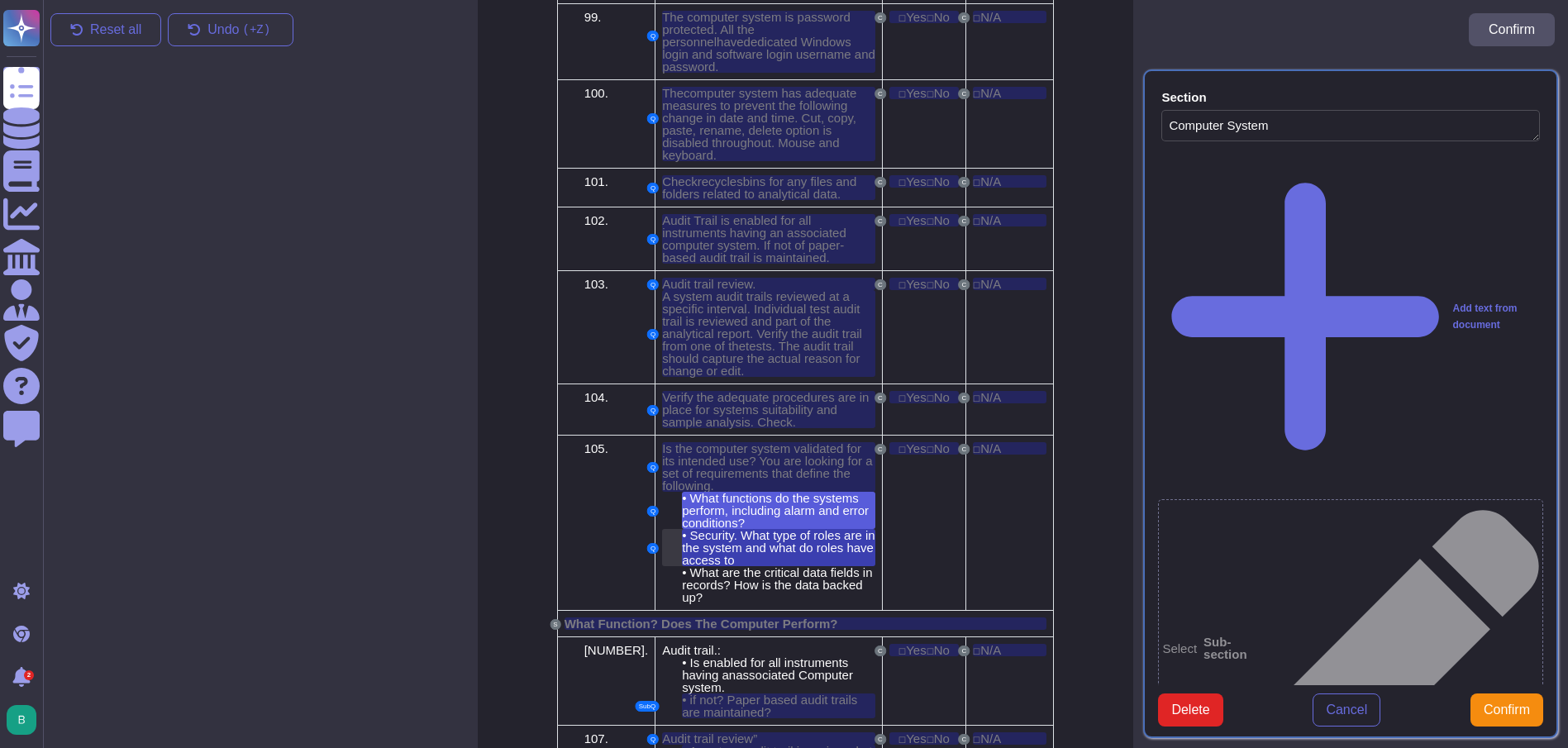 click on "Security. What type of roles are in the system and what do roles have access to" at bounding box center [778, 547] 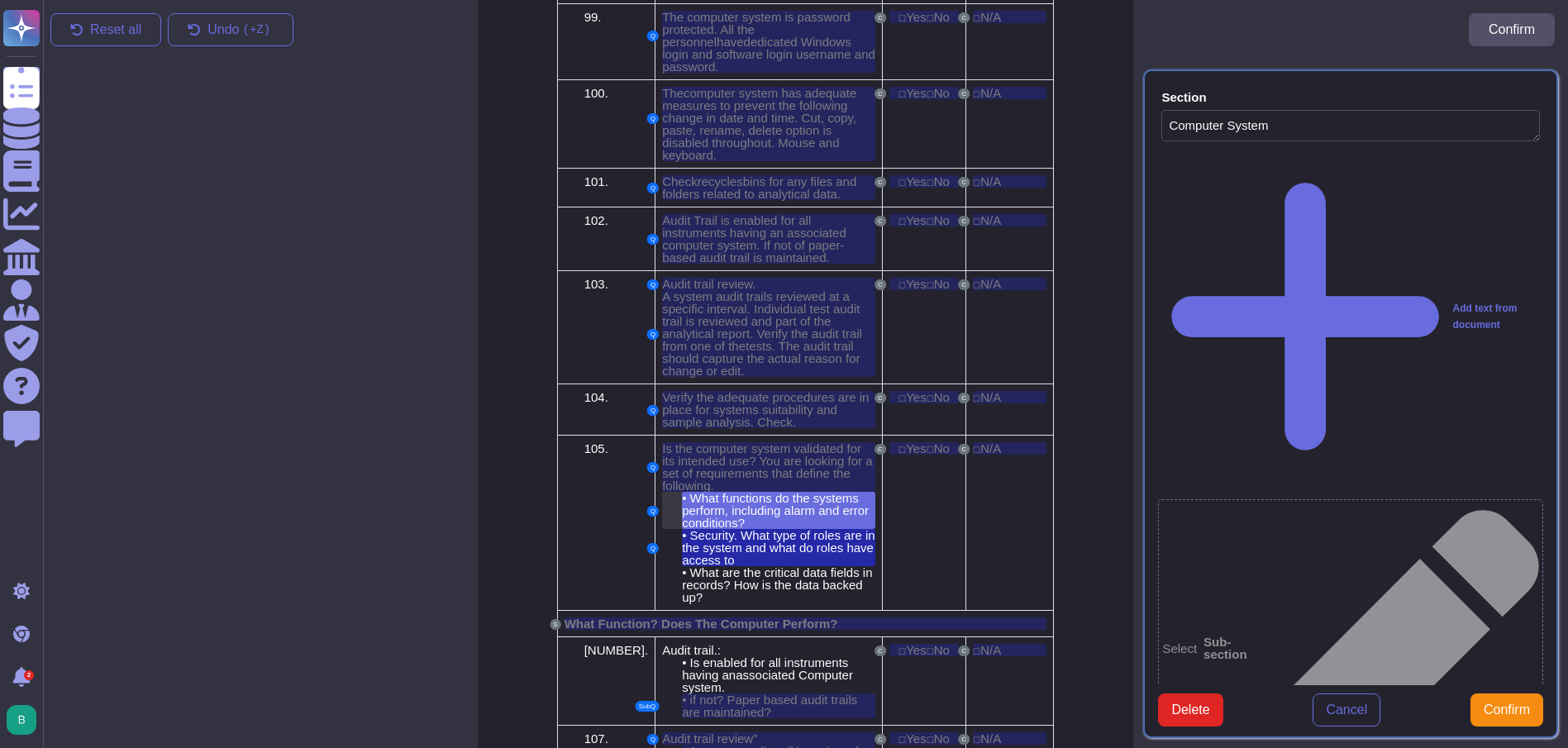 click on "What functions do the systems perform, including alarm and error conditions?" at bounding box center [775, 510] 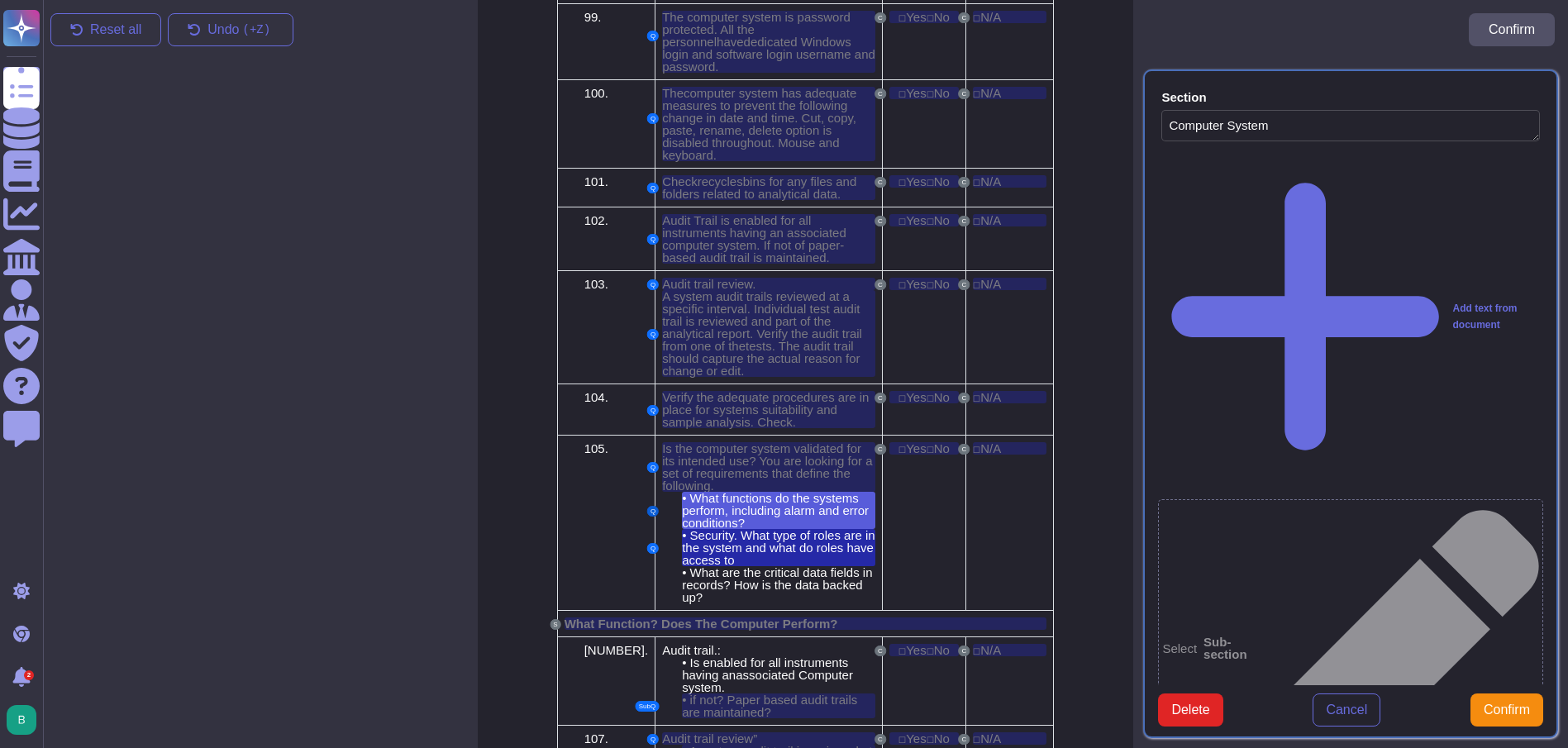 click on "Q" at bounding box center (653, 511) 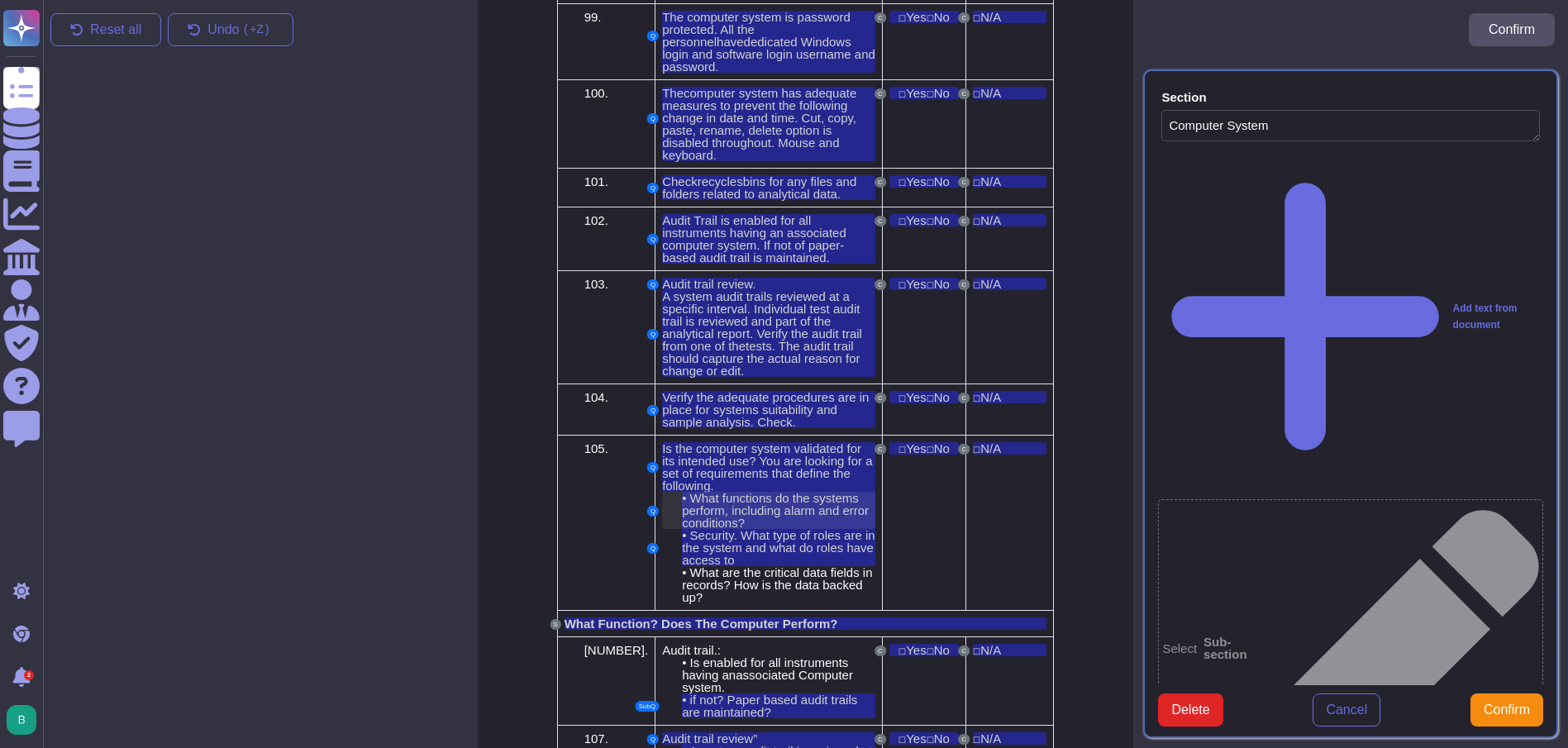 click on "What functions do the systems perform, including alarm and error conditions?" at bounding box center [775, 510] 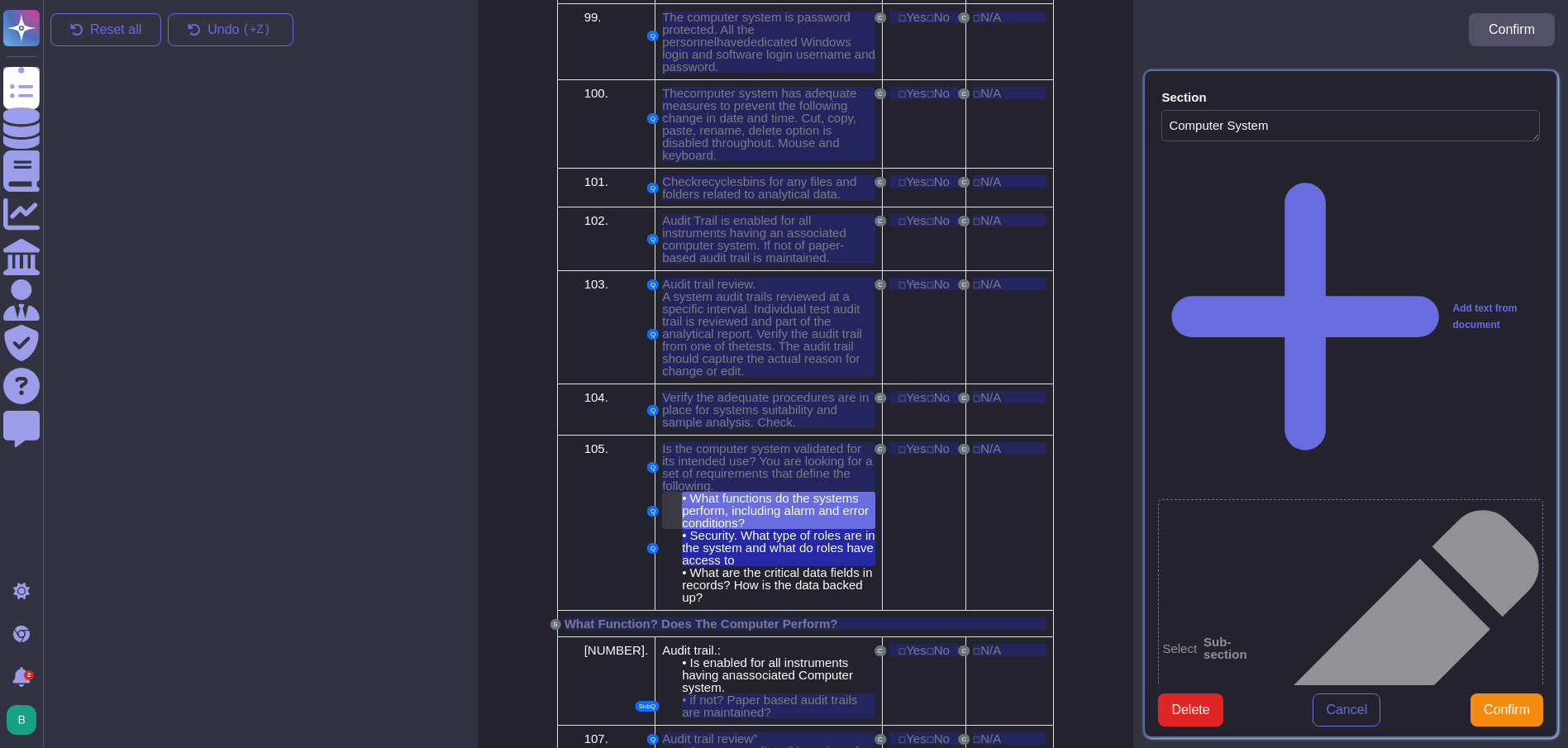 drag, startPoint x: 706, startPoint y: 374, endPoint x: 680, endPoint y: 374, distance: 26 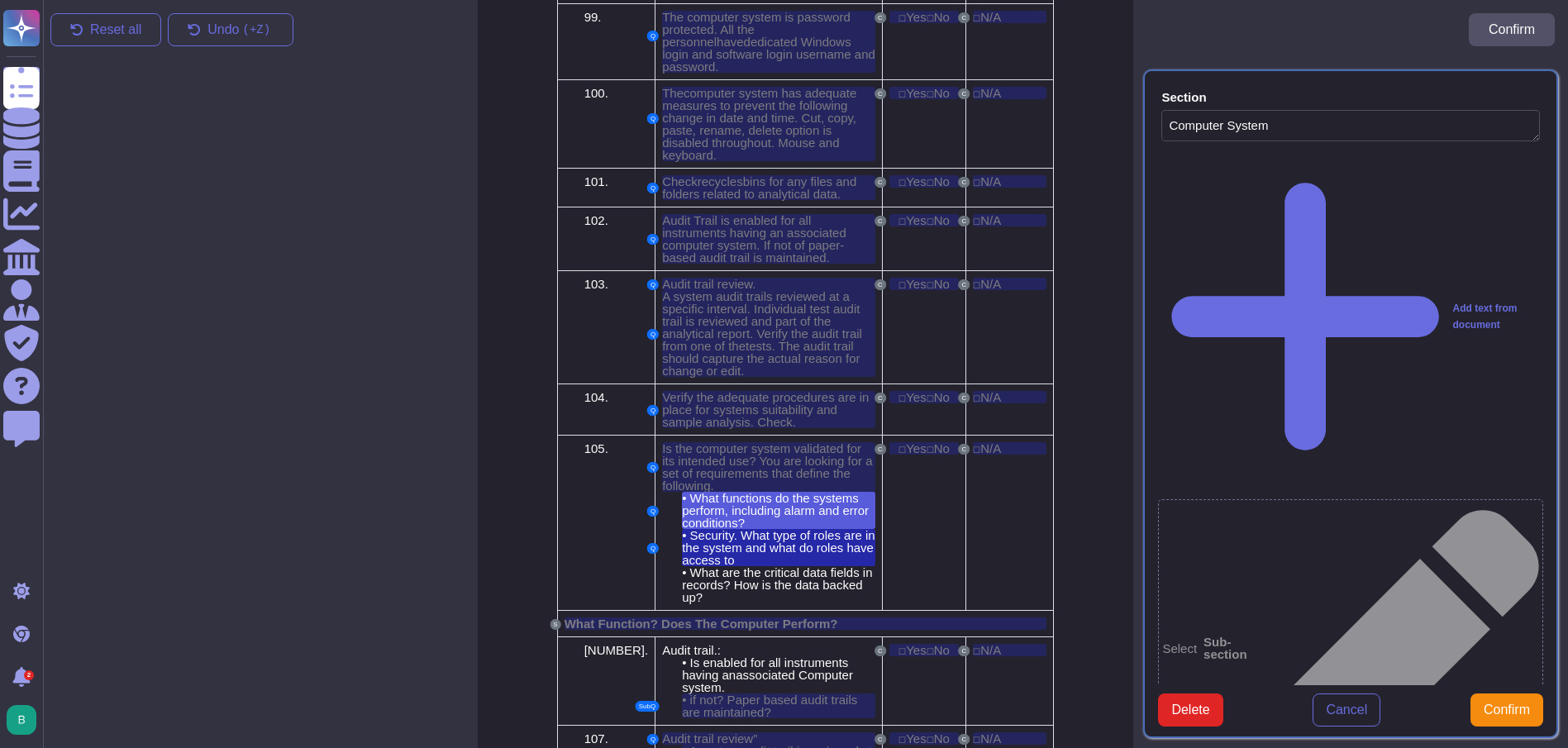 click on "Sub-question" at bounding box center [1232, 2018] 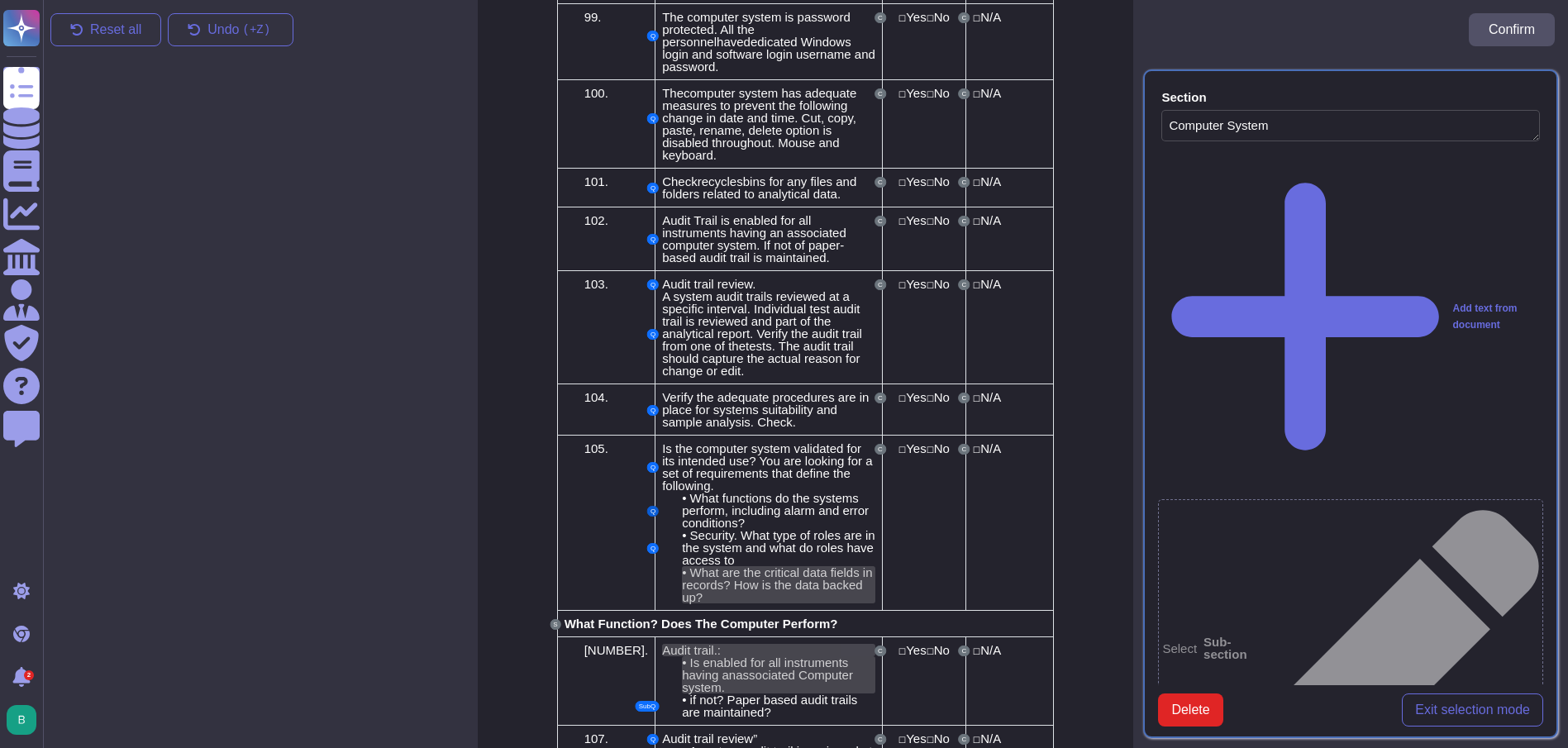 click on "Q" at bounding box center (653, 511) 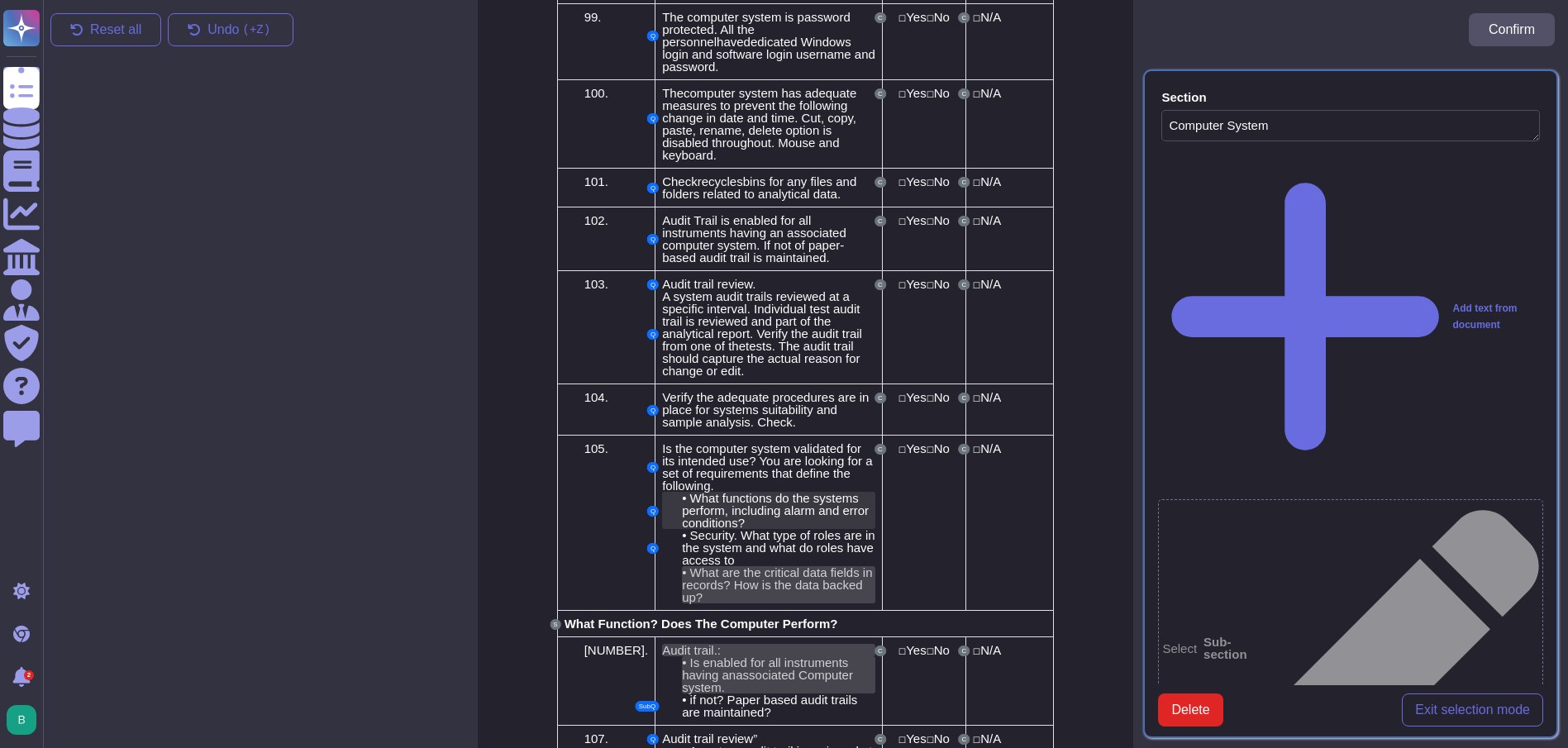click on "What functions do the systems perform, including alarm and error conditions?" at bounding box center [775, 510] 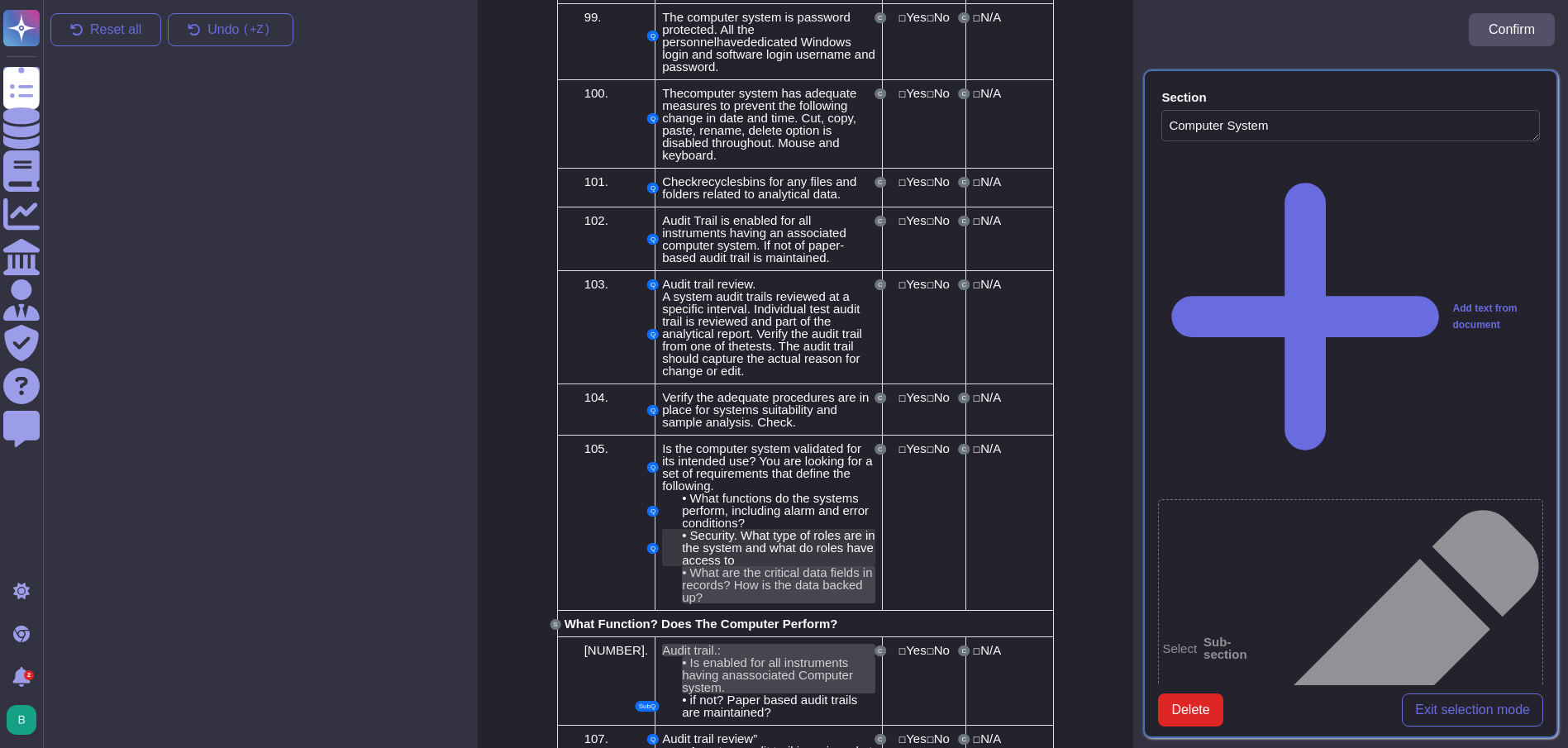 click on "Security. What type of roles are in the system and what do roles have access to" at bounding box center [778, 547] 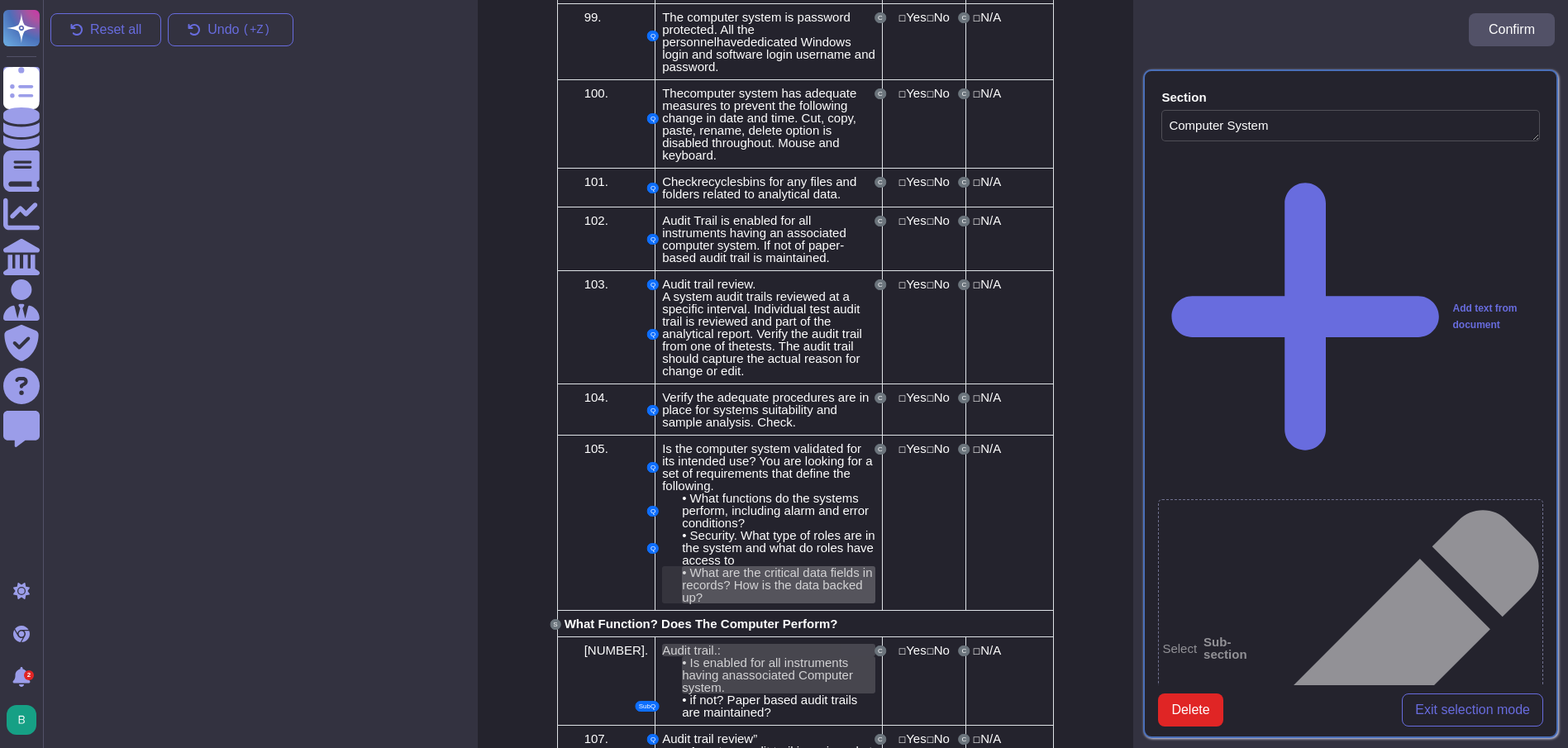 click on "What are the critical data fields in records? How is the data backed up?
What functions do the systems perform, including alarm and error conditions?" at bounding box center [779, 584] 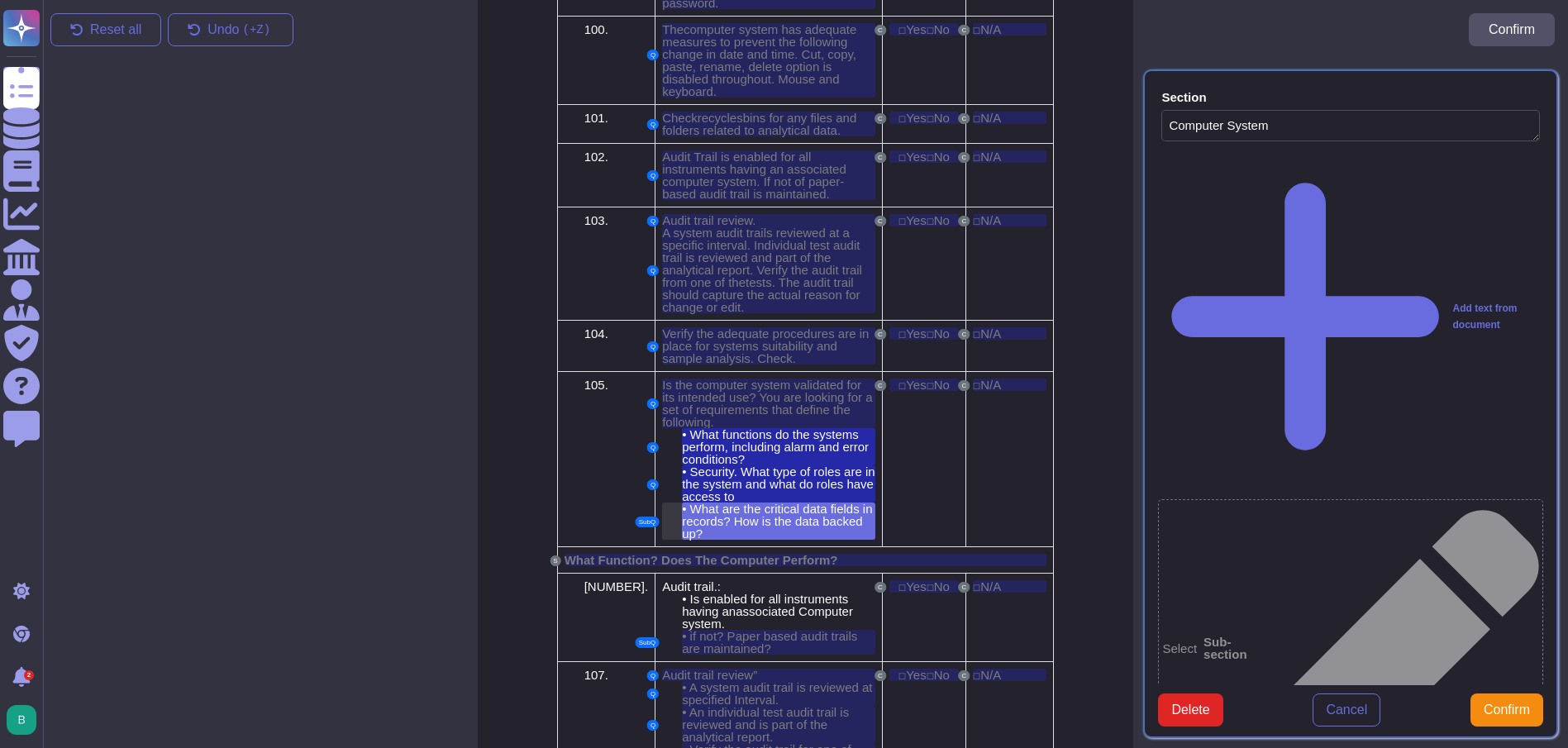 scroll, scrollTop: 5939, scrollLeft: 0, axis: vertical 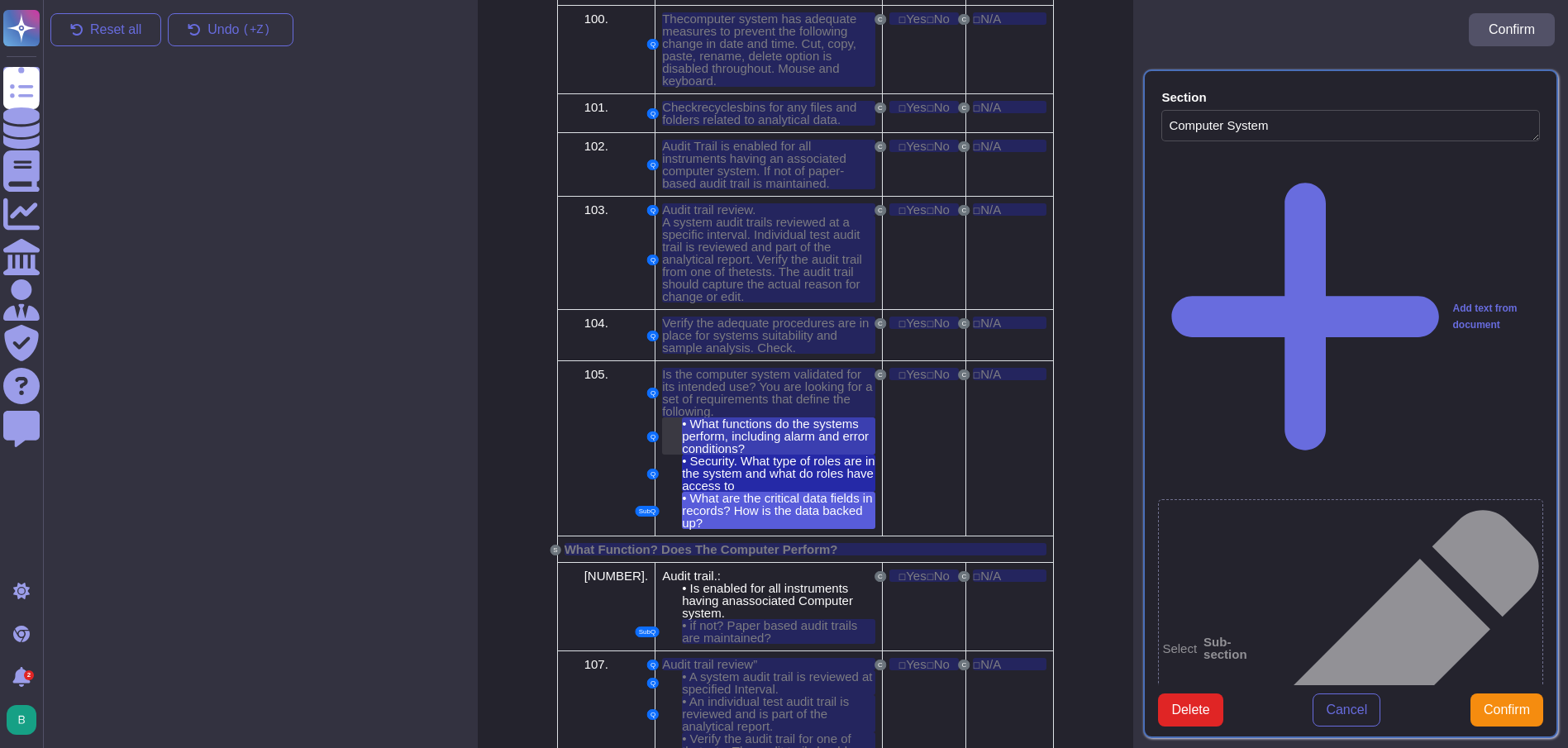 click on "What functions do the systems perform, including alarm and error conditions?" at bounding box center (775, 436) 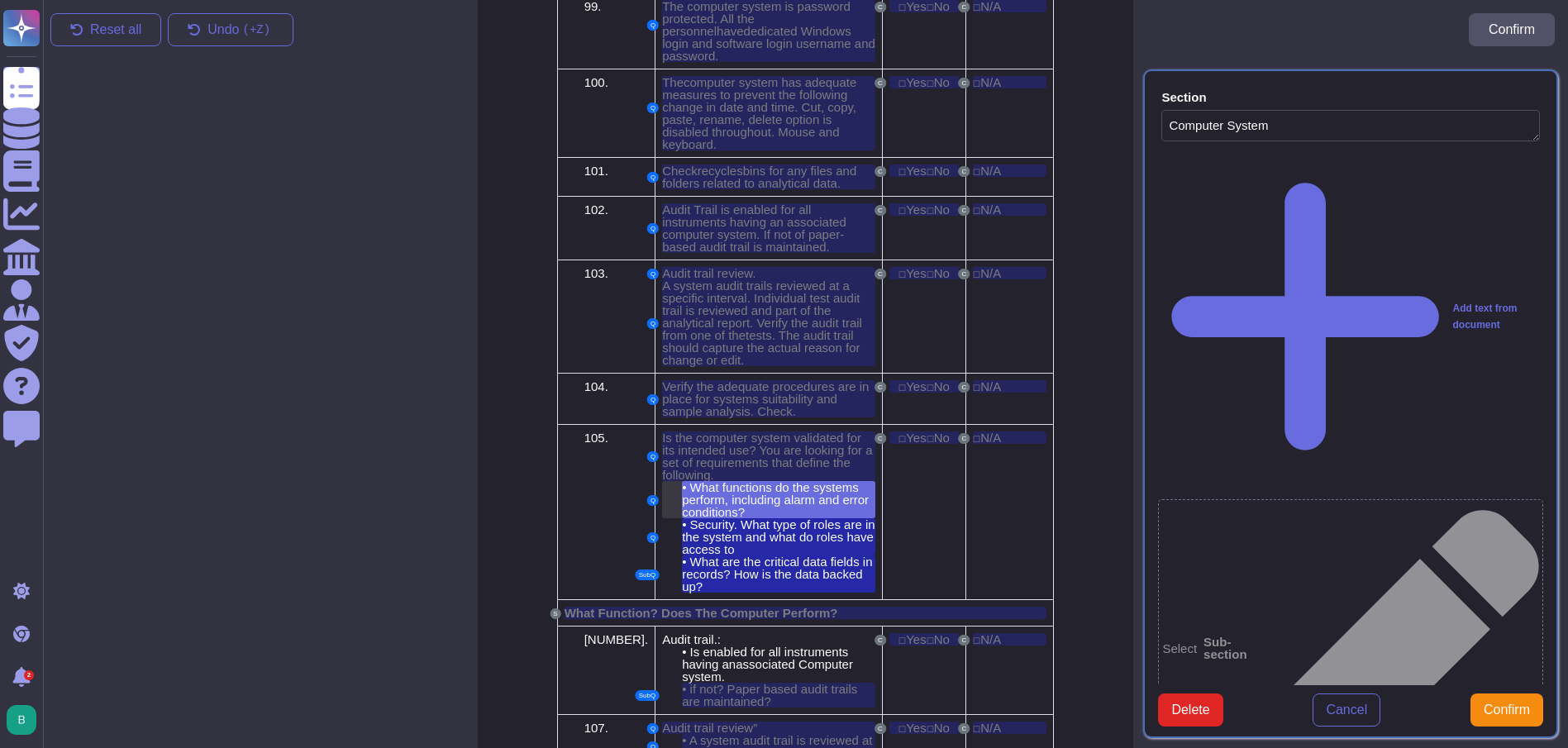 scroll, scrollTop: 5864, scrollLeft: 0, axis: vertical 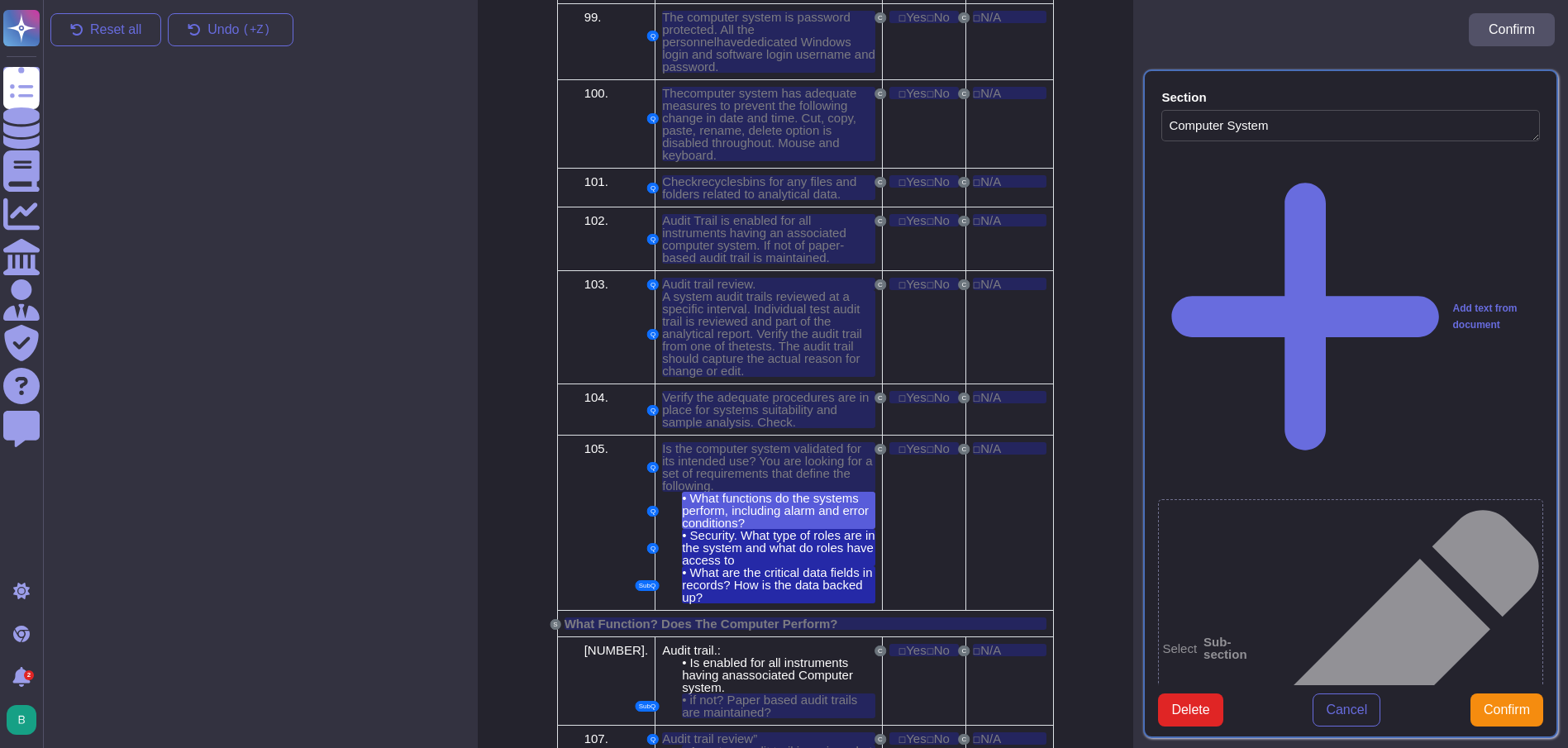 click on "Main question What functions do the systems perform, including alarm and error conditions?
Security. What type of roles are in the system and what do roles have access to Add text from document" at bounding box center [1351, 1623] 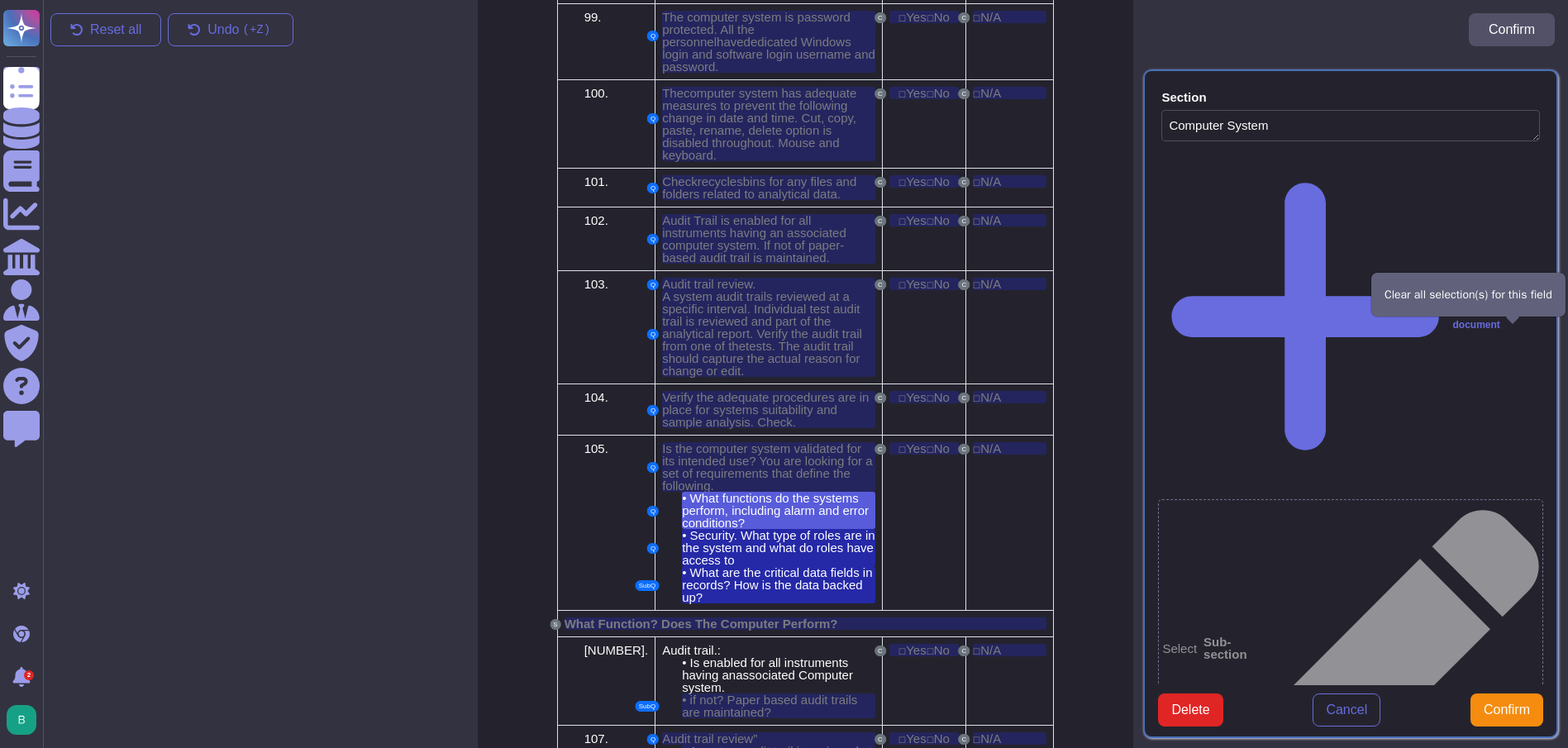 click 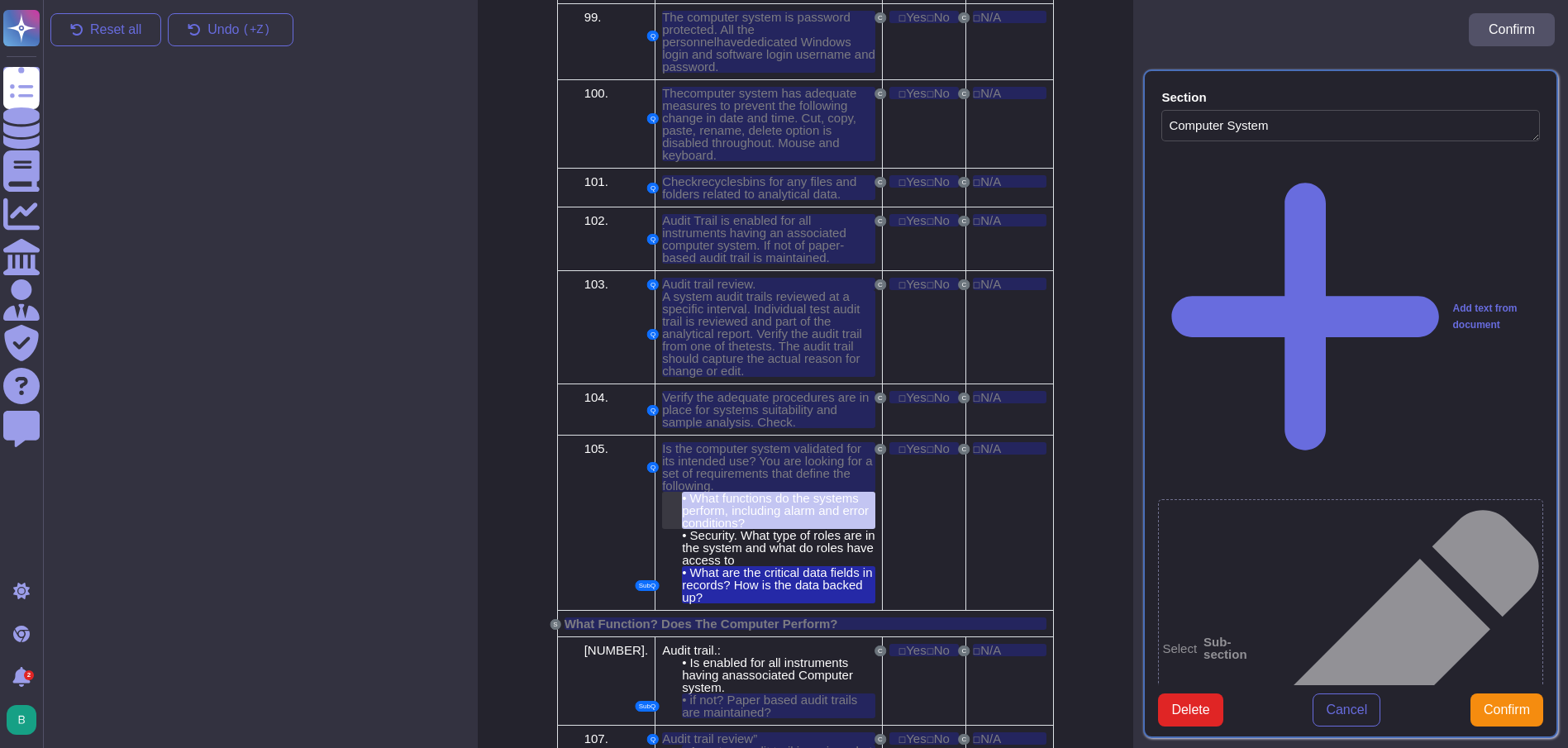 click on "What functions do the systems perform, including alarm and error conditions?" at bounding box center [775, 510] 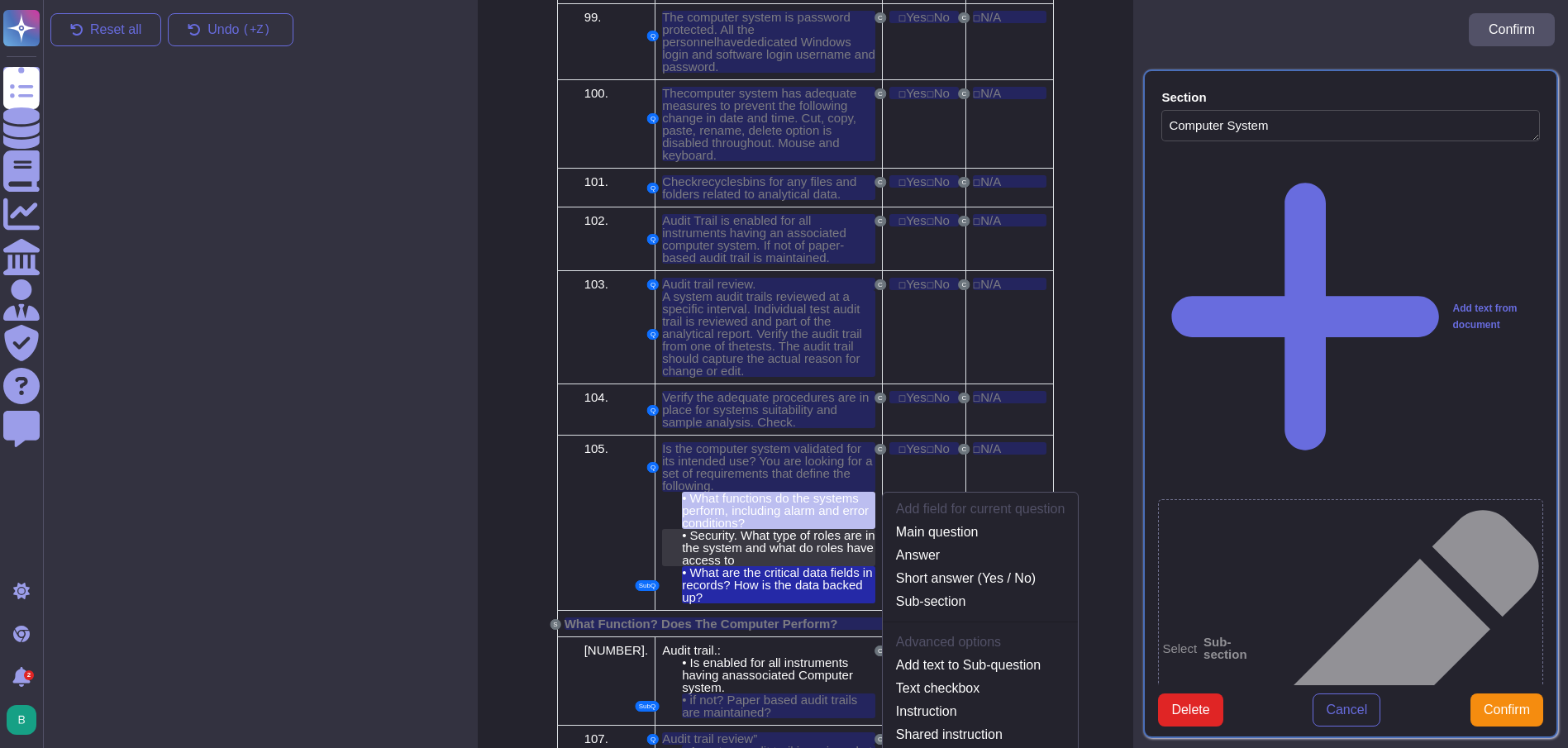click on "Security. What type of roles are in the system and what do roles have access to" at bounding box center [778, 547] 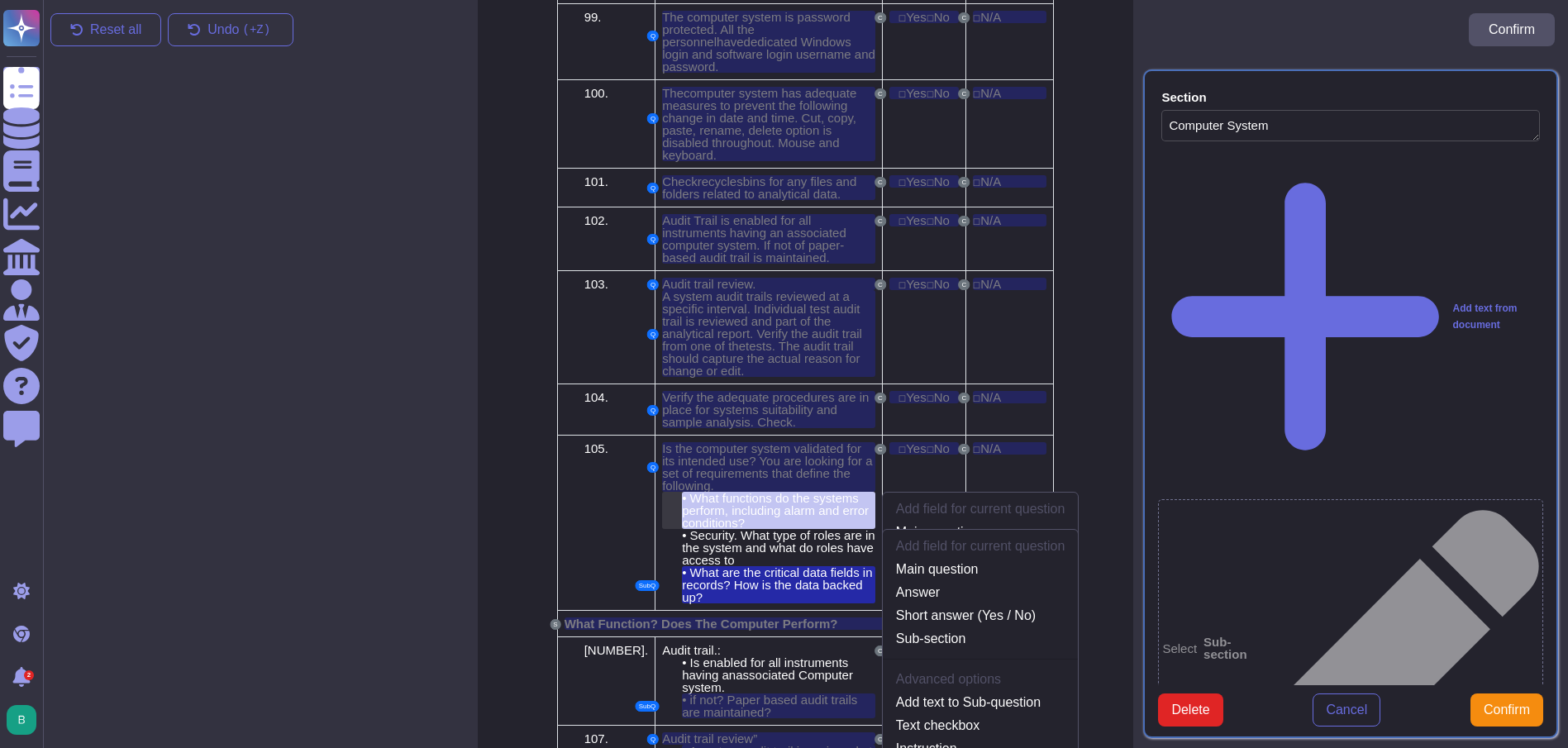 click on "What functions do the systems perform, including alarm and error conditions?" at bounding box center [775, 510] 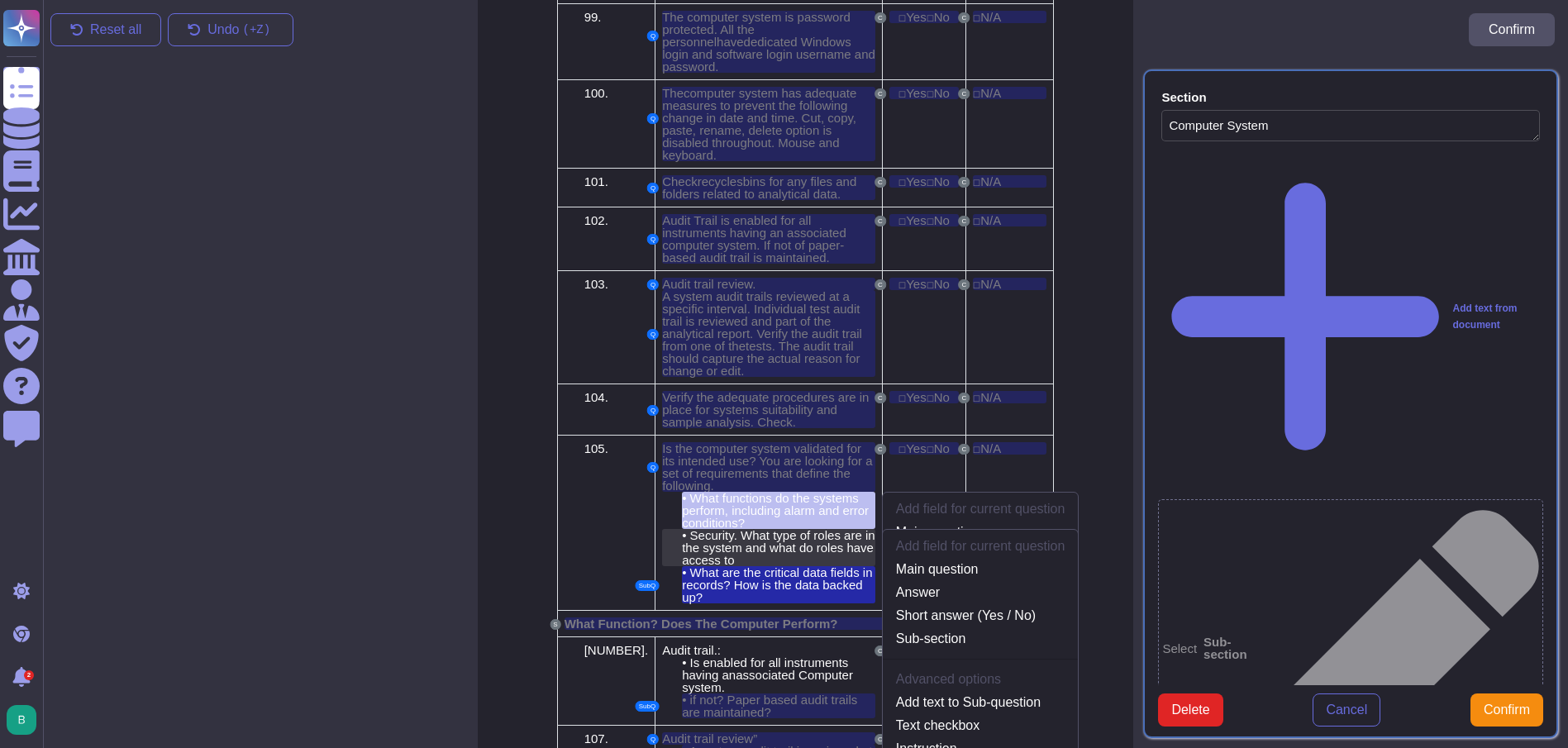 click on "Security. What type of roles are in the system and what do roles have access to" at bounding box center [778, 547] 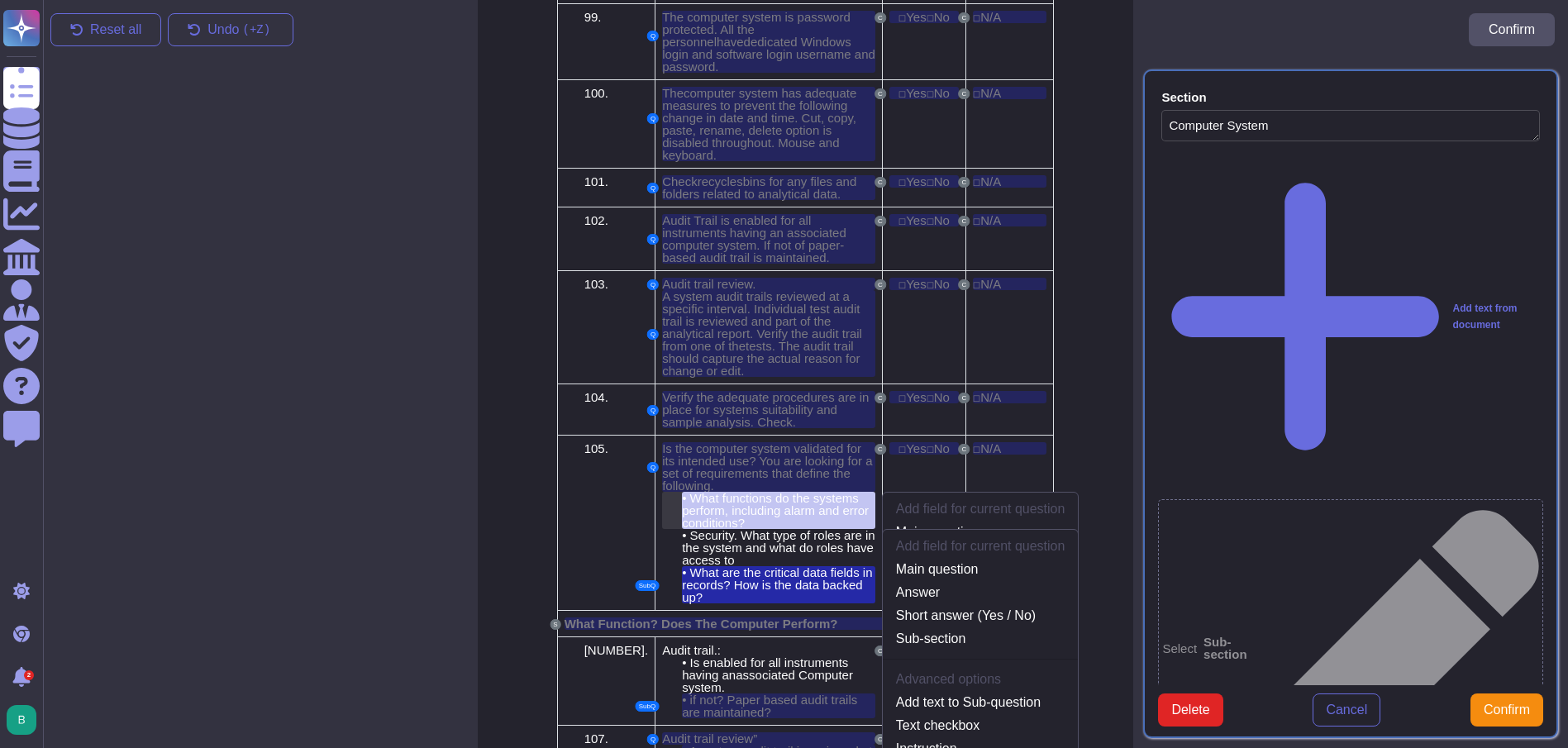 click on "What functions do the systems perform, including alarm and error conditions?" at bounding box center [775, 510] 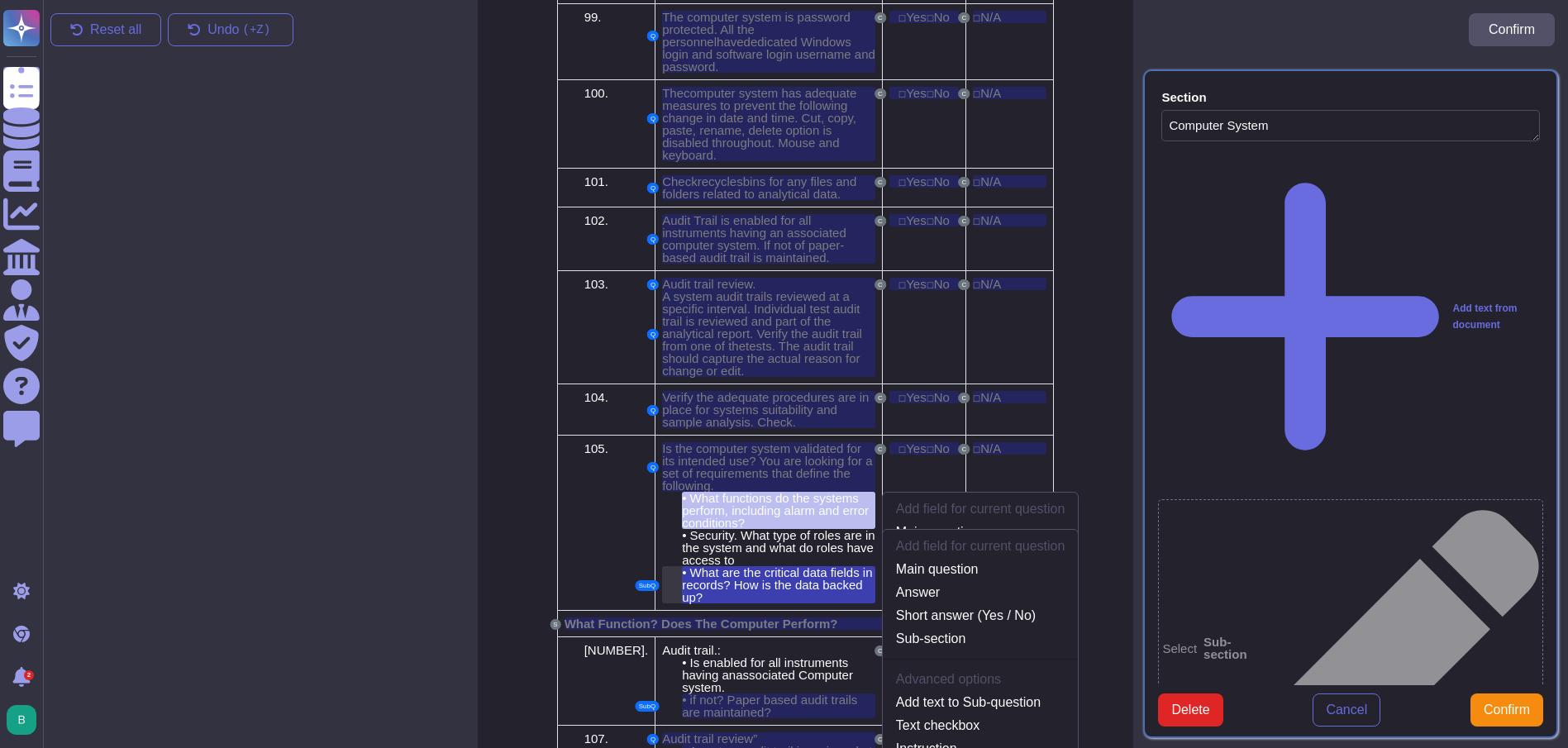 click on "What are the critical data fields in records? How is the data backed up?" at bounding box center [777, 584] 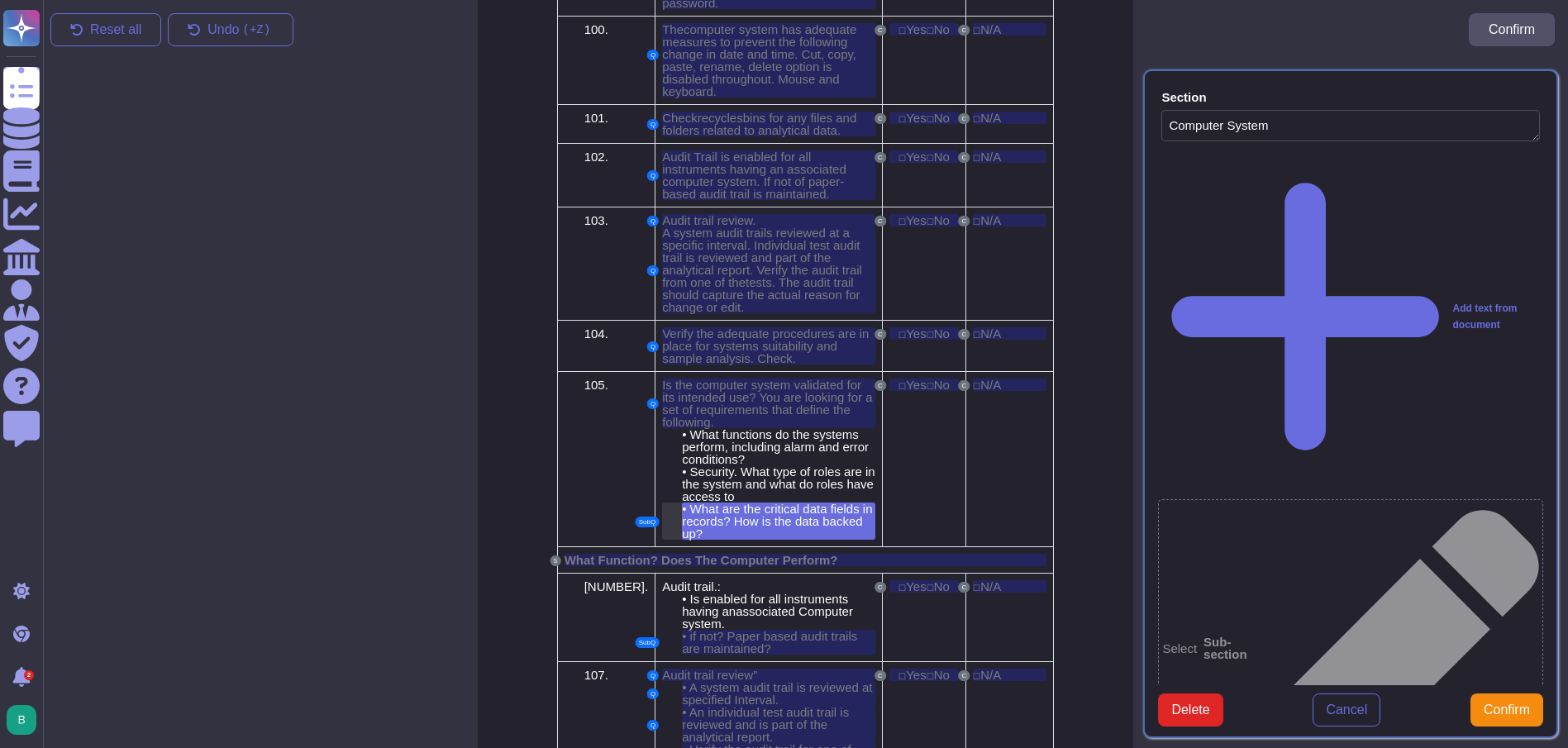 scroll, scrollTop: 5939, scrollLeft: 0, axis: vertical 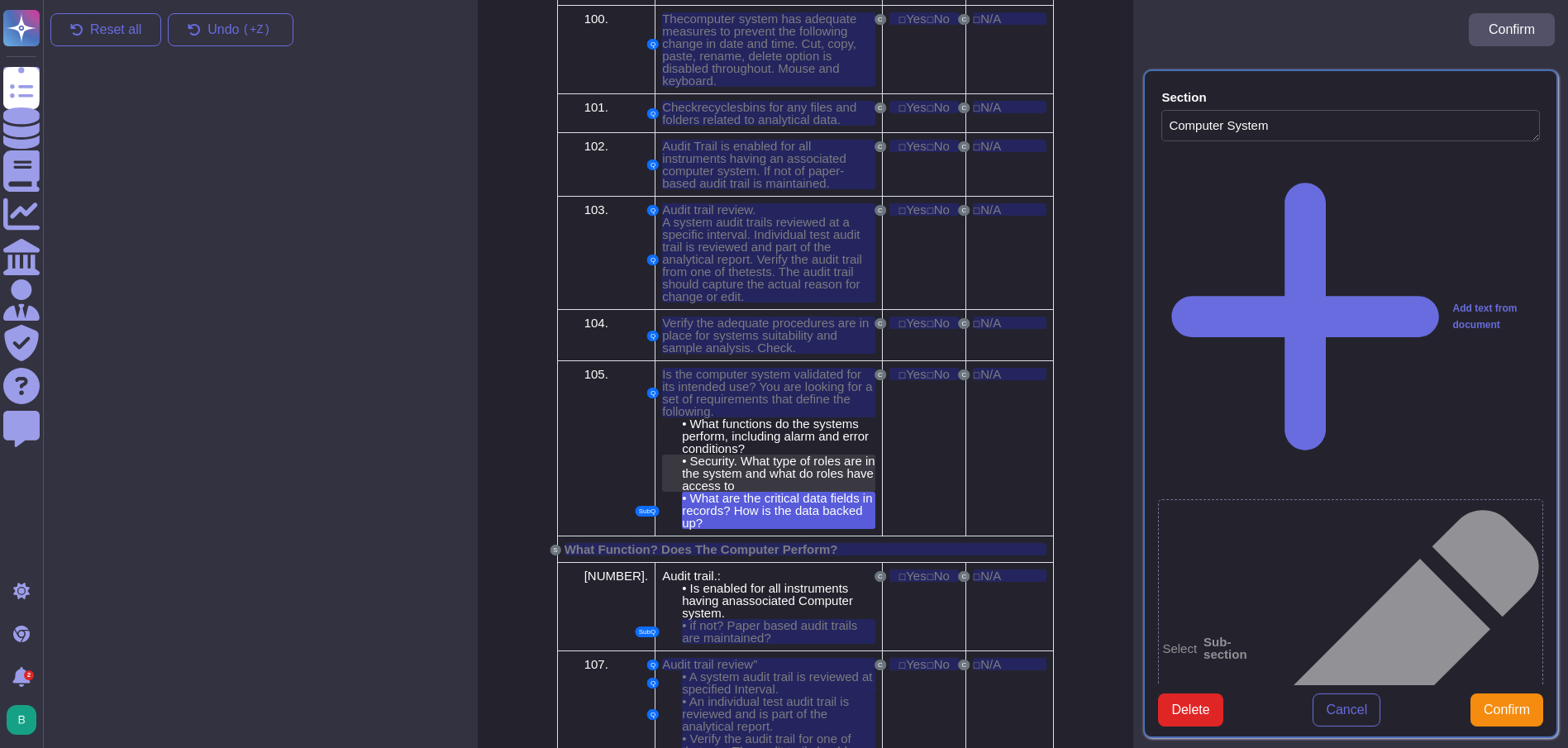 click on "Security. What type of roles are in the system and what do roles have access to" at bounding box center (778, 473) 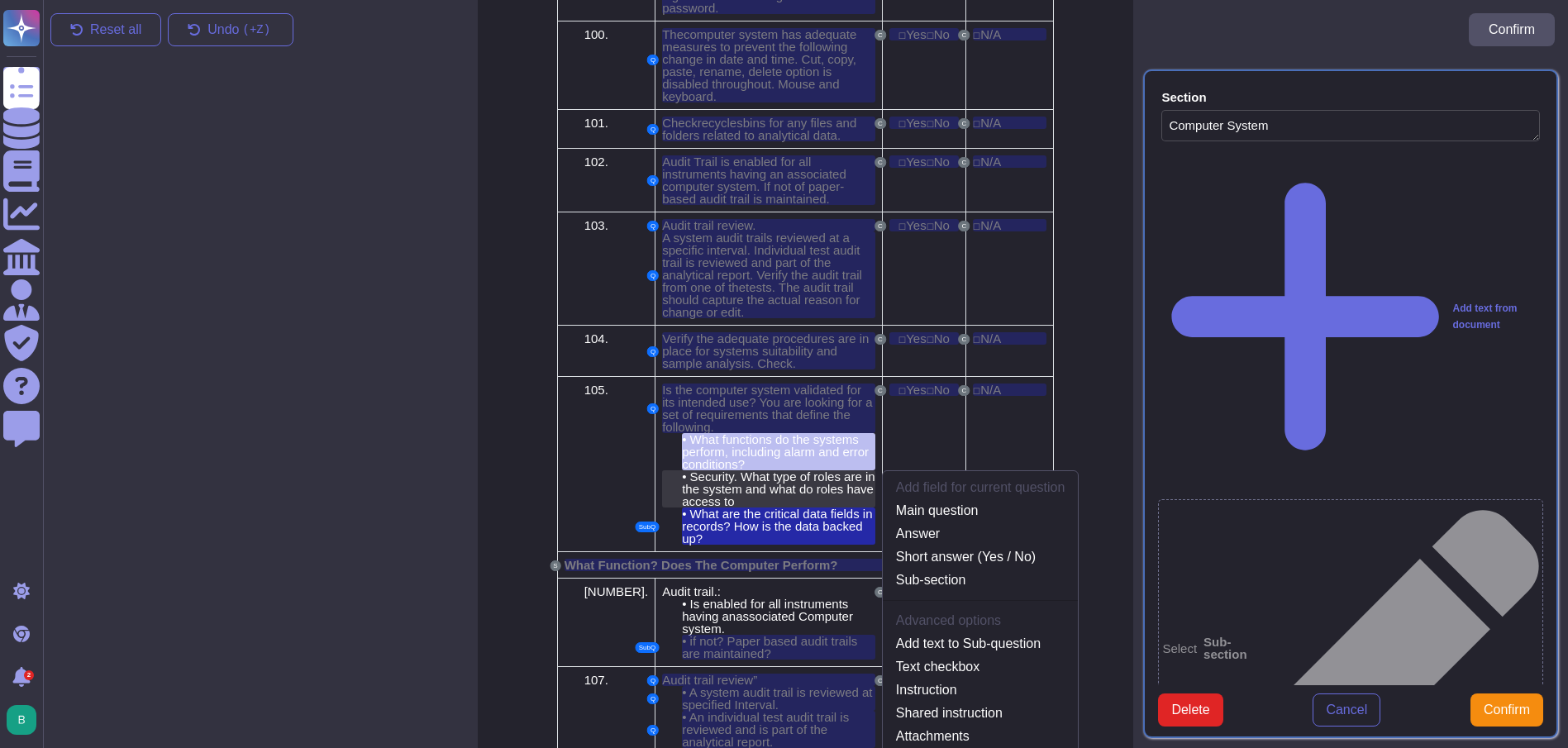 scroll, scrollTop: 5864, scrollLeft: 0, axis: vertical 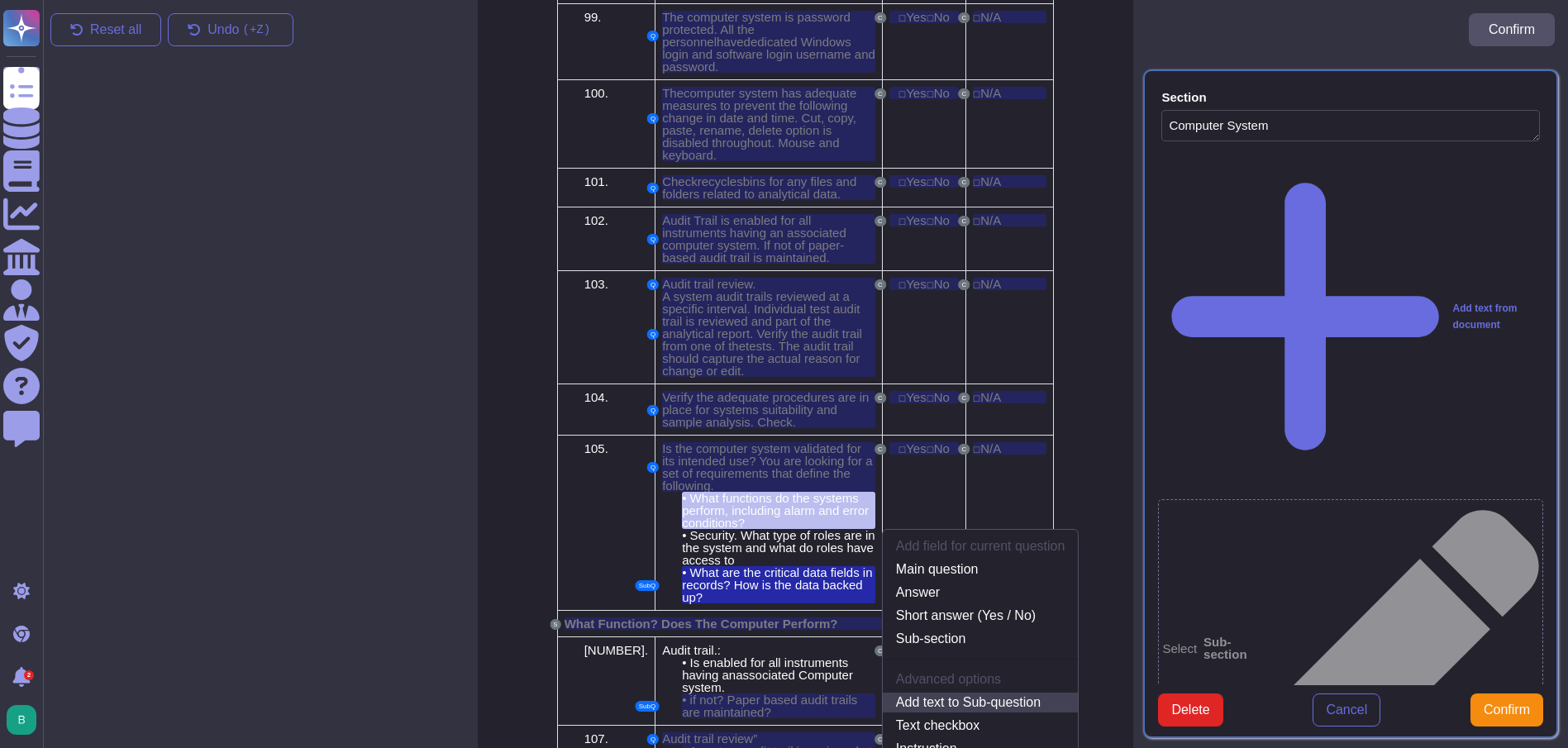 click on "Add text to Sub-question" at bounding box center (980, 703) 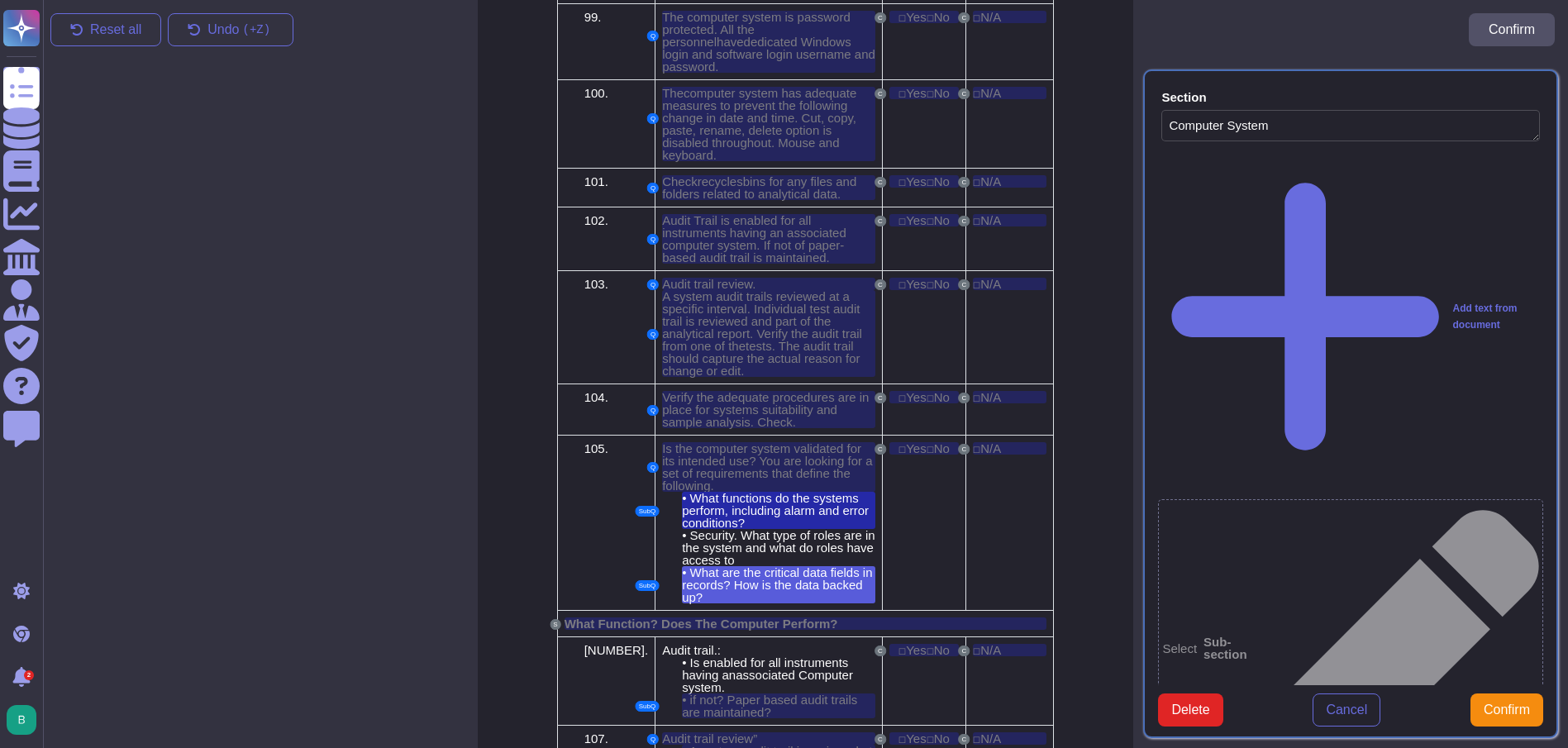 type on "What are the critical data fields in records? How is the data backed up?
What functions do the systems perform, including alarm and error conditions?" 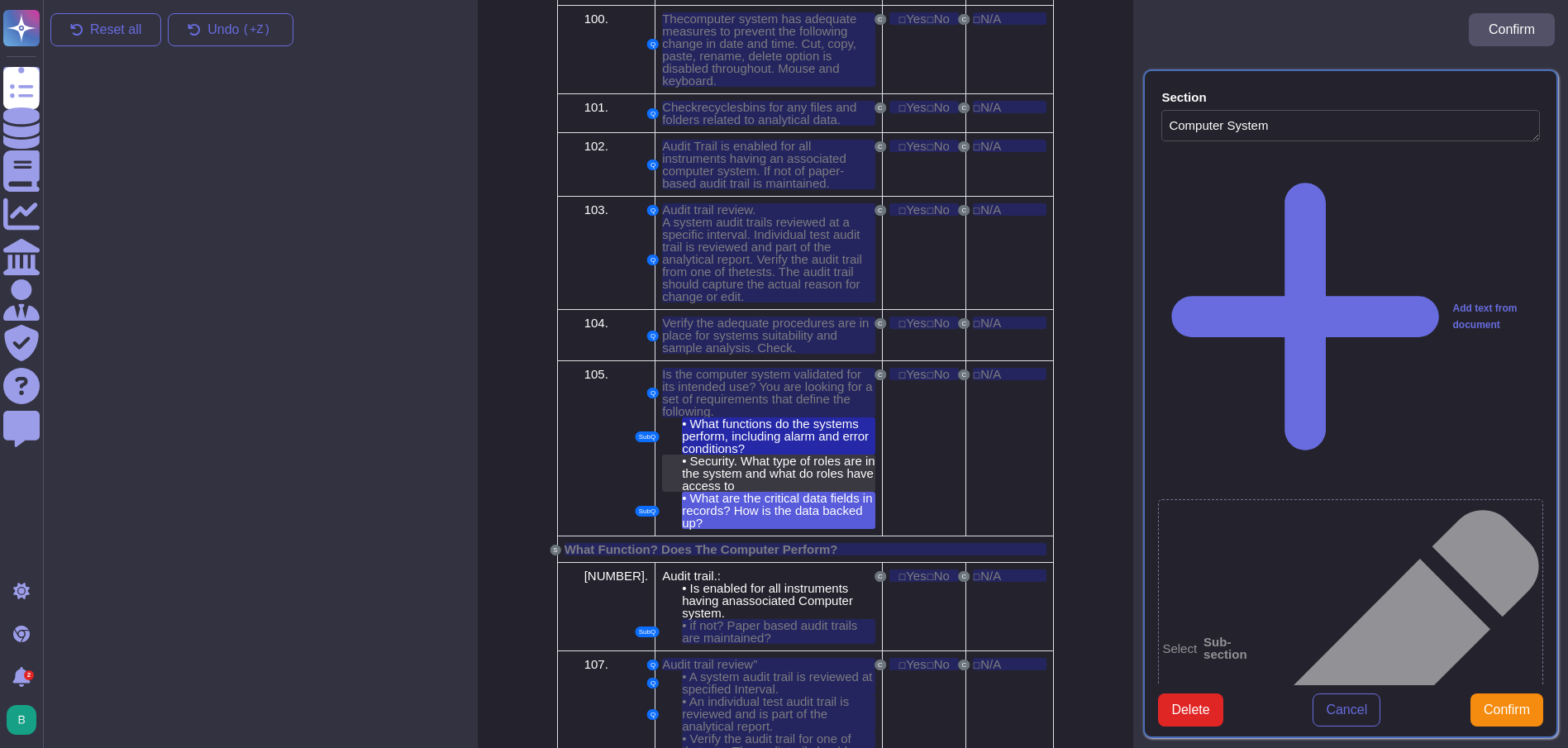 click on "Security. What type of roles are in the system and what do roles have access to" at bounding box center (778, 473) 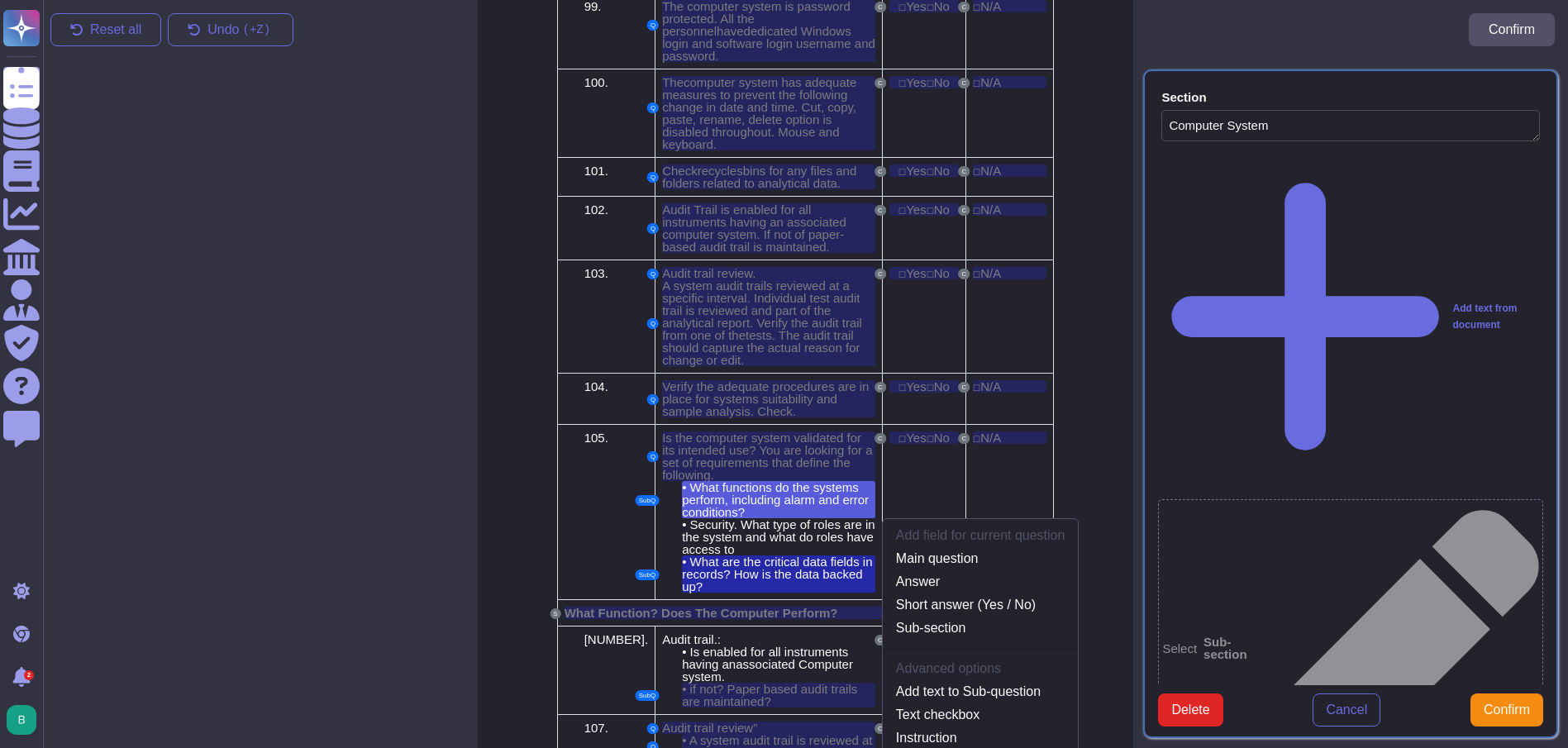 scroll, scrollTop: 5864, scrollLeft: 0, axis: vertical 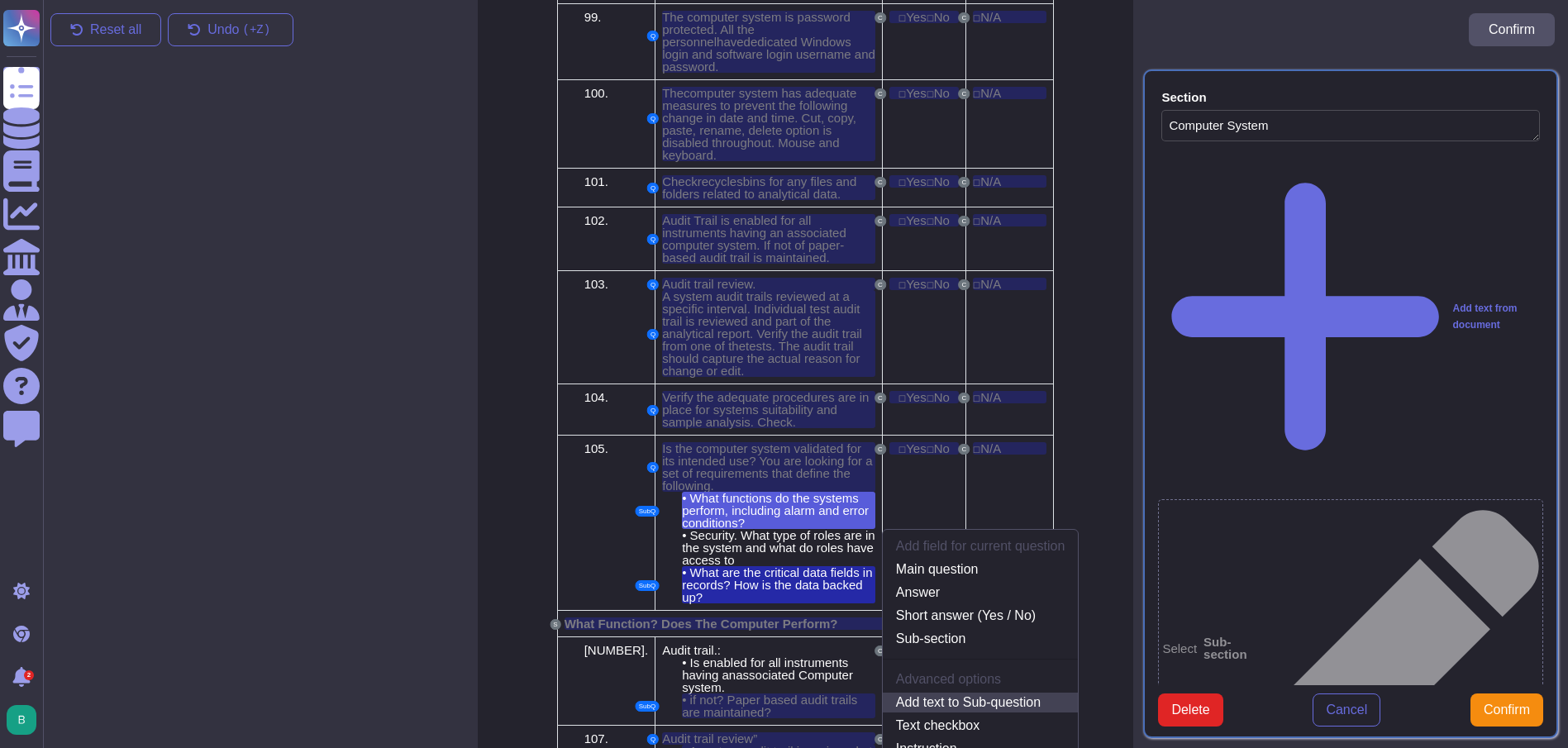 click on "Add text to Sub-question" at bounding box center [980, 703] 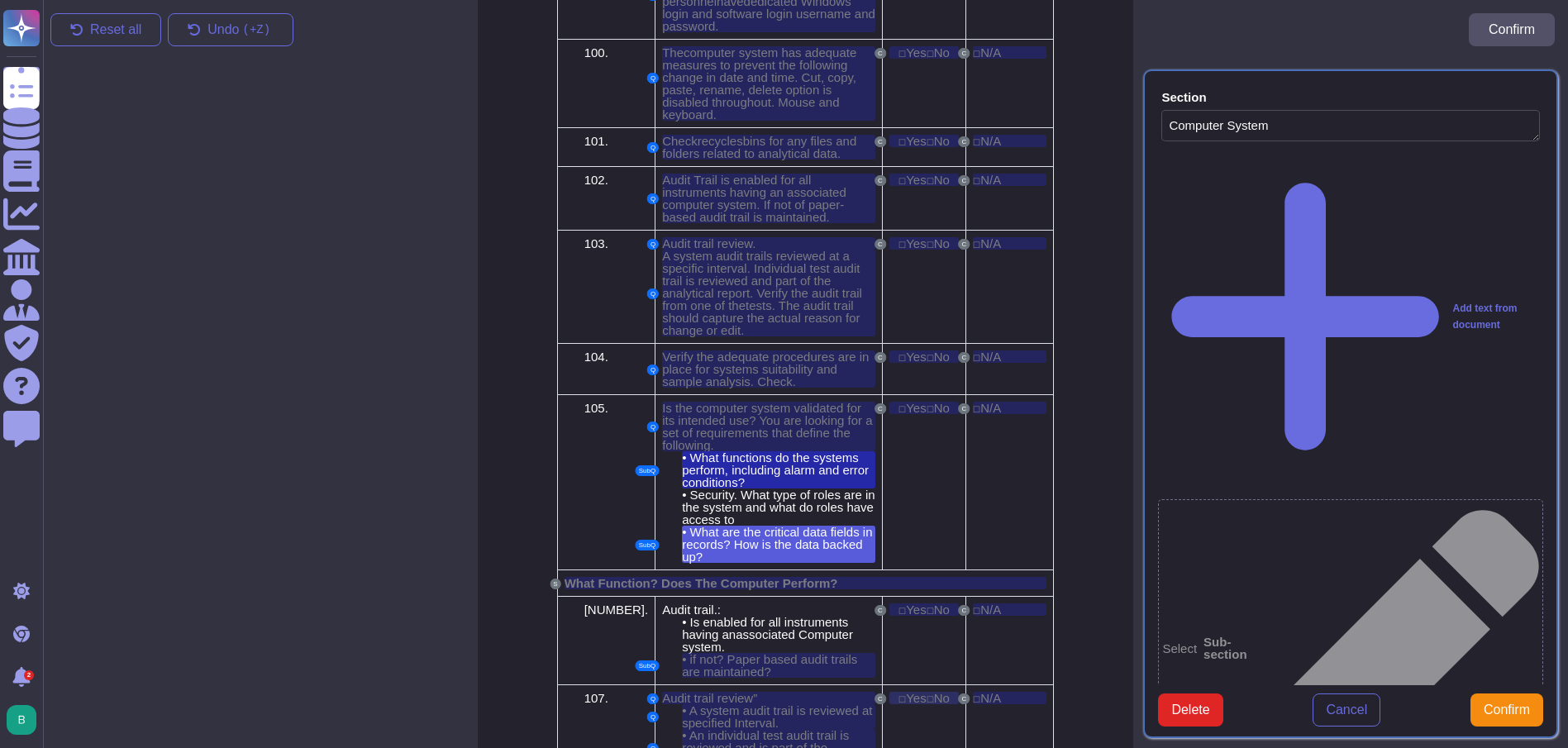 scroll, scrollTop: 5939, scrollLeft: 0, axis: vertical 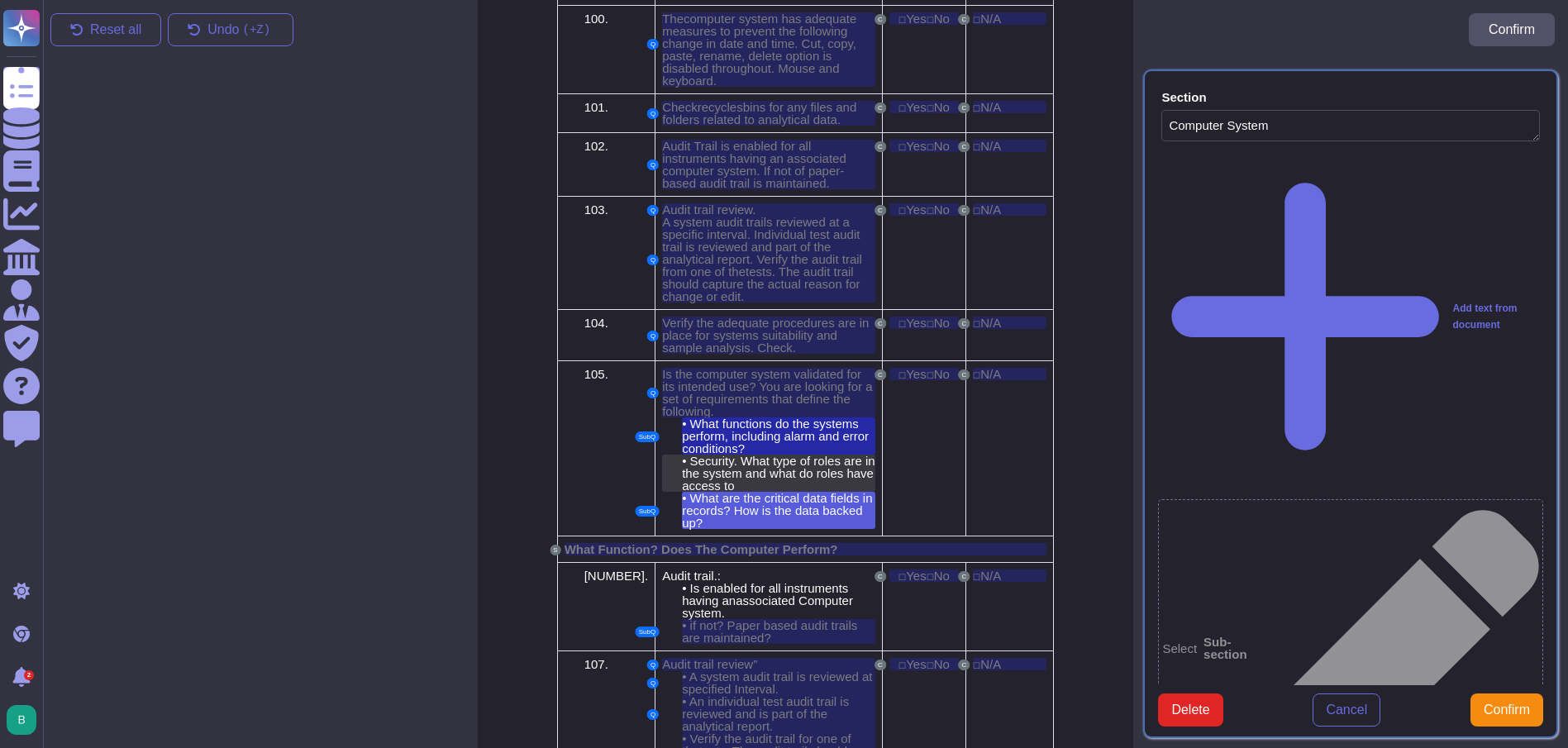 click on "Security. What type of roles are in the system and what do roles have access to" at bounding box center [778, 473] 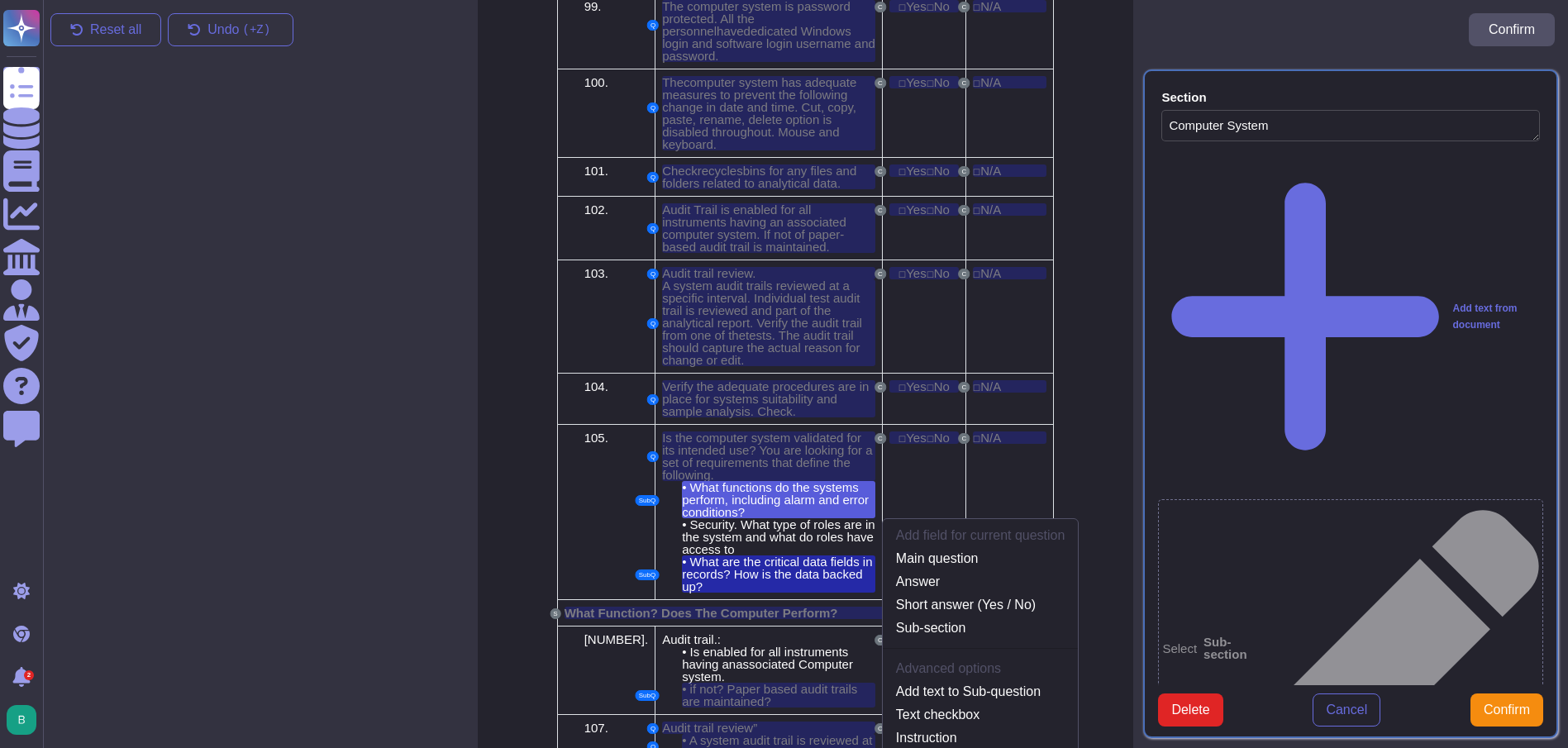 scroll, scrollTop: 5864, scrollLeft: 0, axis: vertical 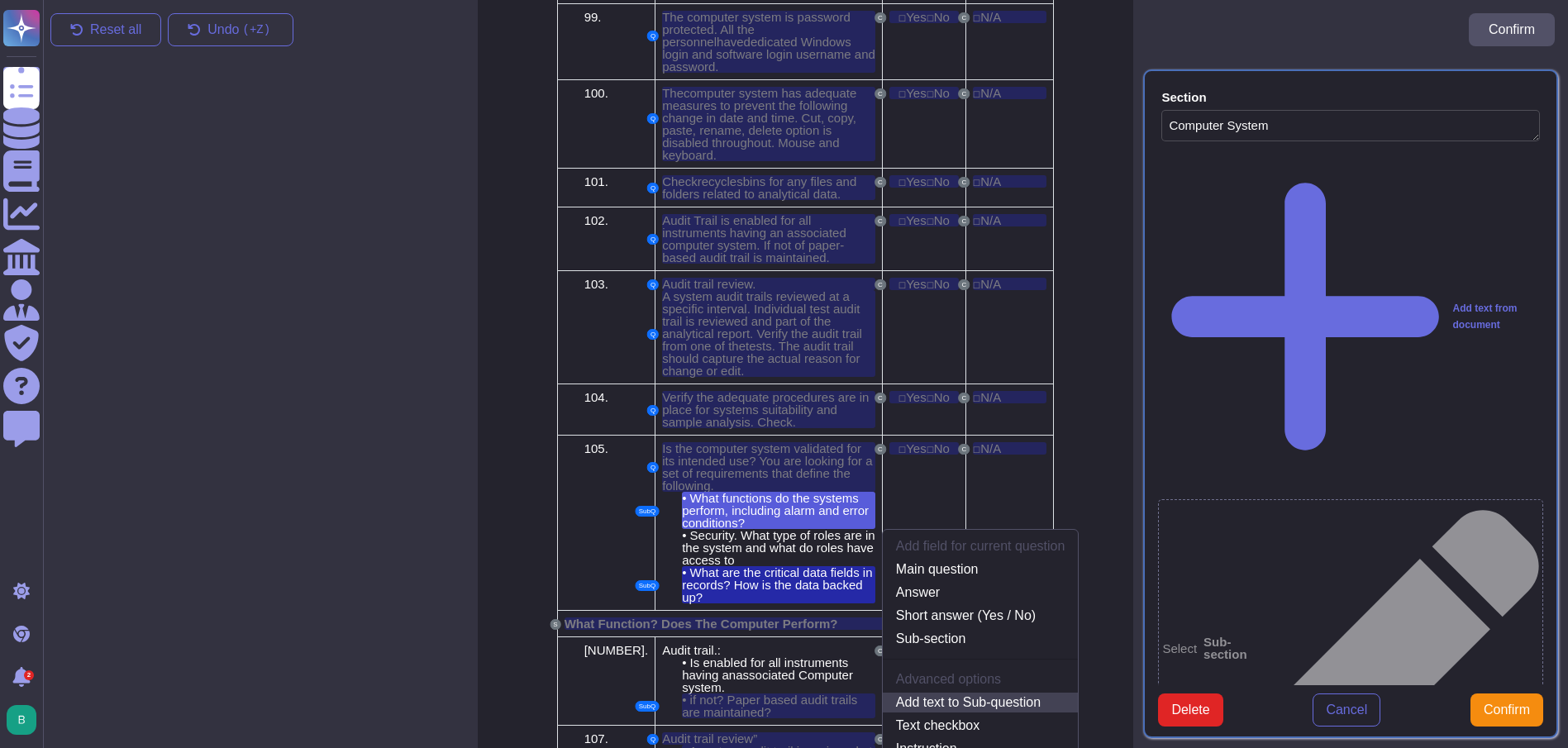 click on "Add text to Sub-question" at bounding box center (980, 703) 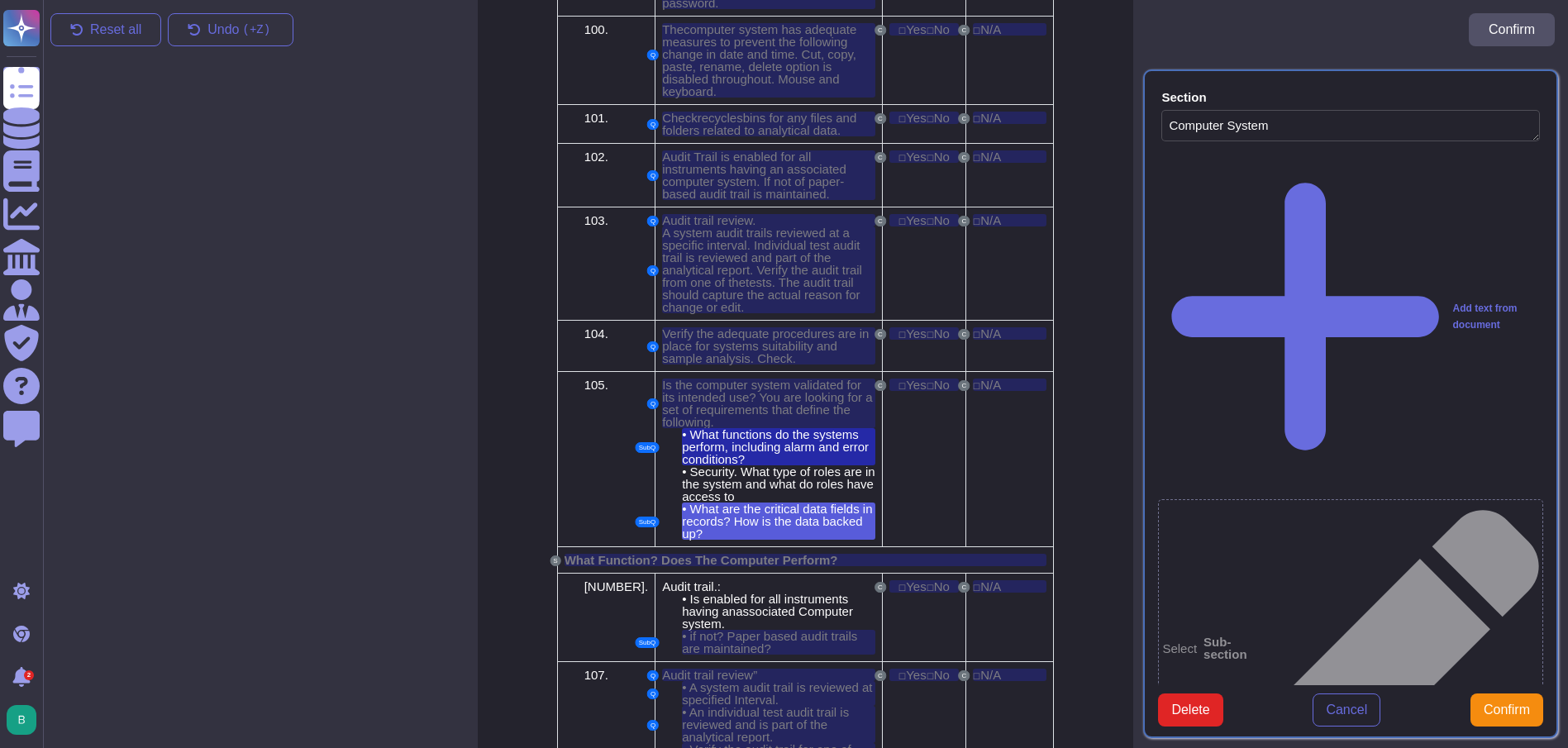 scroll, scrollTop: 5939, scrollLeft: 0, axis: vertical 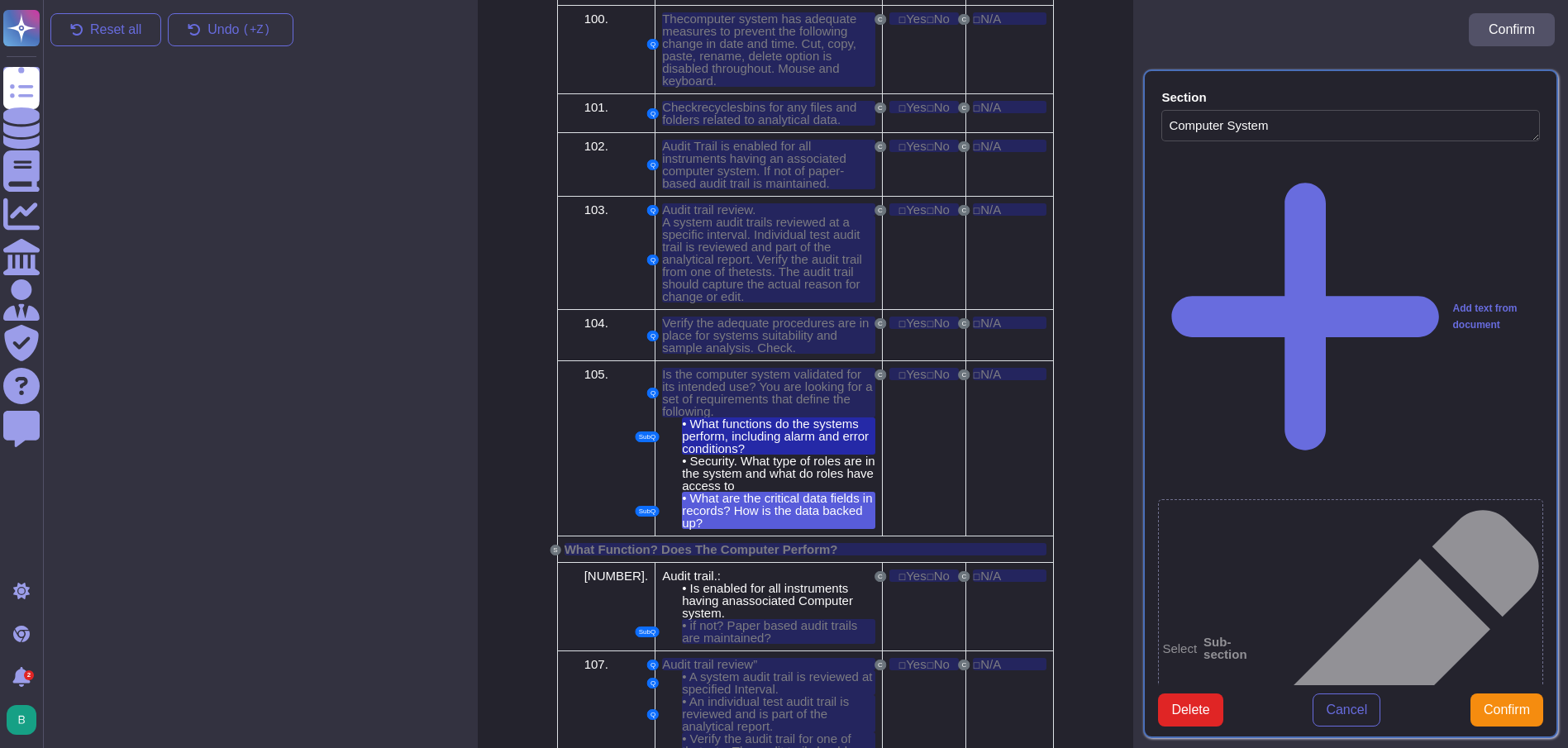 click on "C ☐   N/A" at bounding box center (1010, 449) 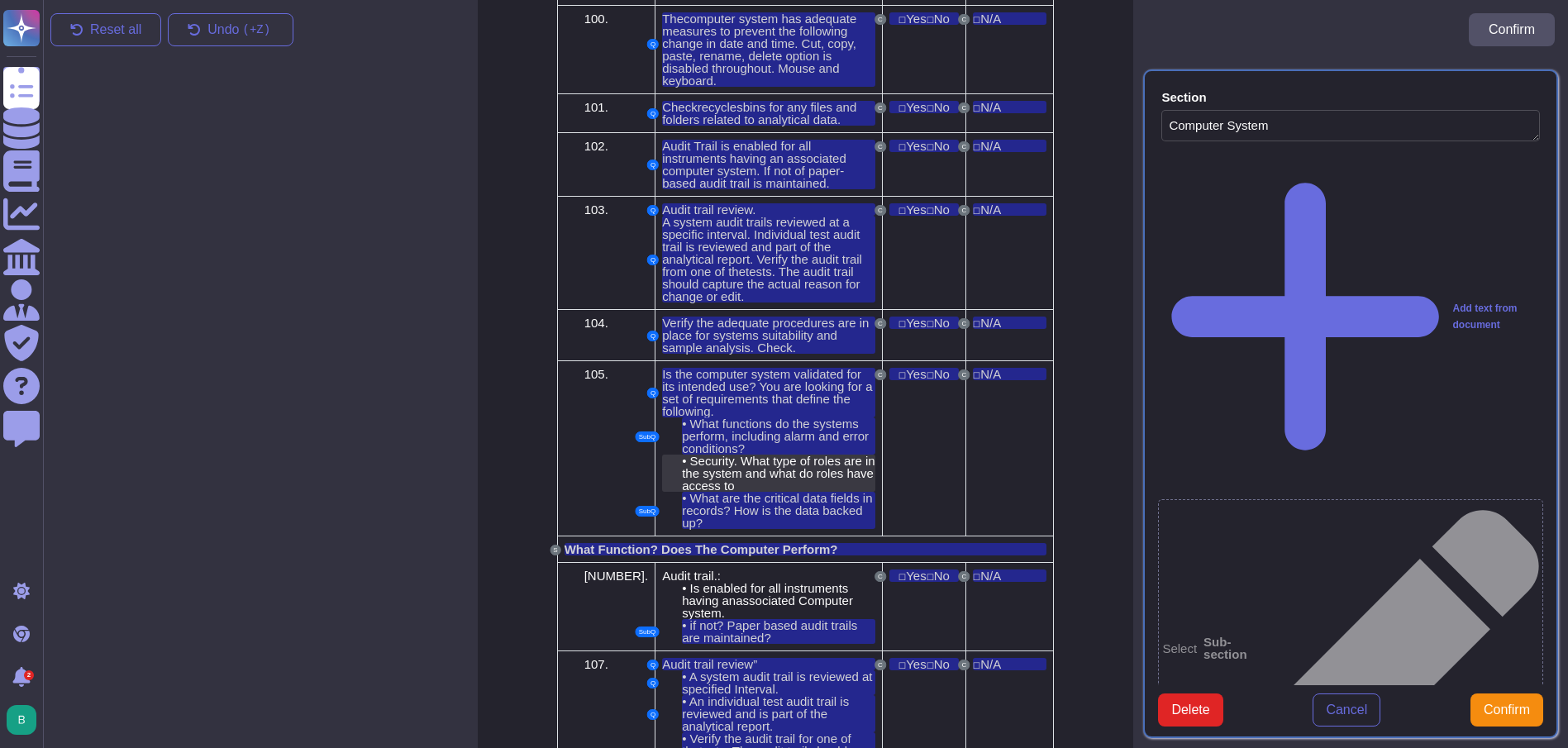click on "Security. What type of roles are in the system and what do roles have access to" at bounding box center (778, 473) 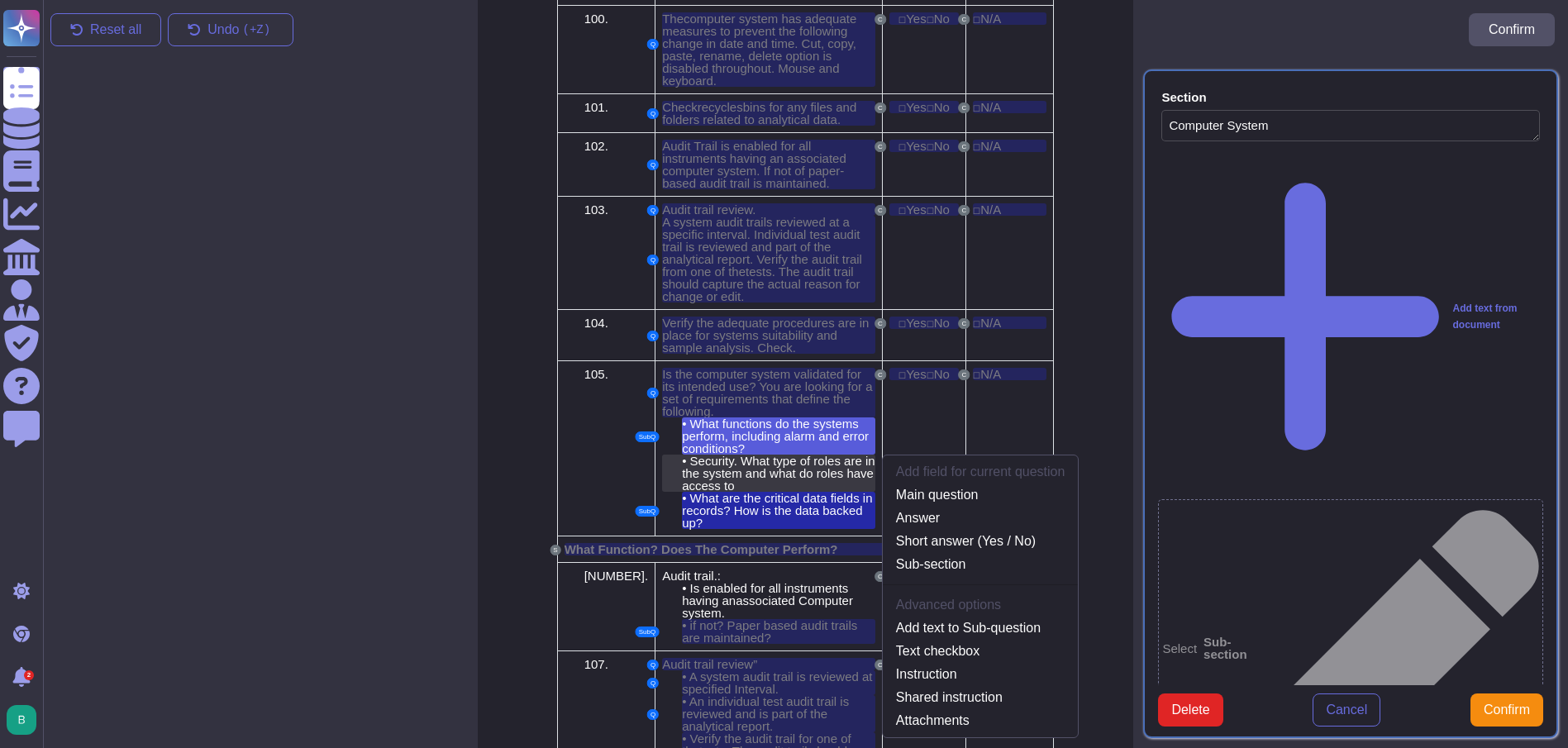 scroll, scrollTop: 5864, scrollLeft: 0, axis: vertical 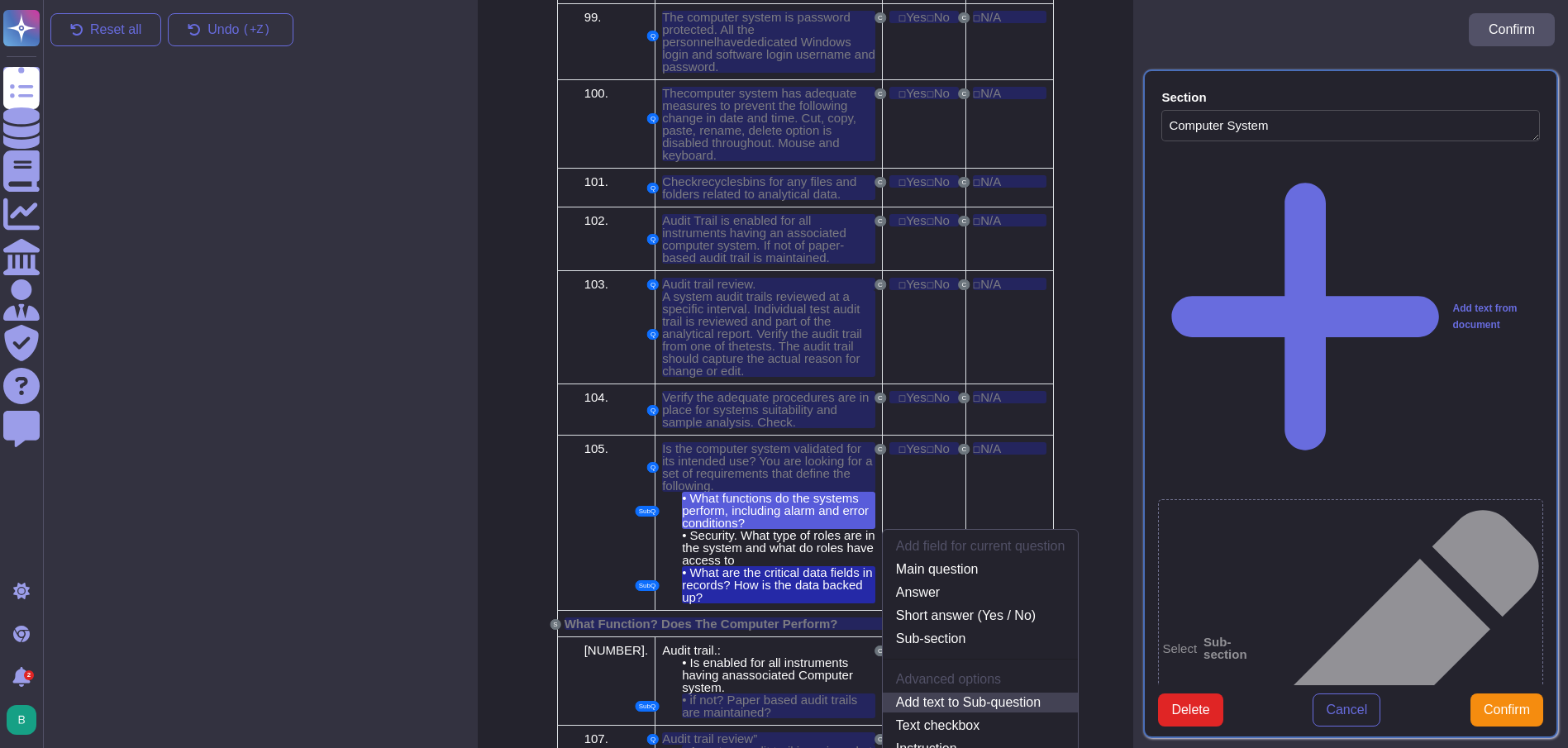 click on "Add text to Sub-question" at bounding box center [980, 703] 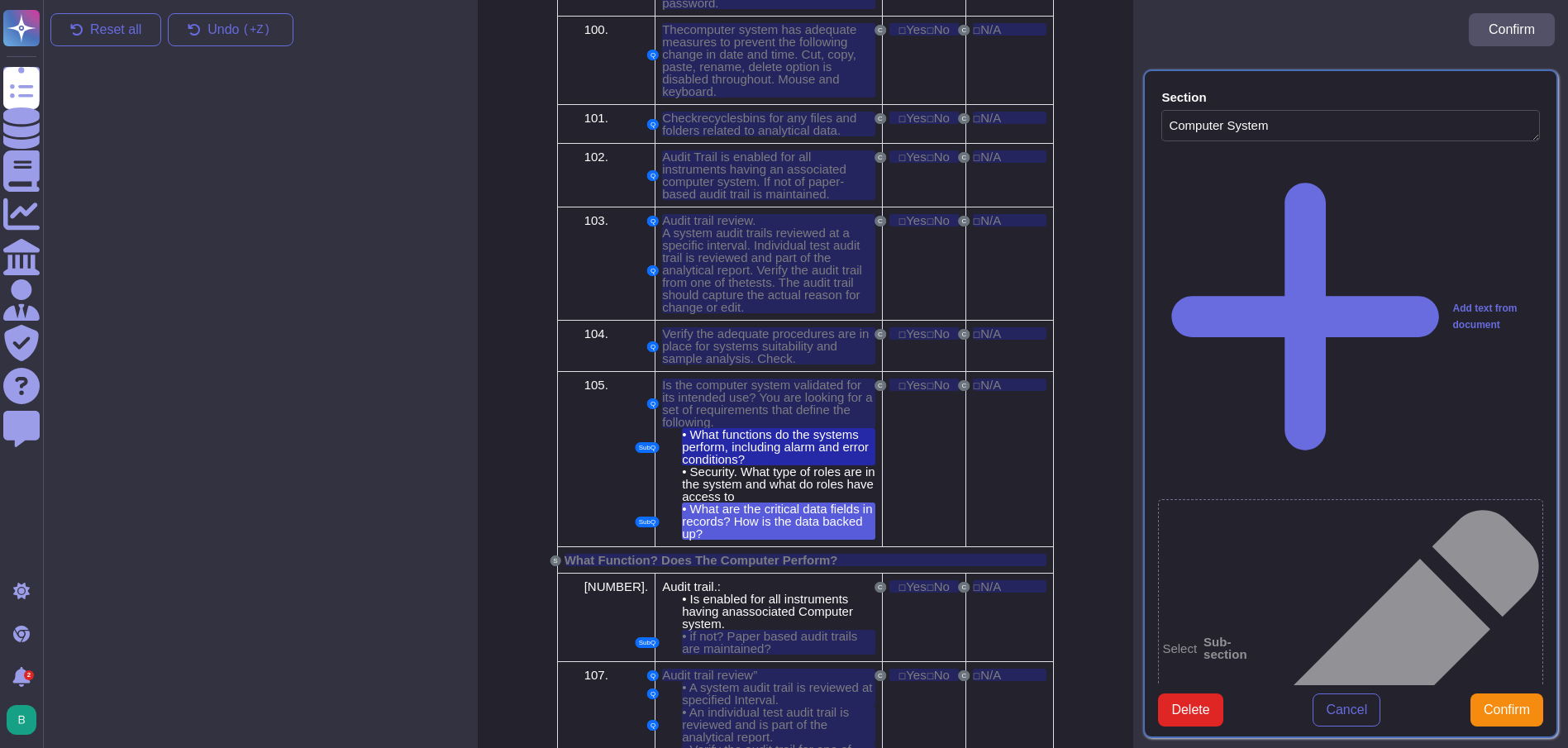 scroll, scrollTop: 5939, scrollLeft: 0, axis: vertical 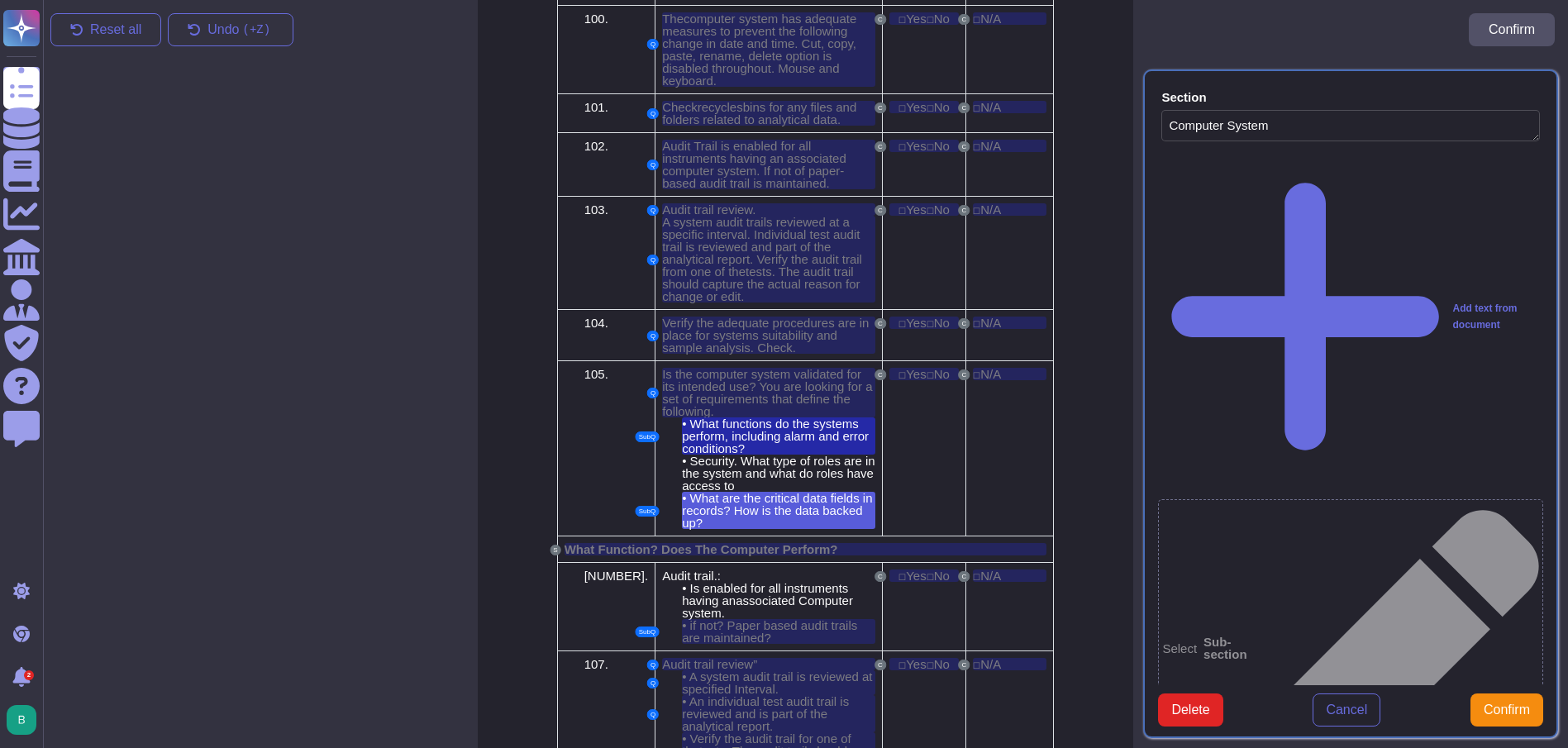 click on "• Security. What type of roles are in the system and what do roles have access to" at bounding box center [769, 473] 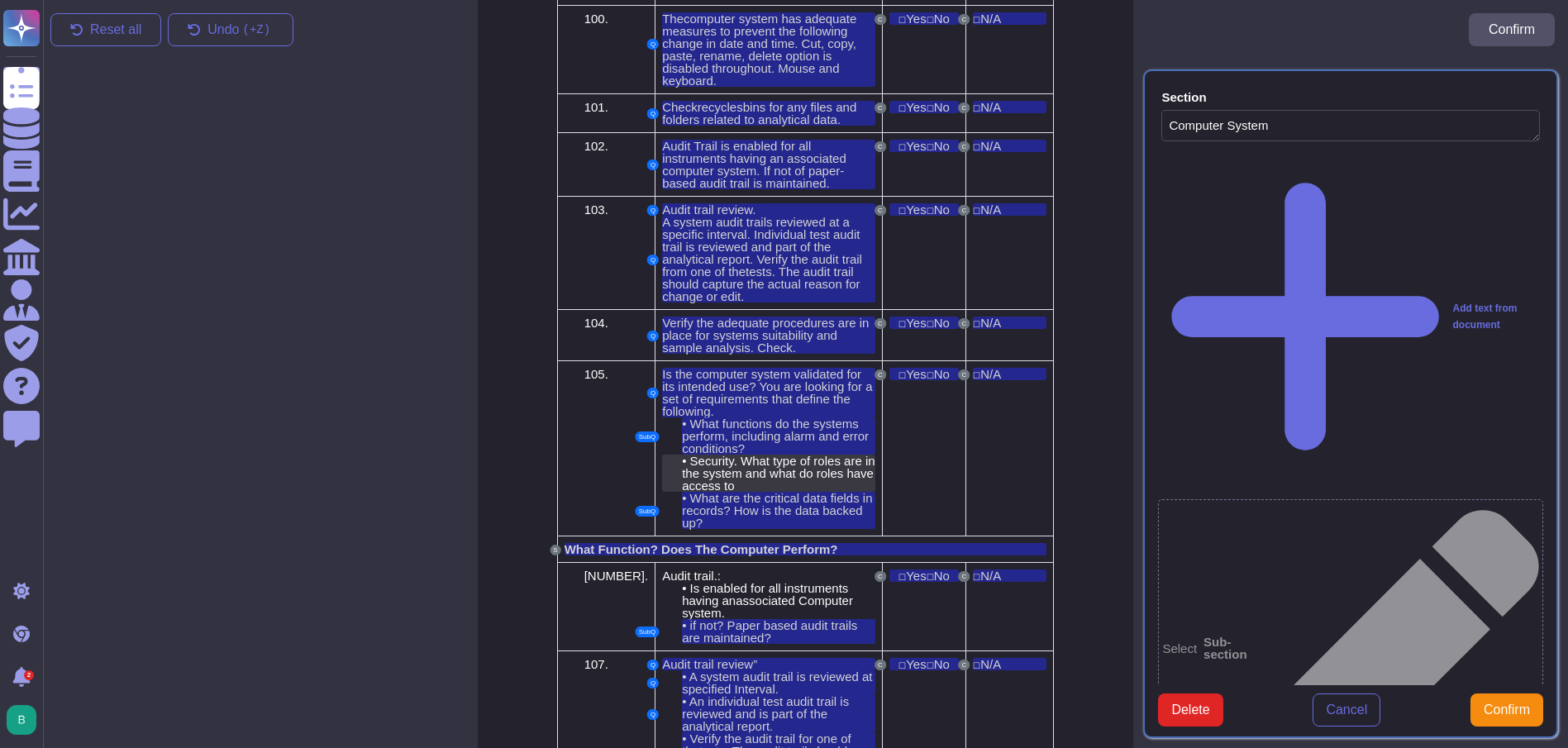 click on "Security. What type of roles are in the system and what do roles have access to" at bounding box center (778, 473) 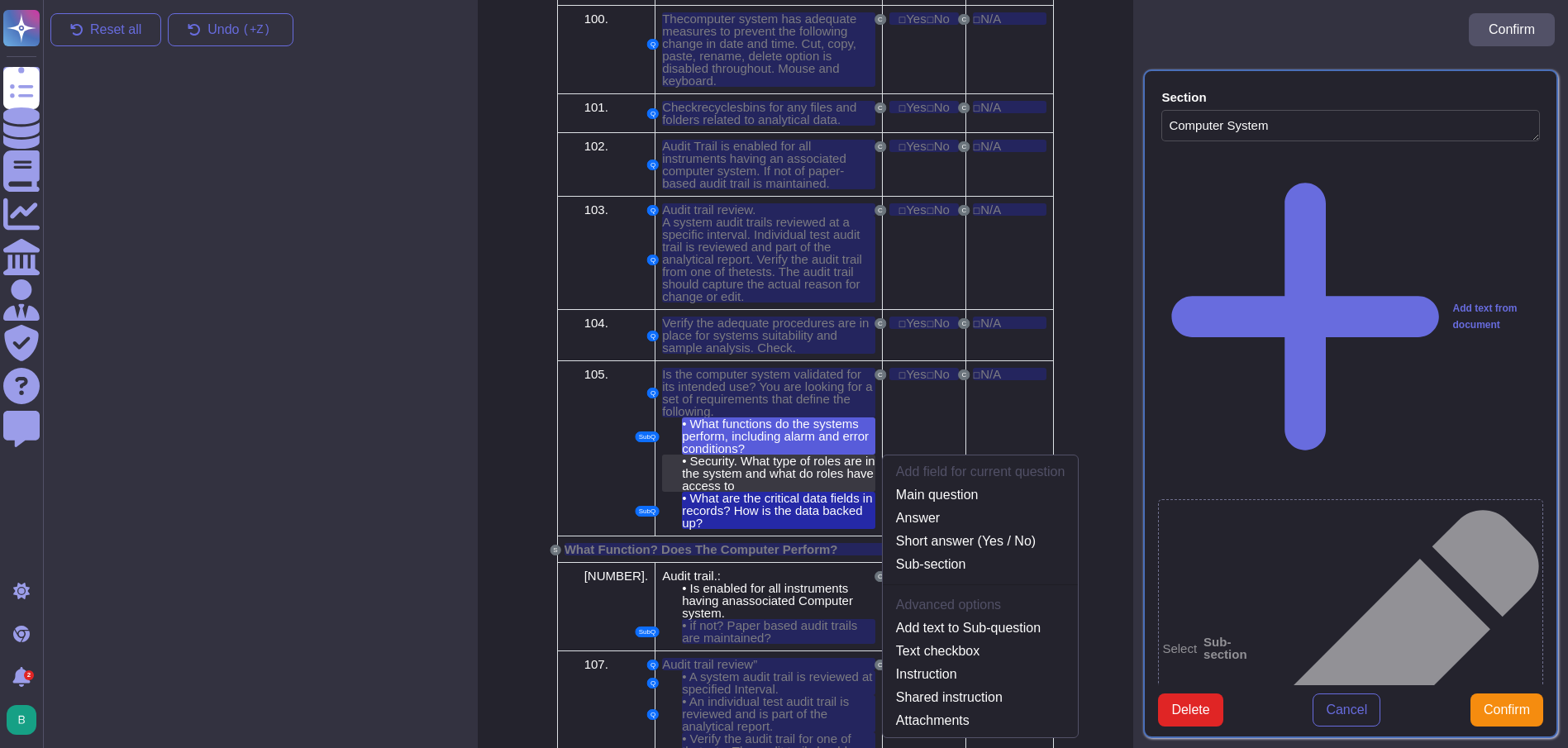 scroll, scrollTop: 5864, scrollLeft: 0, axis: vertical 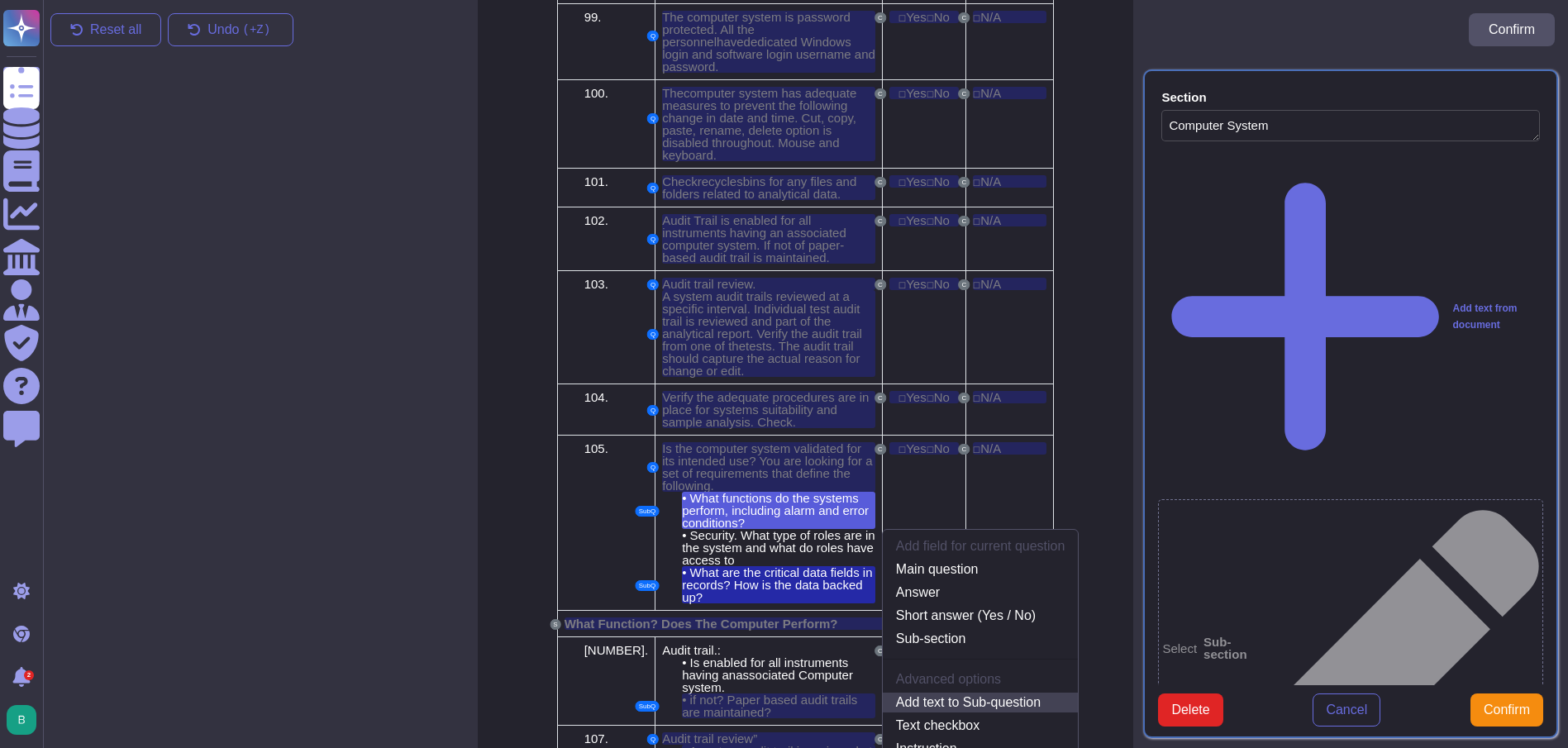 click on "Add text to Sub-question" at bounding box center (980, 703) 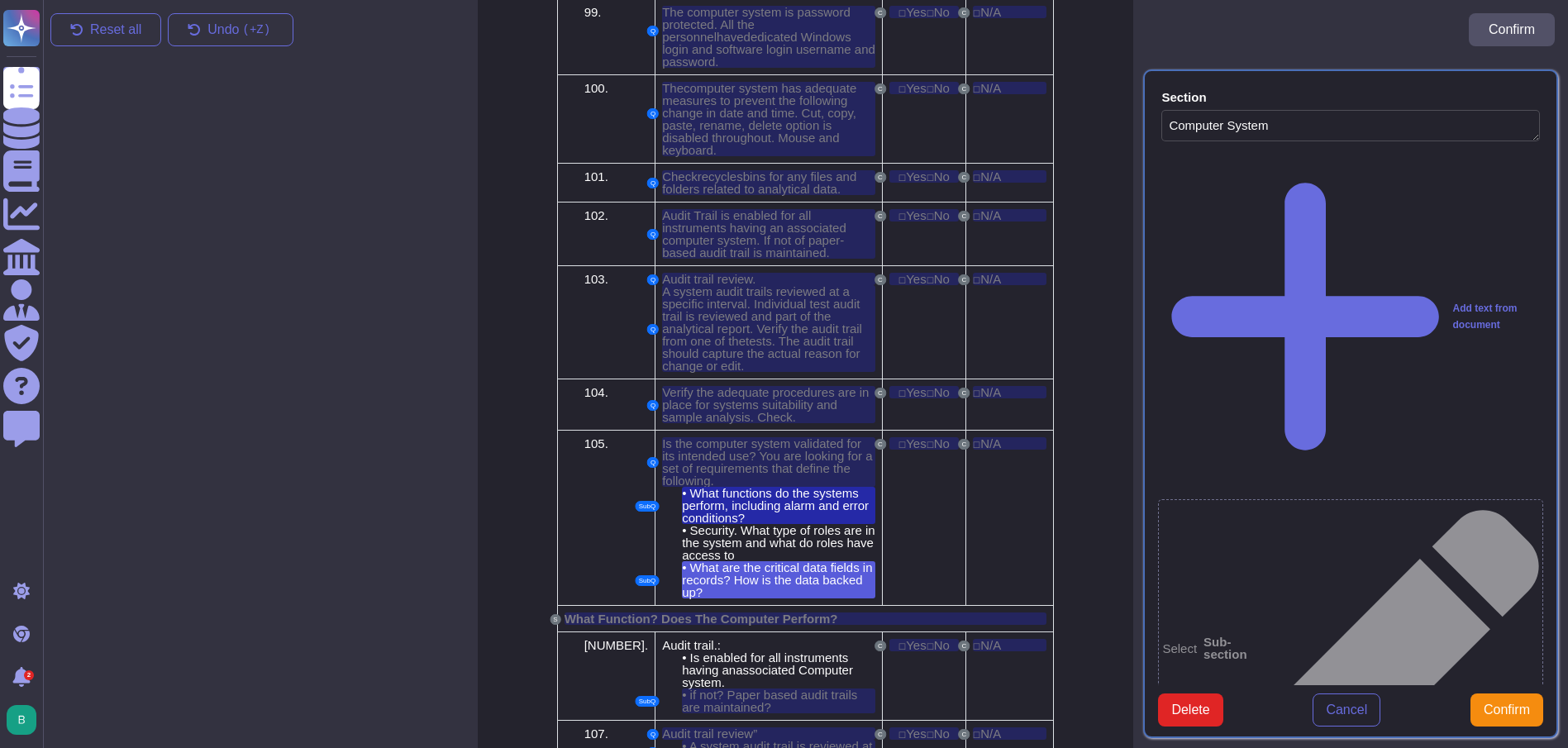 scroll, scrollTop: 5773, scrollLeft: 0, axis: vertical 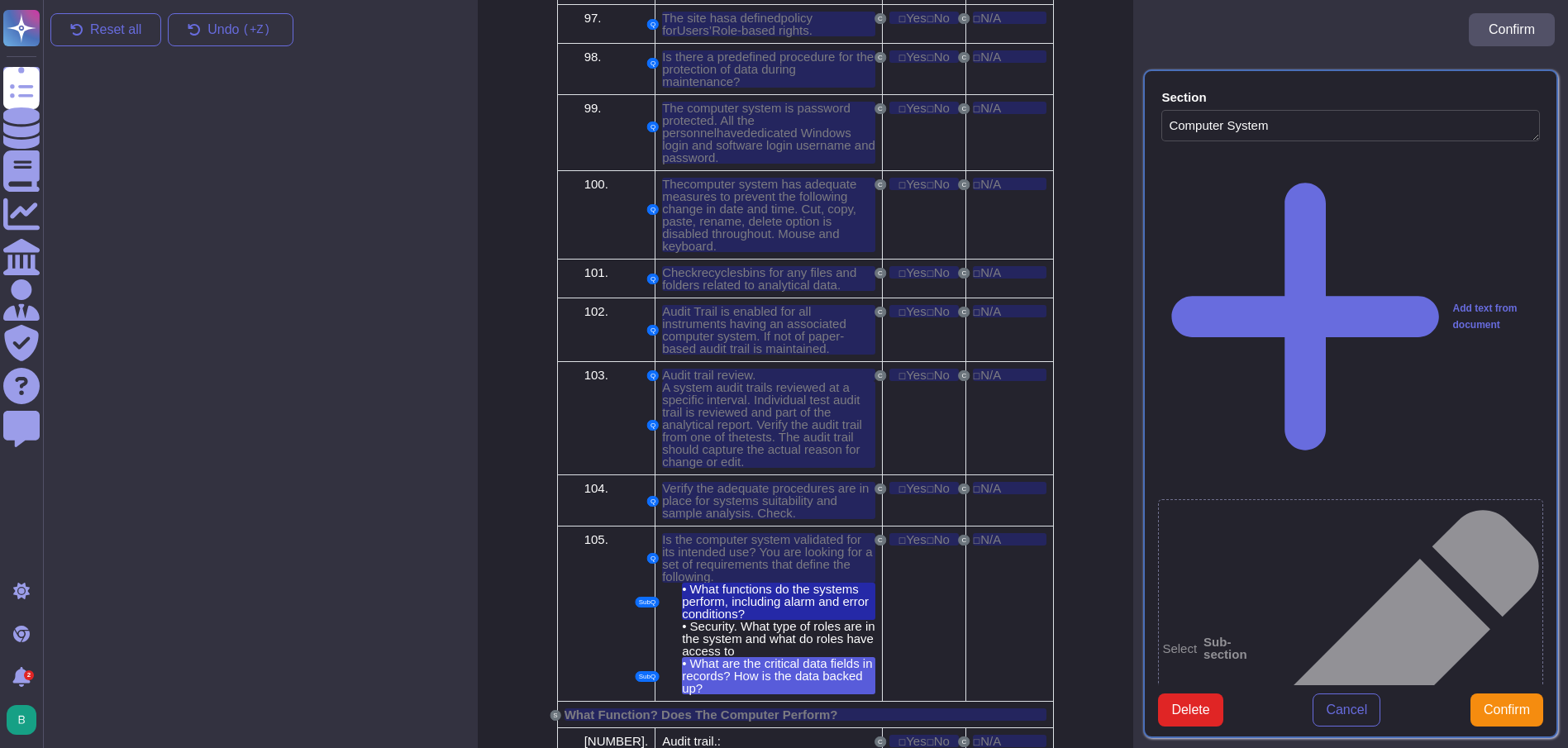 click on "Section Computer System Add text from document Select Sub-section Select Shared instruction Select Instruction Select Main question Sub-question What are the critical data fields in records? How is the data backed up?
What functions do the systems perform, including alarm and error conditions? Add text from document Select Answer Select Short answer (Yes / No) Select Checkbox(es) Select Attachment Delete Cancel Confirm" at bounding box center [1351, 403] 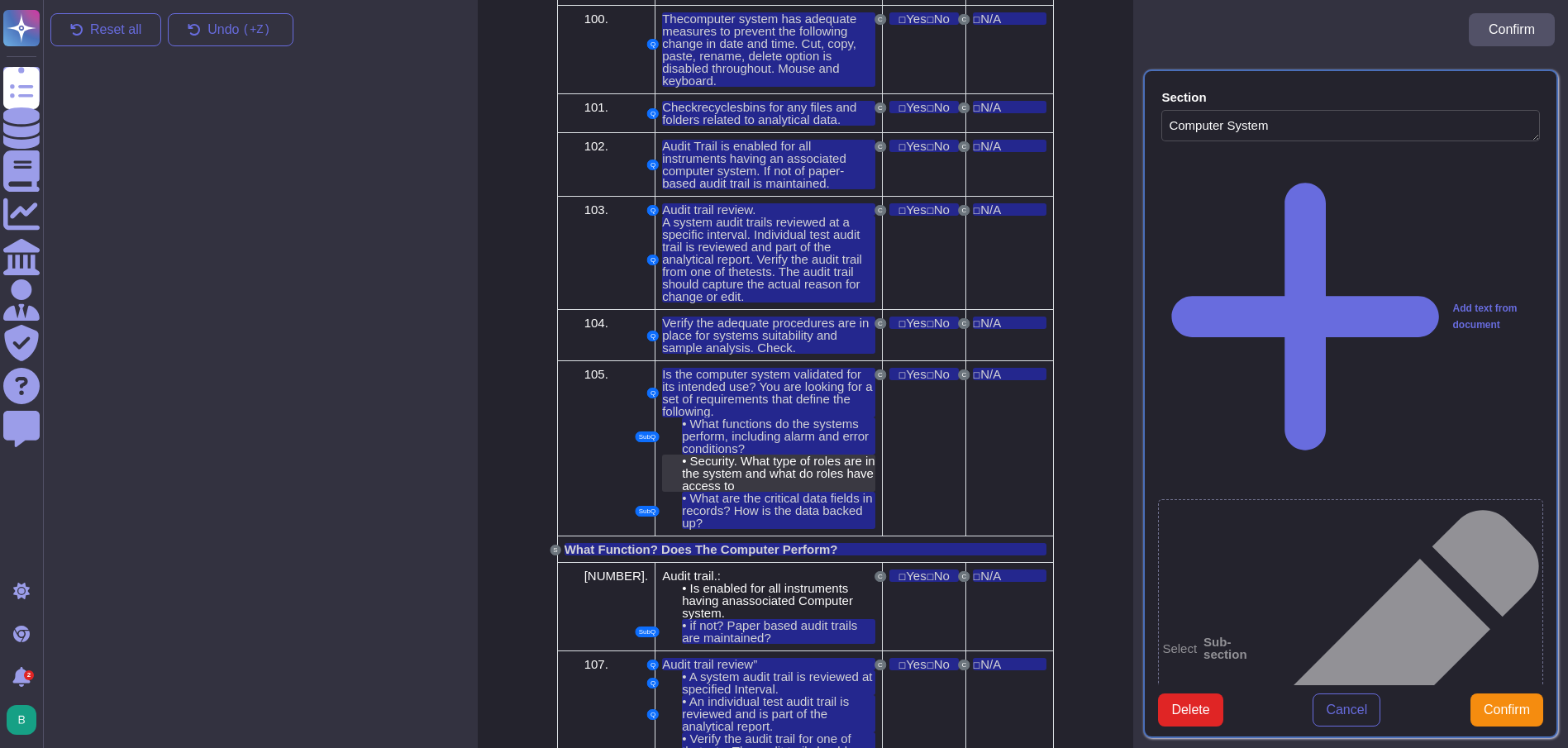 click on "Security. What type of roles are in the system and what do roles have access to" at bounding box center (778, 473) 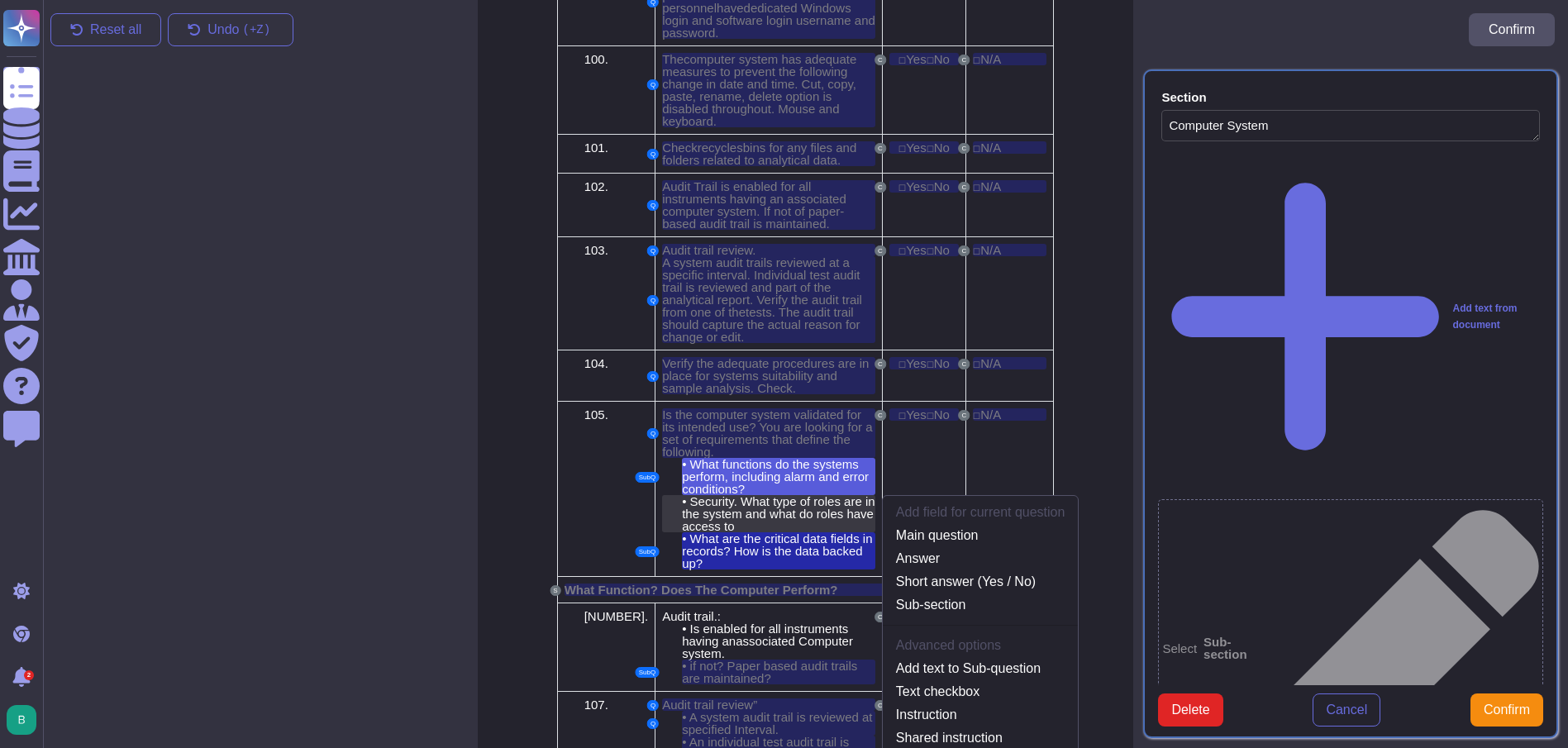 scroll, scrollTop: 5864, scrollLeft: 0, axis: vertical 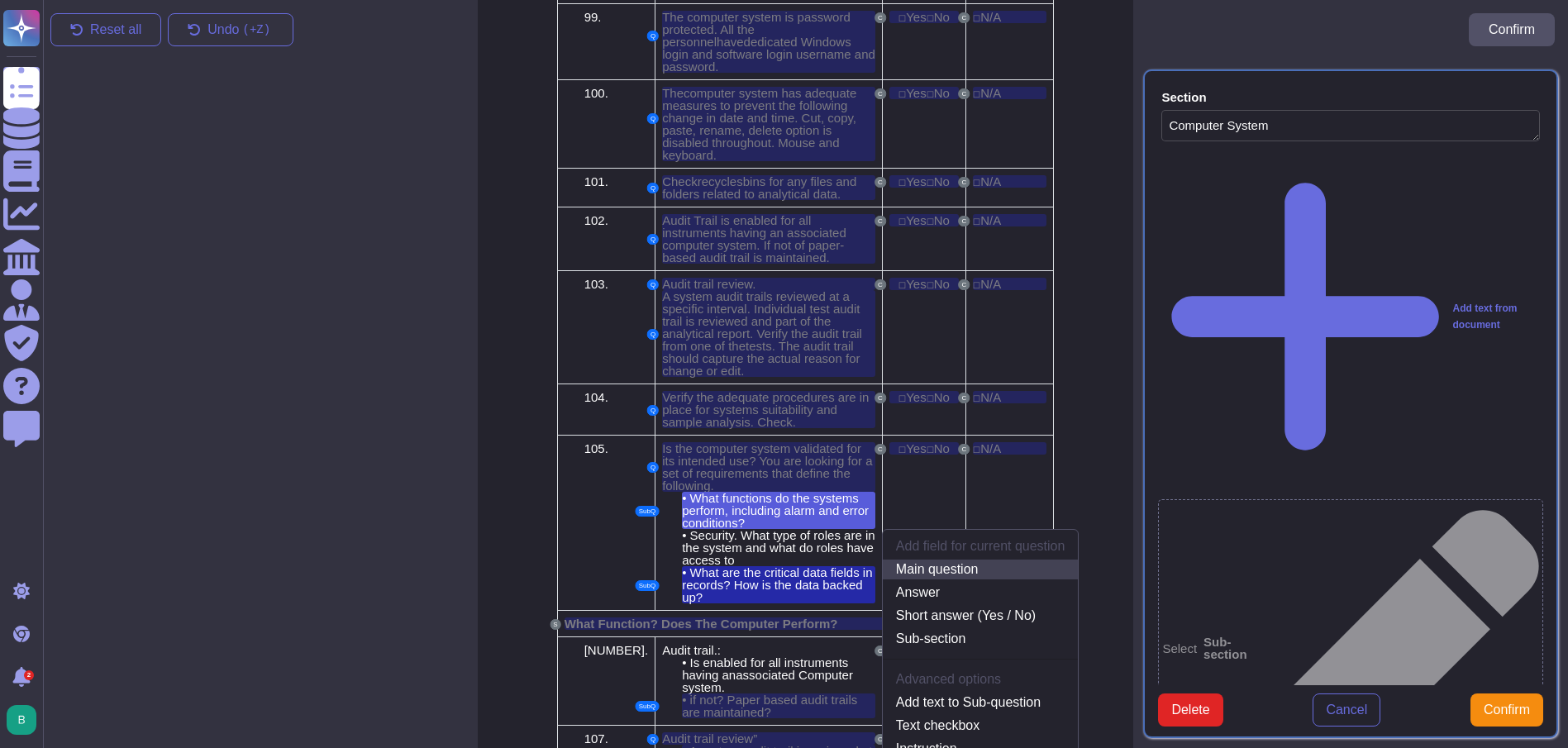 click on "Main question" at bounding box center [980, 569] 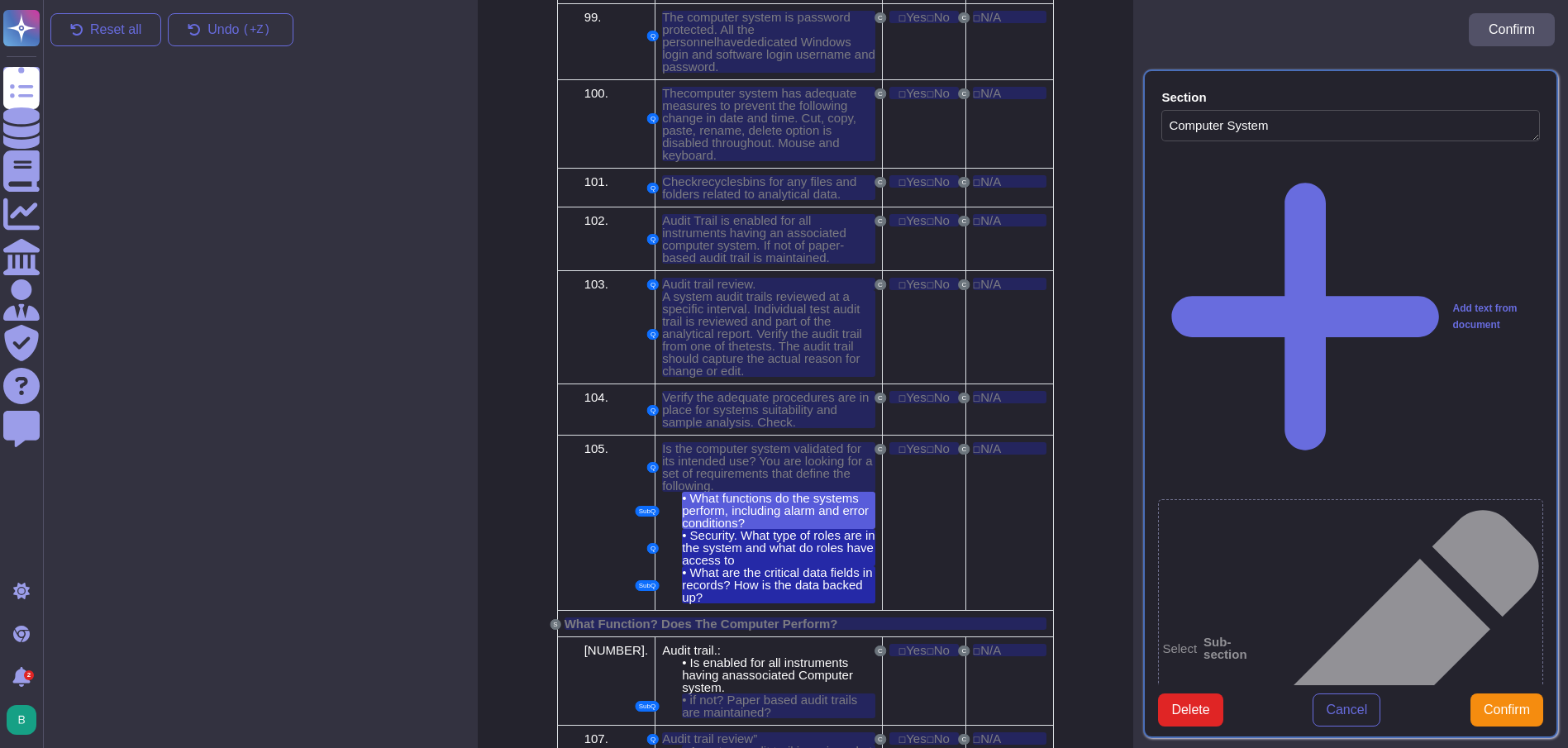 type on "What functions do the systems perform, including alarm and error conditions?" 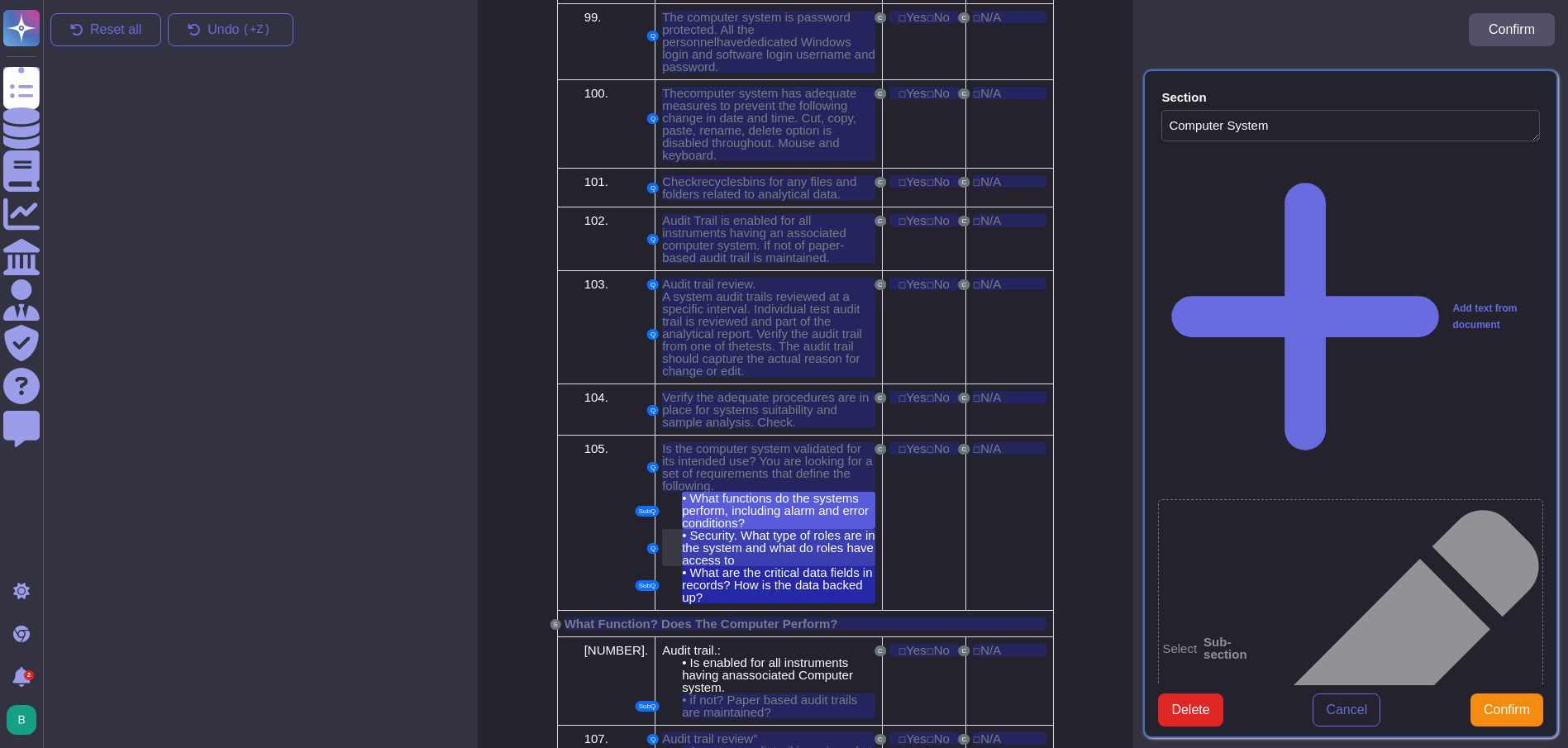 click on "Security. What type of roles are in the system and what do roles have access to" at bounding box center [778, 547] 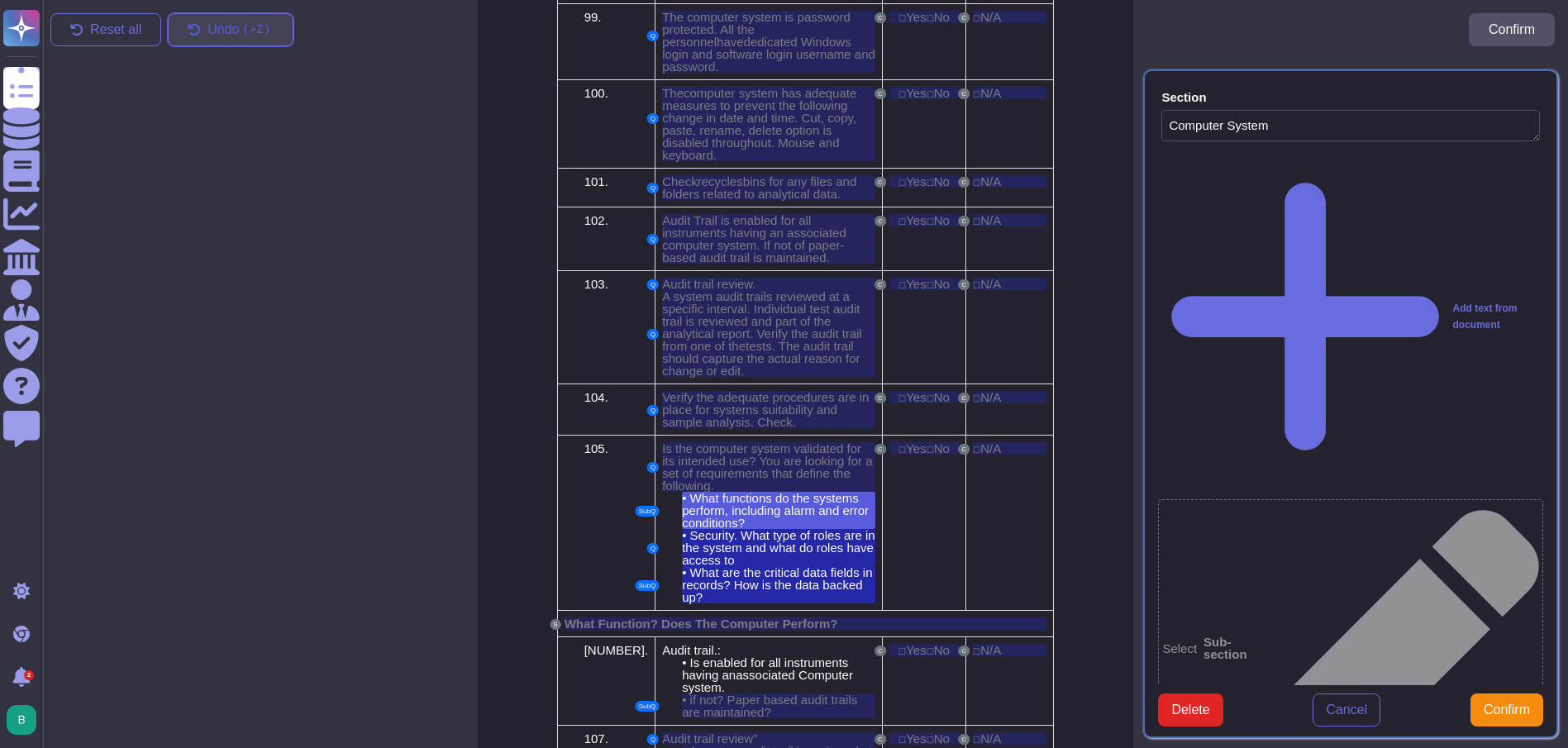 click on "Undo ( +Z)" at bounding box center (231, 30) 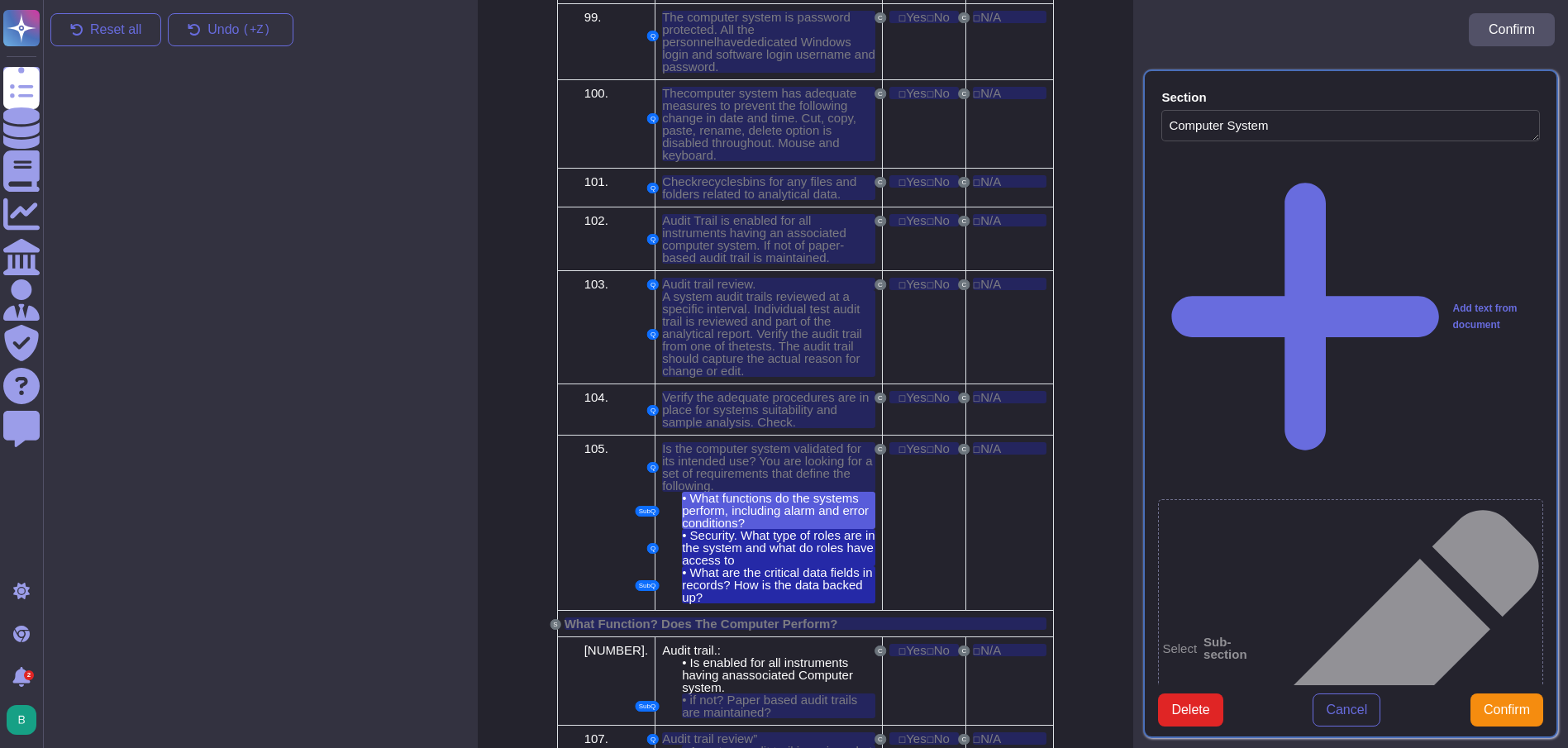 drag, startPoint x: 105, startPoint y: 30, endPoint x: 112, endPoint y: 46, distance: 17.464249 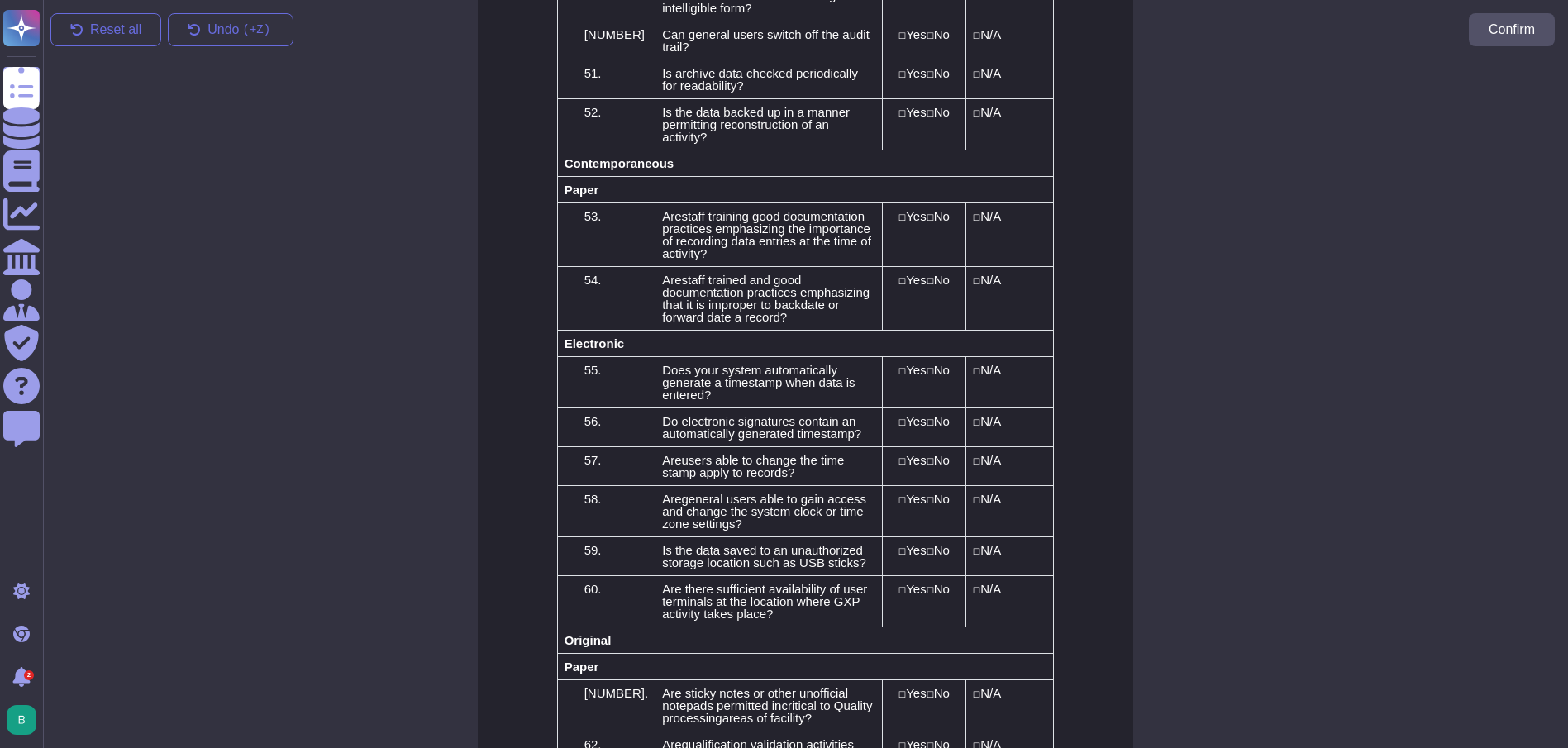 scroll, scrollTop: 3137, scrollLeft: 0, axis: vertical 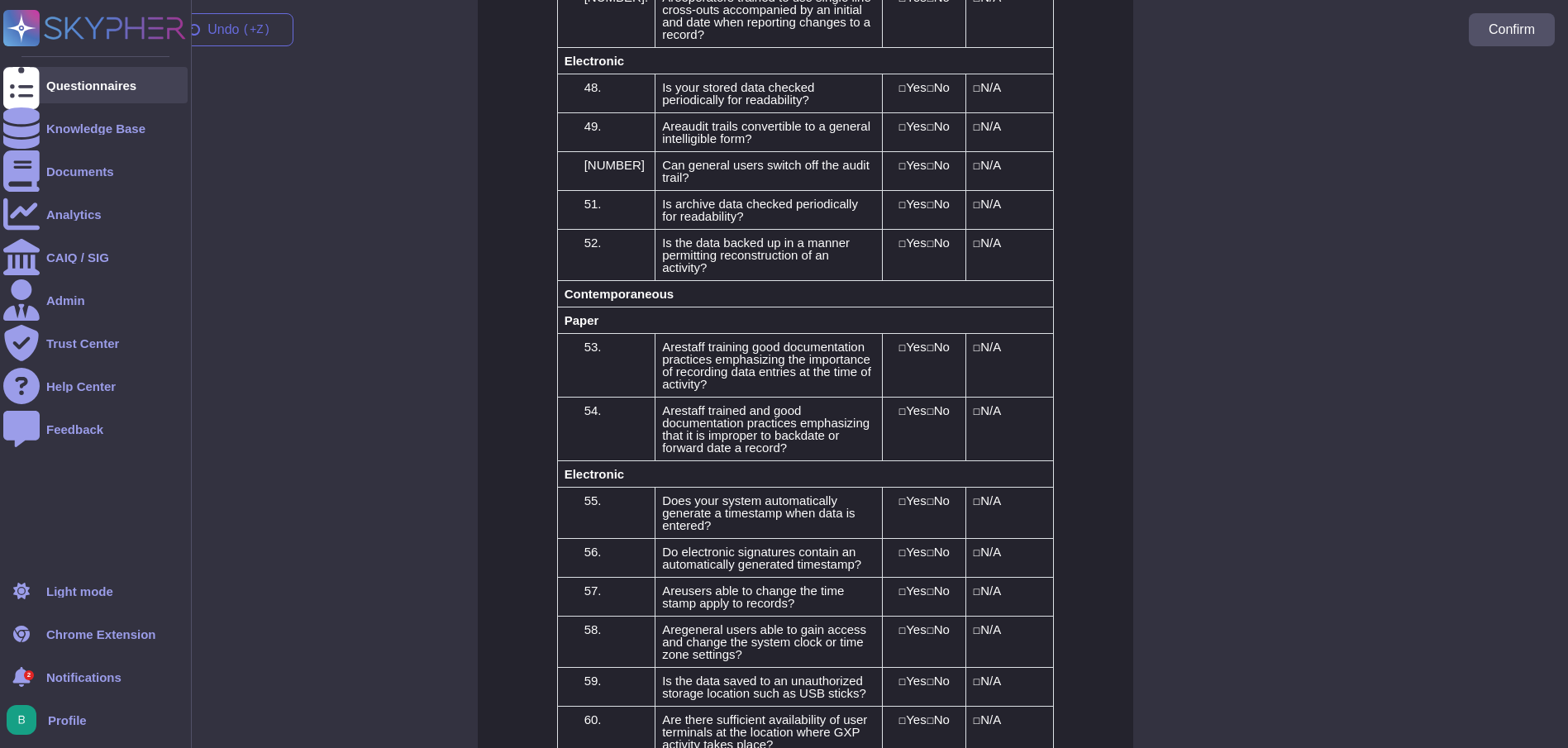 click on "Questionnaires" at bounding box center (91, 85) 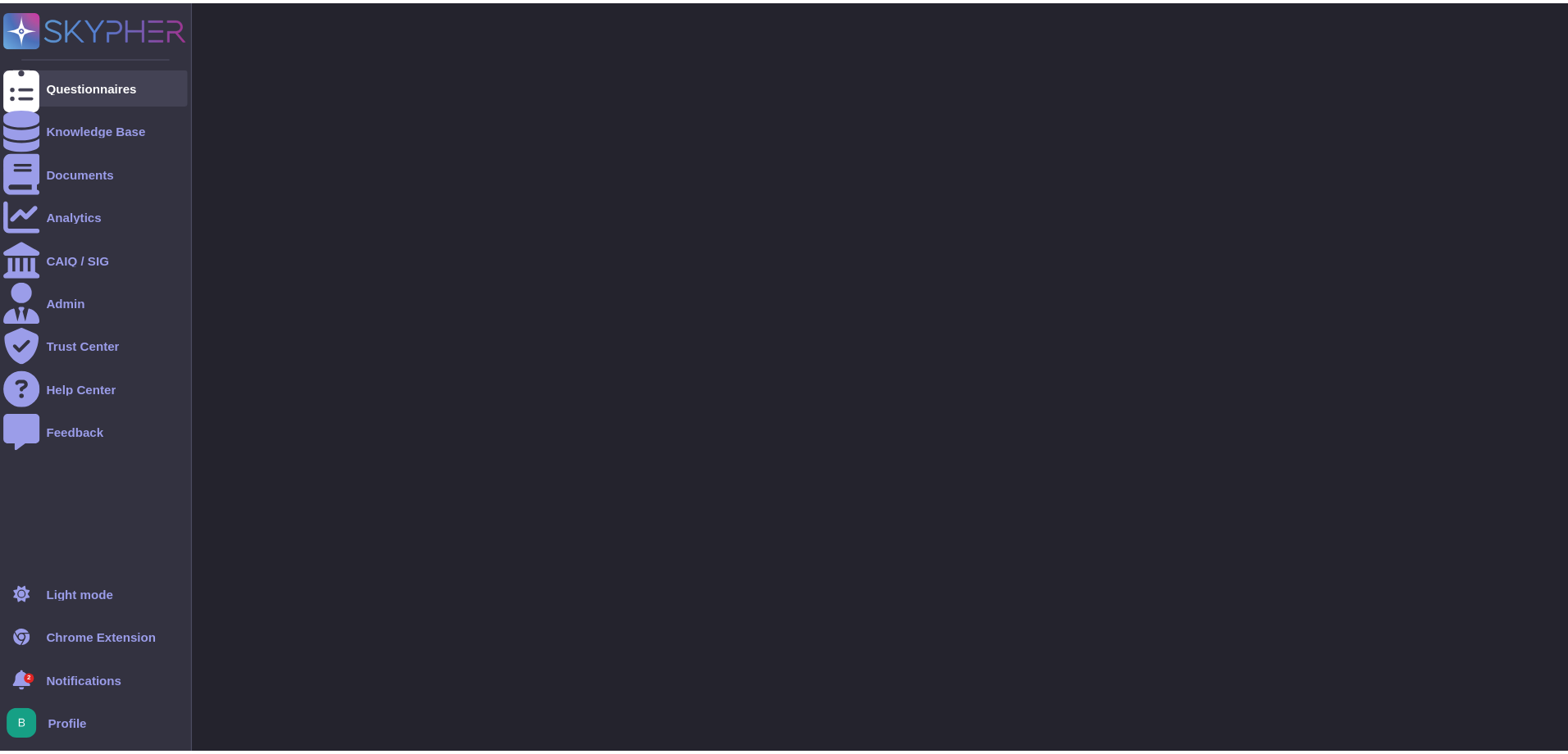 scroll, scrollTop: 0, scrollLeft: 0, axis: both 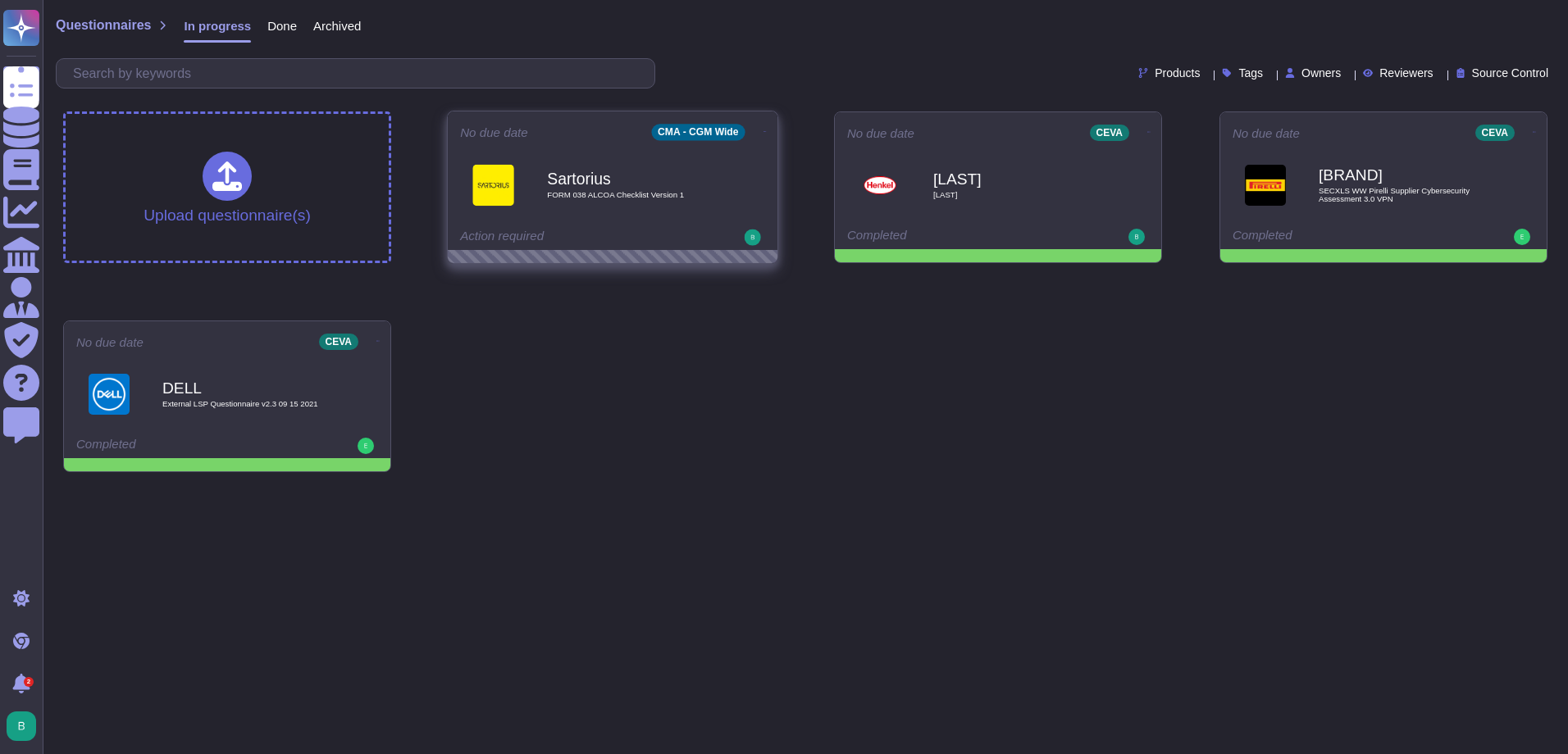 click 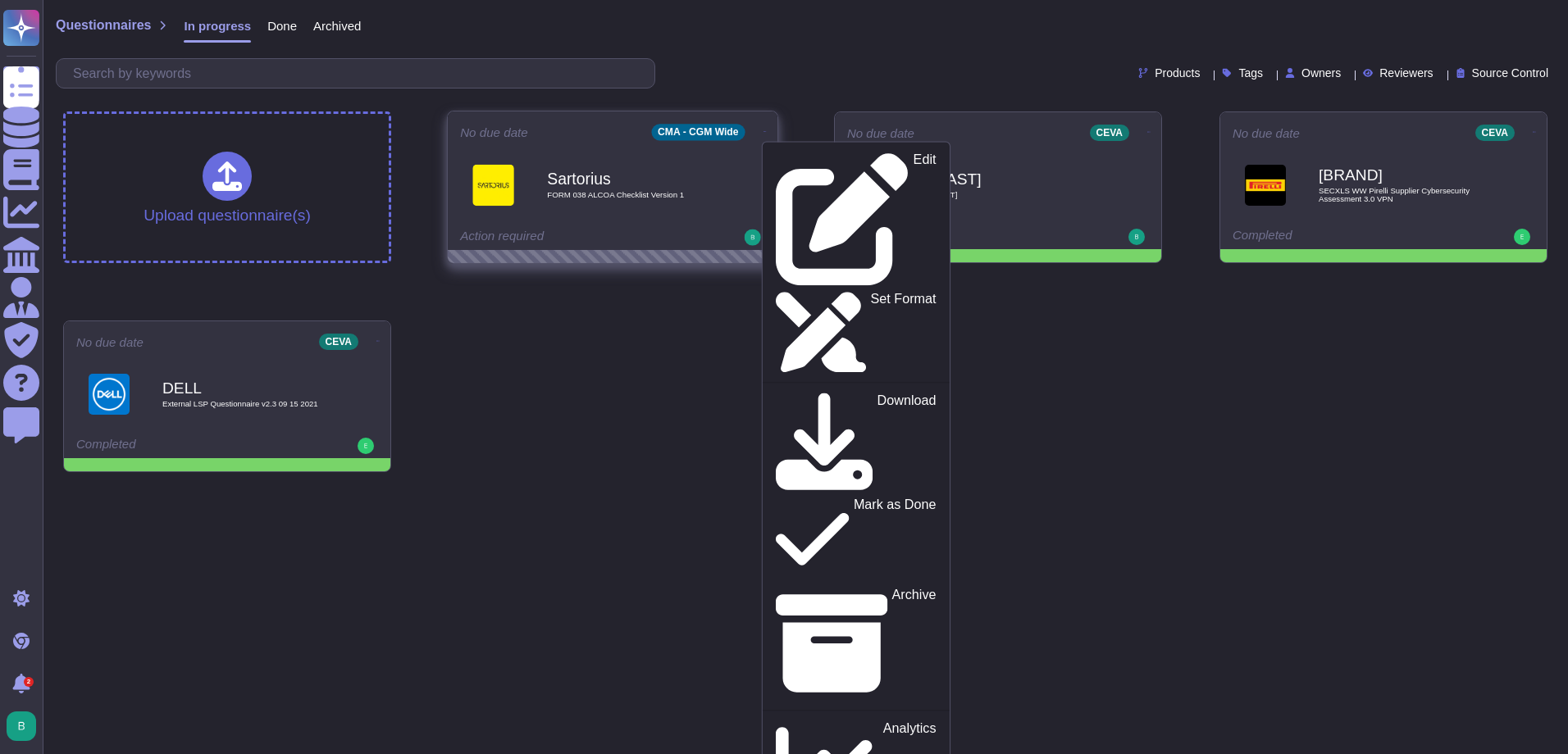 click on "Delete" at bounding box center (917, 911) 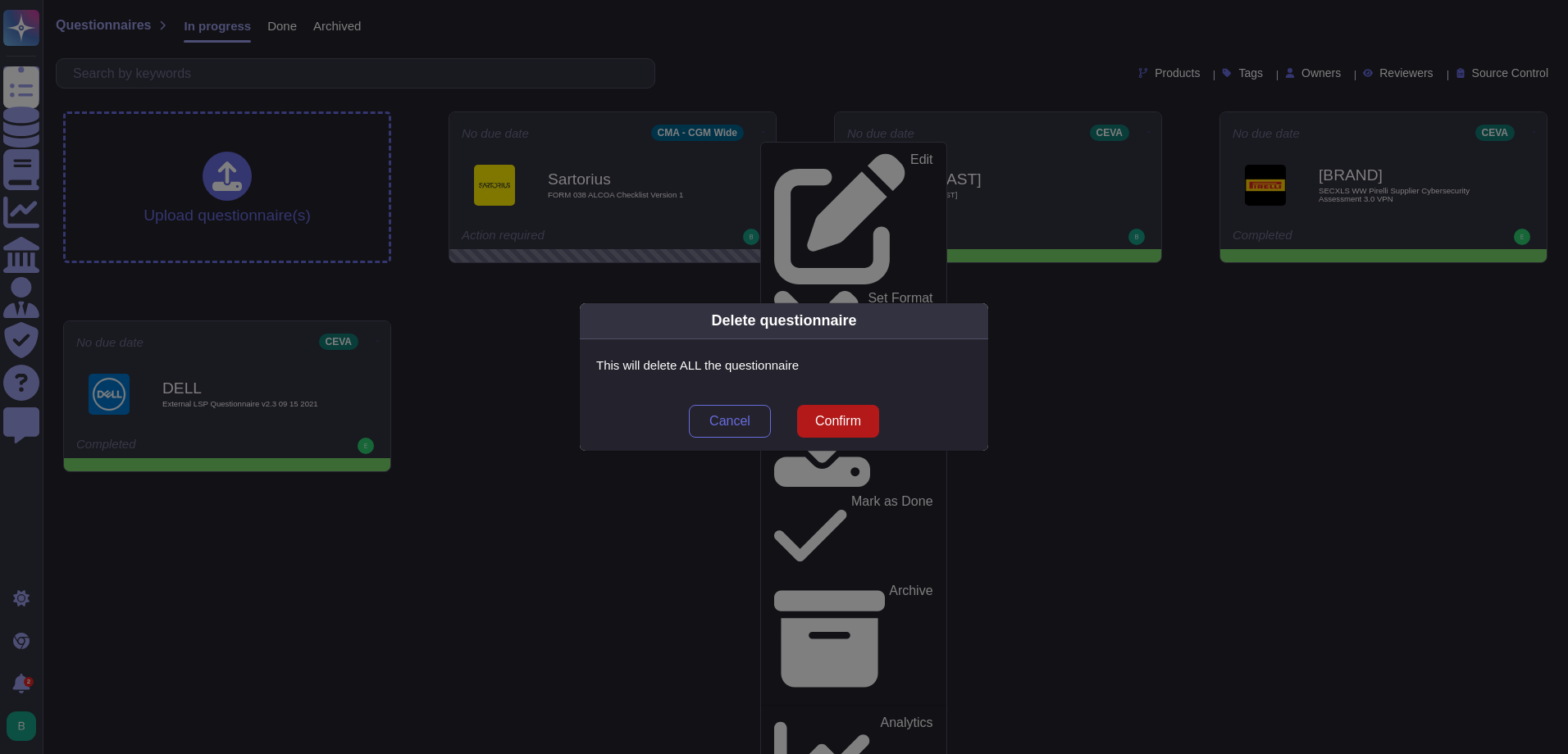 click on "Confirm" at bounding box center [838, 421] 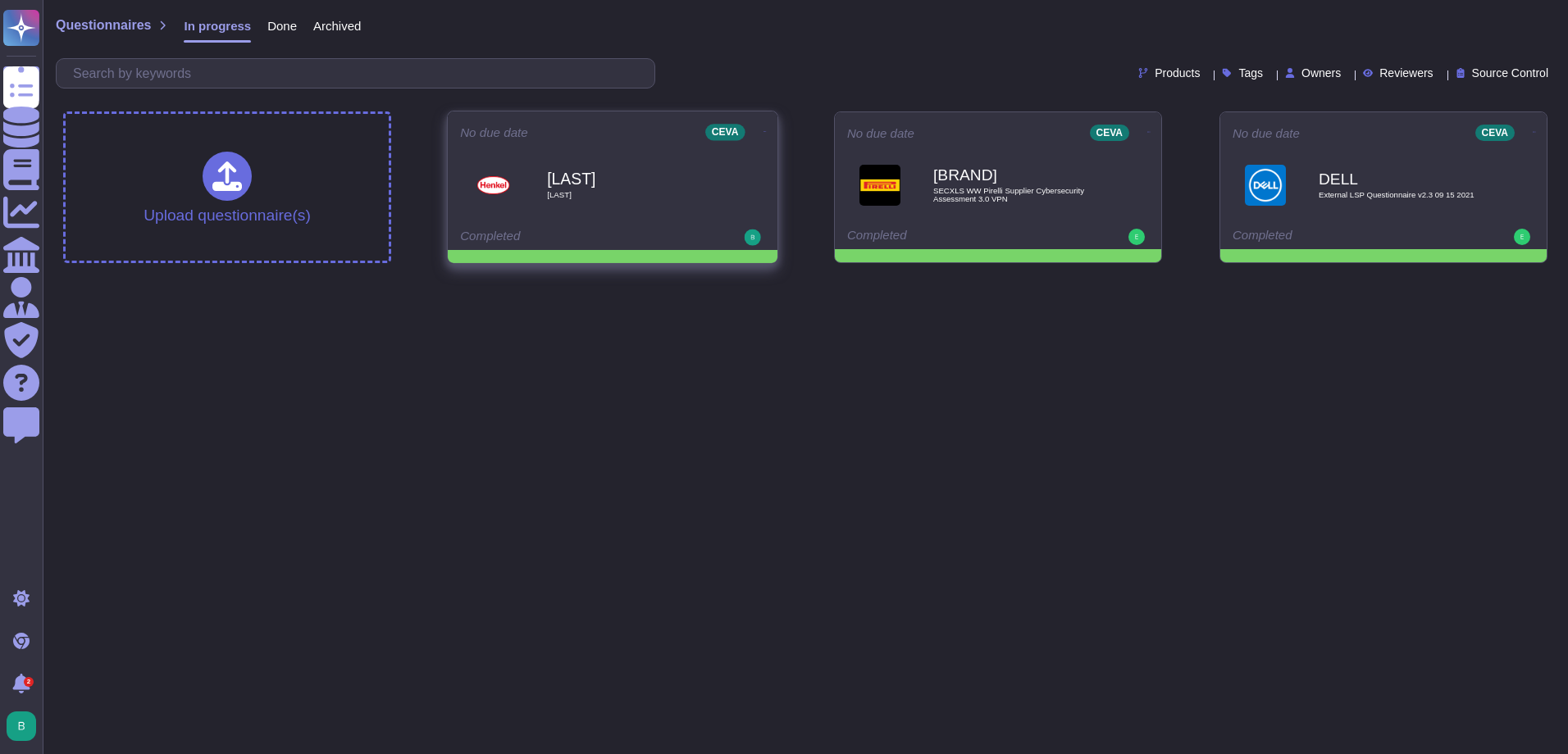 click on "[LAST] [LAST]" at bounding box center [630, 184] 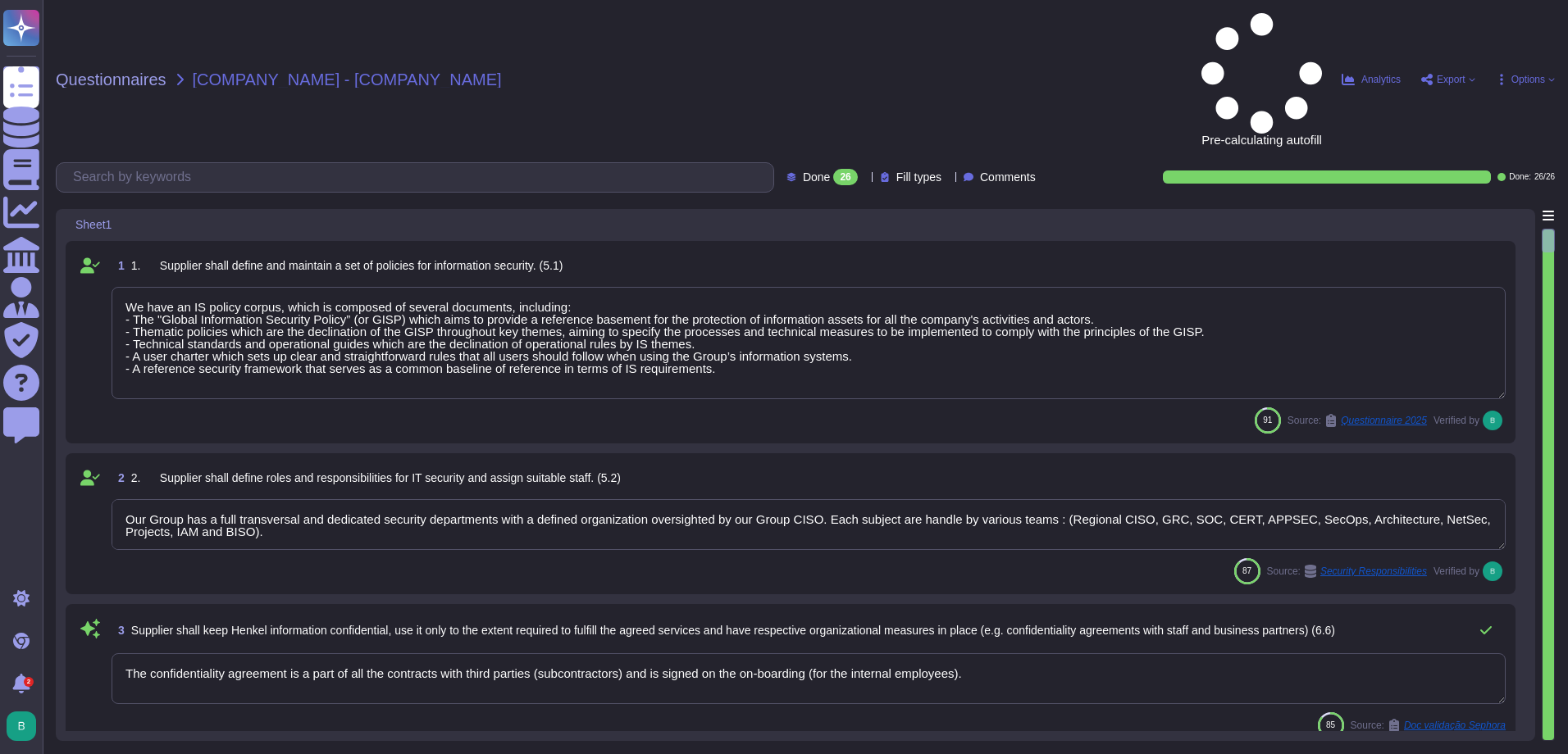 type on "We have an IS policy corpus, which is composed of several documents, including:
- The "Global Information Security Policy” (or GISP) which aims to provide a reference basement for the protection of information assets for all the company's activities and actors.
- Thematic policies which are the declination of the GISP throughout key themes, aiming to specify the processes and technical measures to be implemented to comply with the principles of the GISP.
- Technical standards and operational guides which are the declination of operational rules by IS themes.
- A user charter which sets up clear and straightforward rules that all users should follow when using the Group’s information systems.
- A reference security framework that serves as a common baseline of reference in terms of IS requirements." 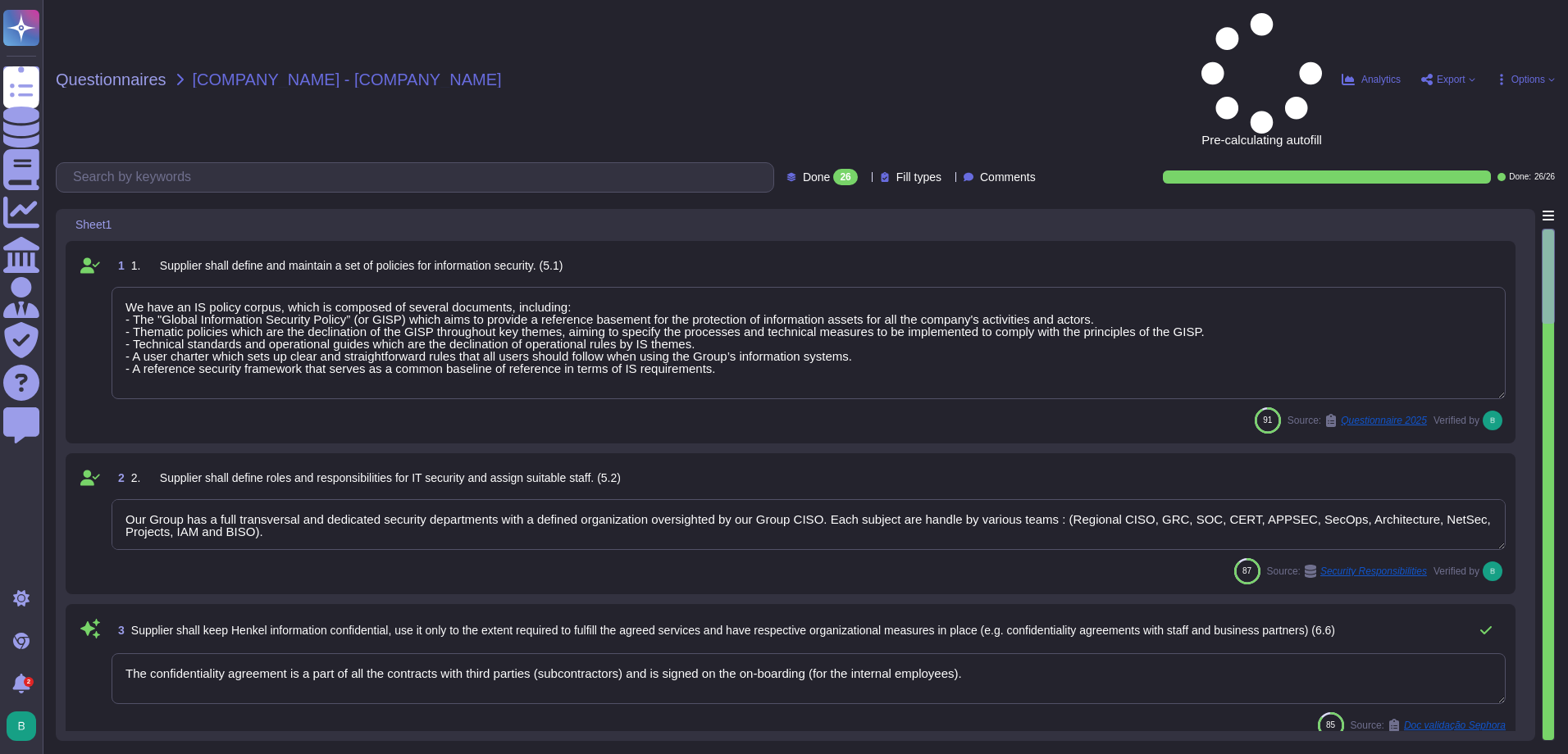 type on "All our assets are acquired through a standardized asset acquisition process which include the assignation of the ownership.
An inventory is kept up-to-date for all assets by our Service Delivery Managers.
We have deployed a data governance tool within the group which help to identify all sensitive information within our network." 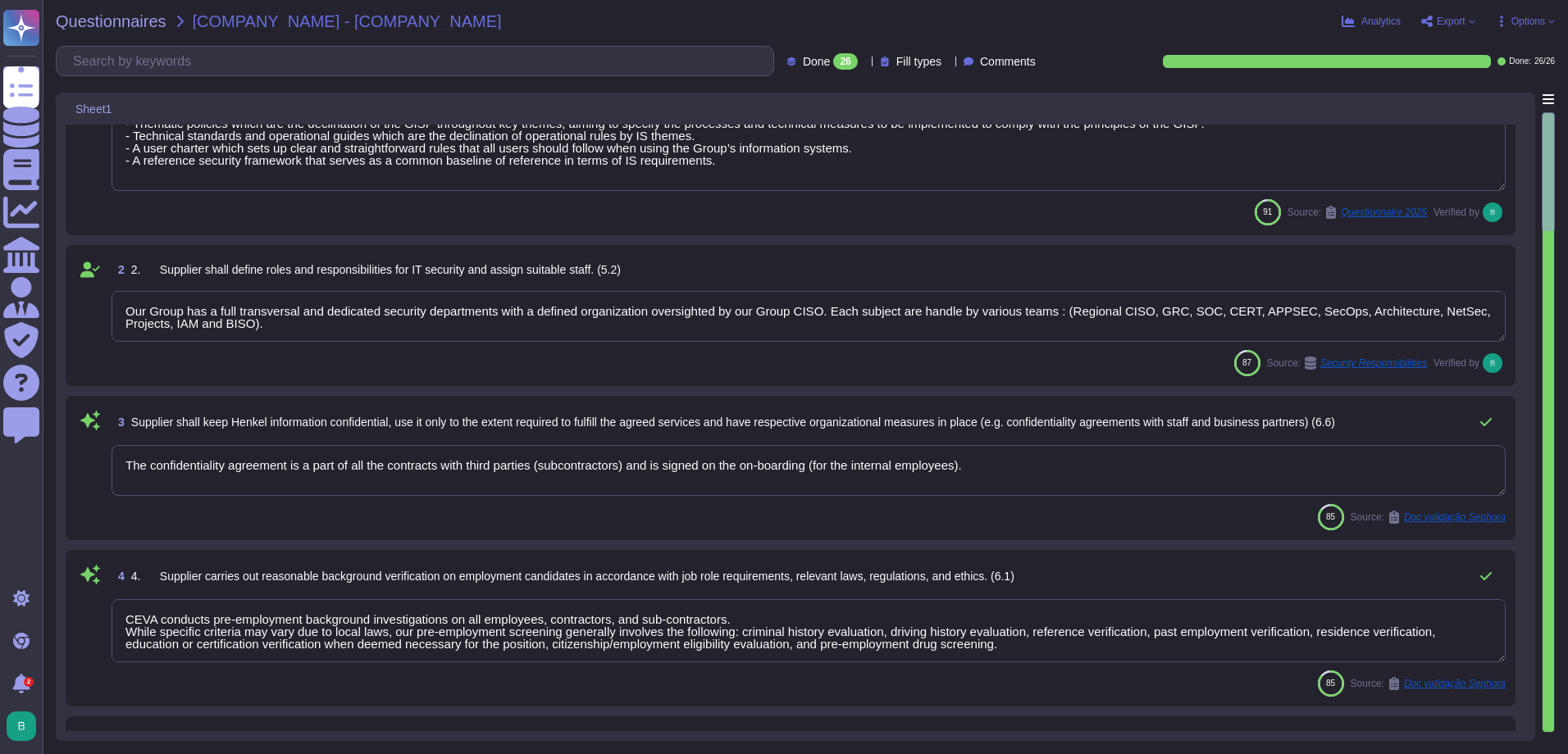 type on "Access to data is always based on the need-to-know principle and least privilege principle. These requirements are documented." 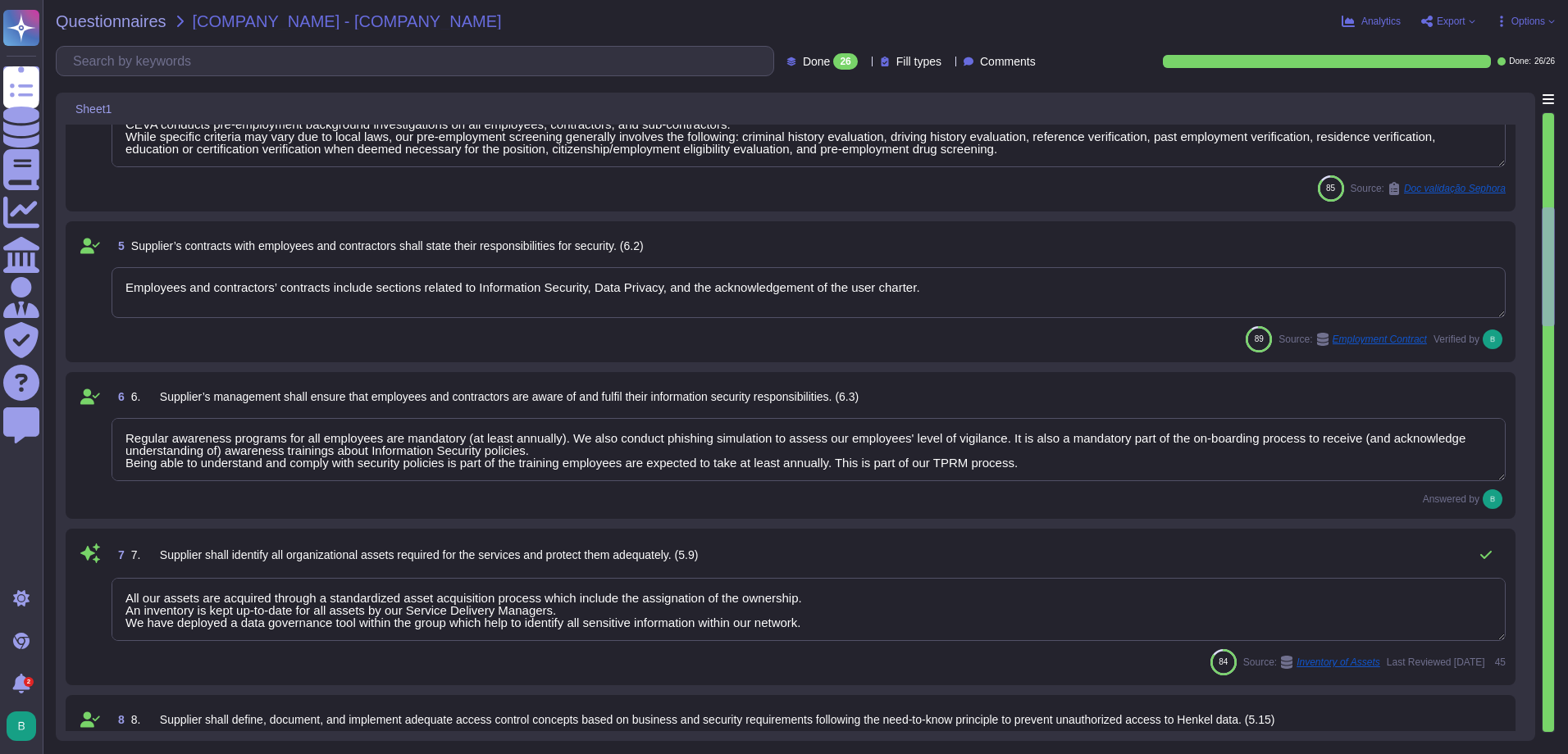 type on "MFA is mandatory for all remote access to CEVA network, notably so for administrative rights.
Application owner to confirm if SSO is implemented.
Any account requiring privileged access to sensitive information, whether an application, system, or just confidential information requires 2FA." 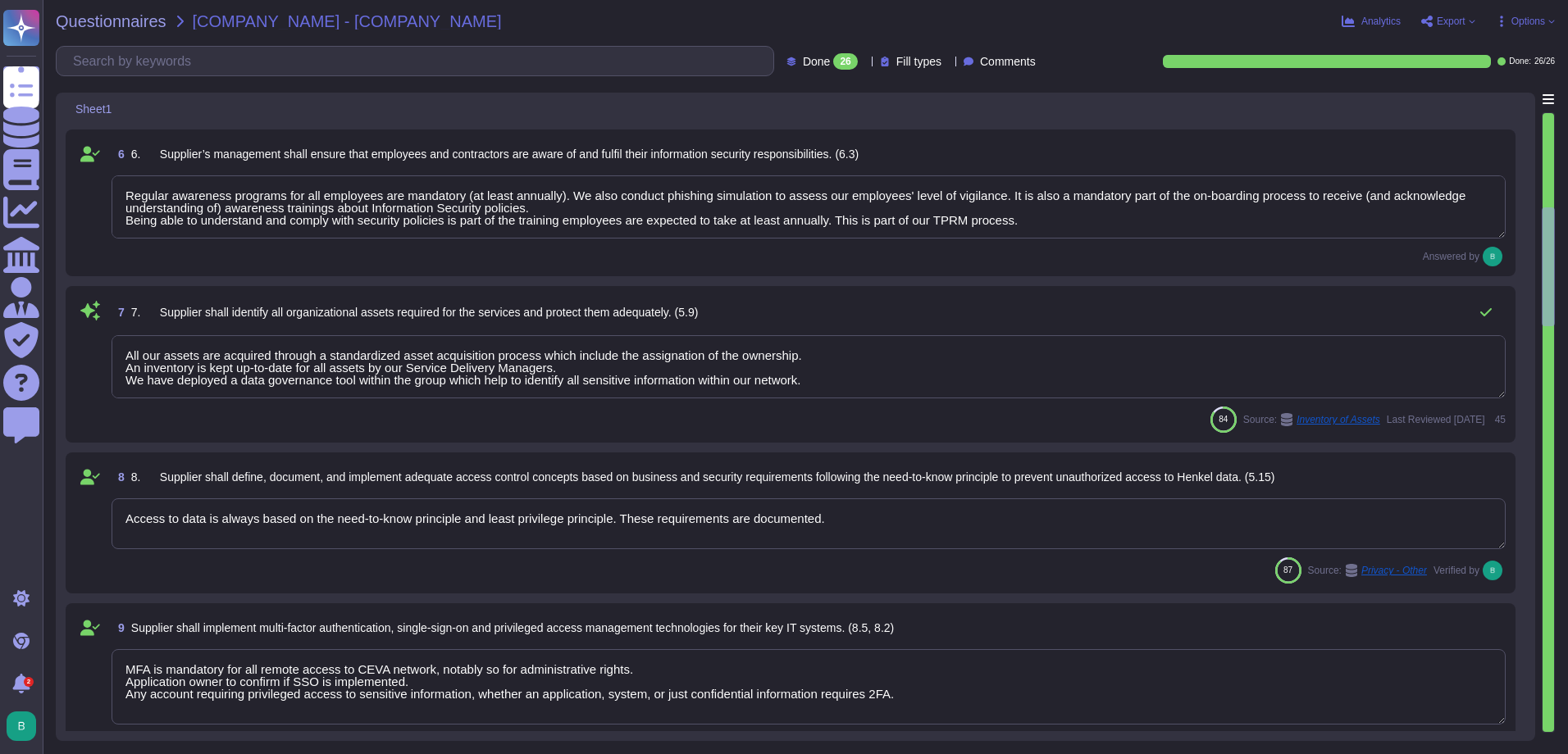 type on "Workstations, laptops and servers are equipped with advanced anti-malware and EDR (Endpoint Detection and Response) solutions. These solutions are managed, monitored centrally and regularly updated." 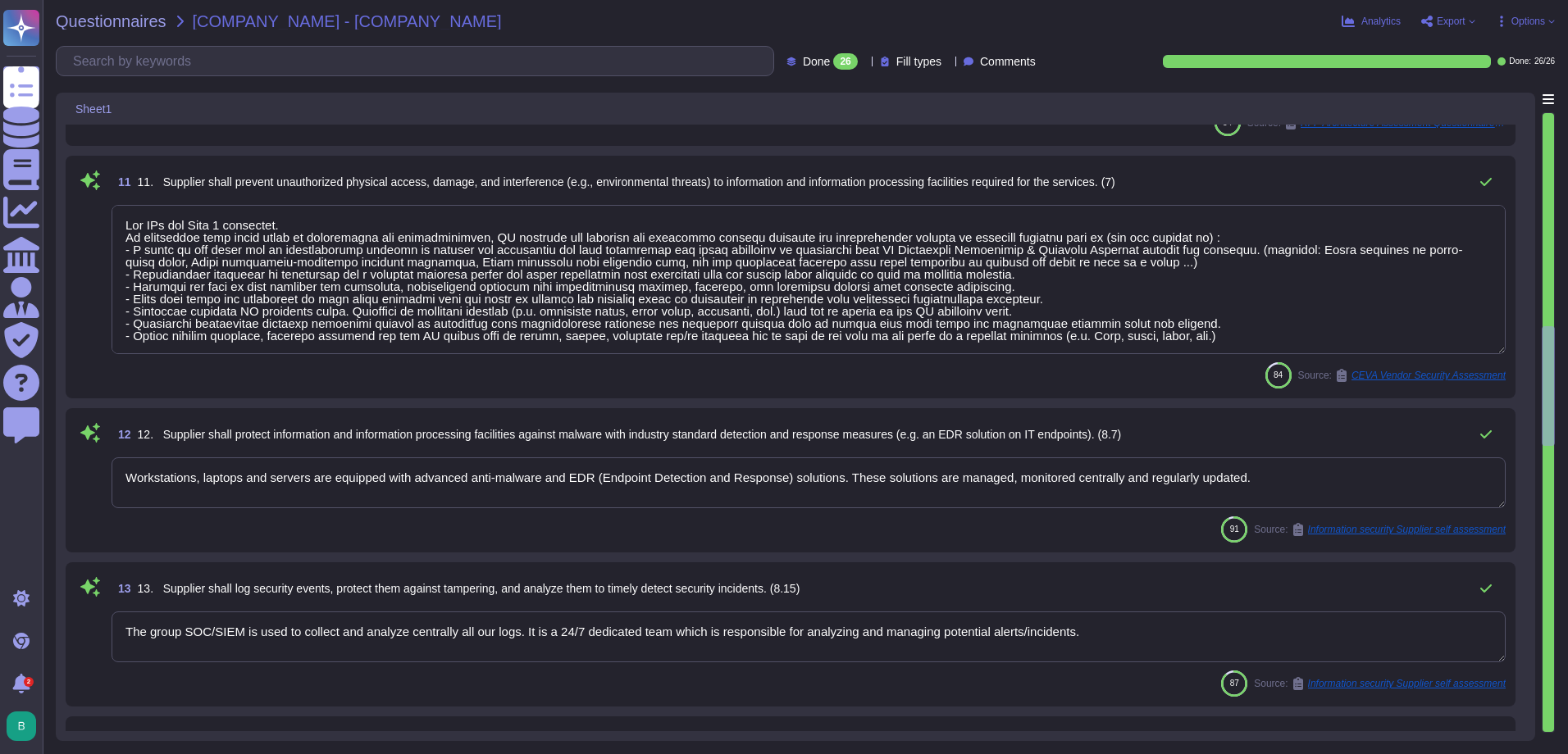 type on "The group SOC/SIEM is used to collect and analyze centrally all our logs. It is a 24/7 dedicated team which is responsible for analyzing and managing potential alerts/incidents." 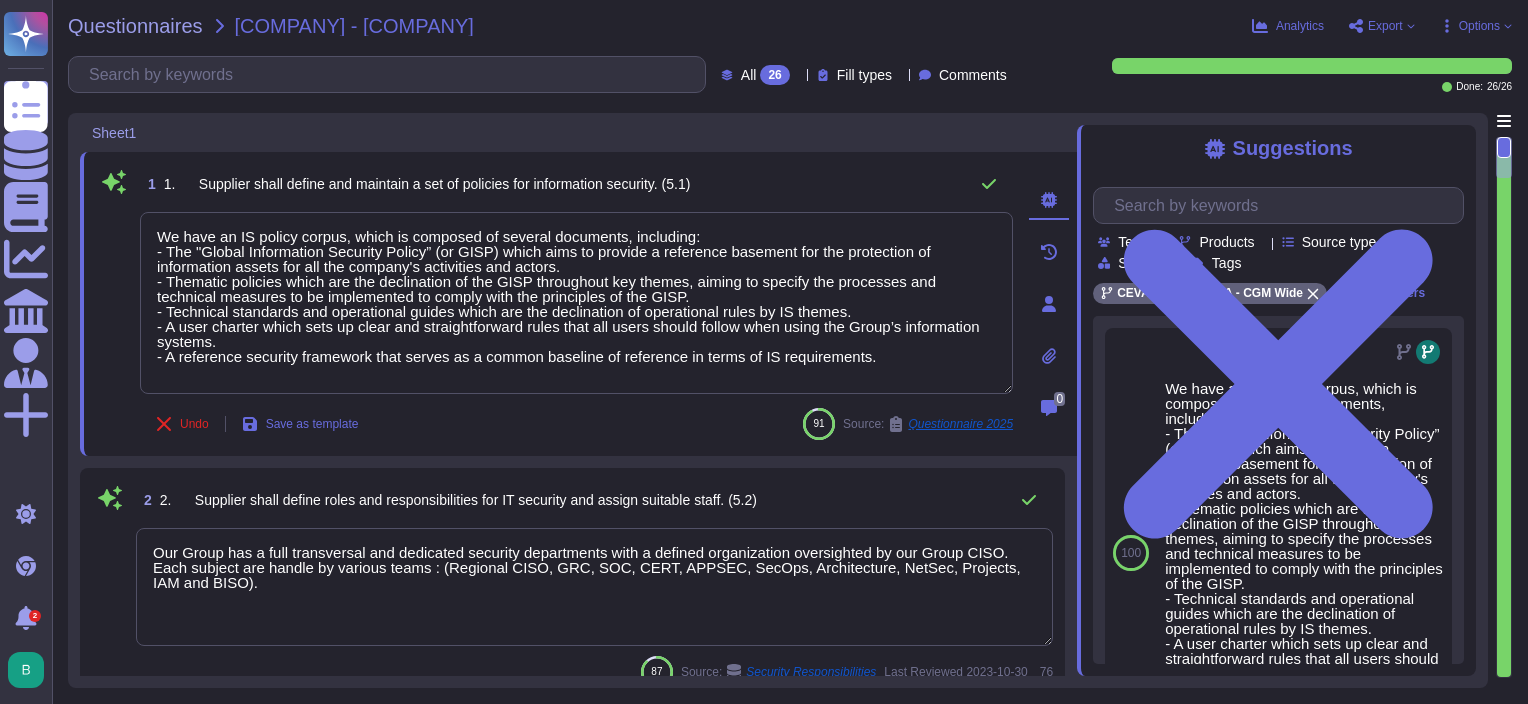 scroll, scrollTop: 0, scrollLeft: 0, axis: both 